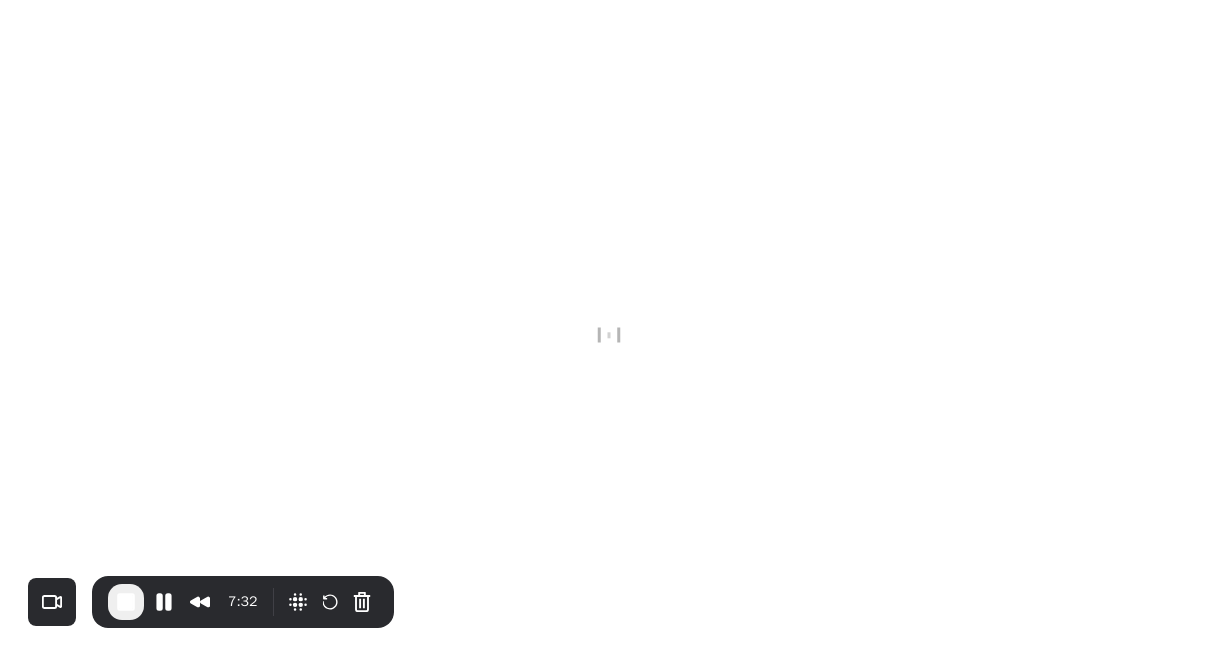 scroll, scrollTop: 0, scrollLeft: 0, axis: both 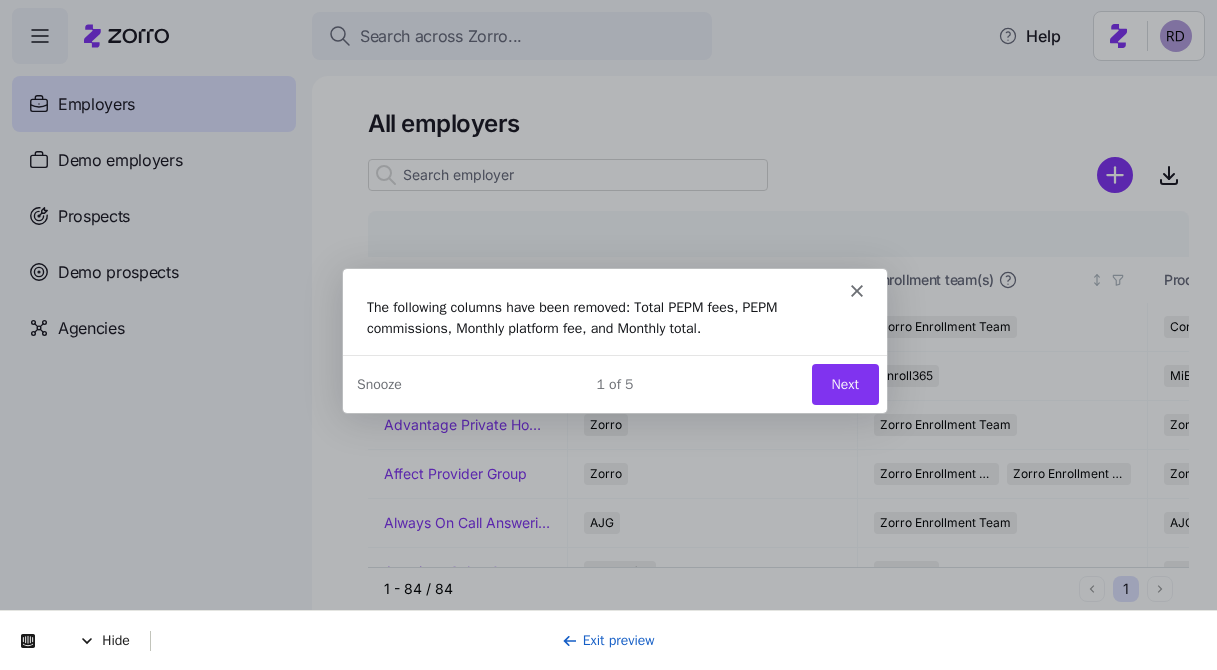 click on "Next" at bounding box center (843, 383) 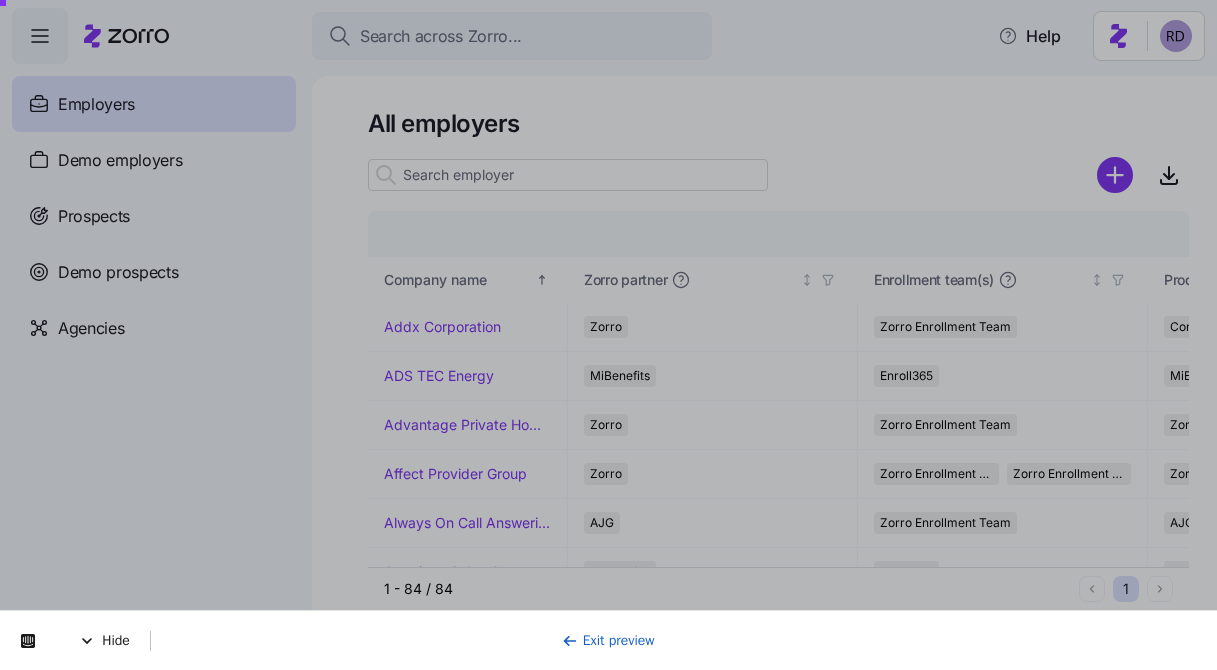 scroll, scrollTop: 0, scrollLeft: 0, axis: both 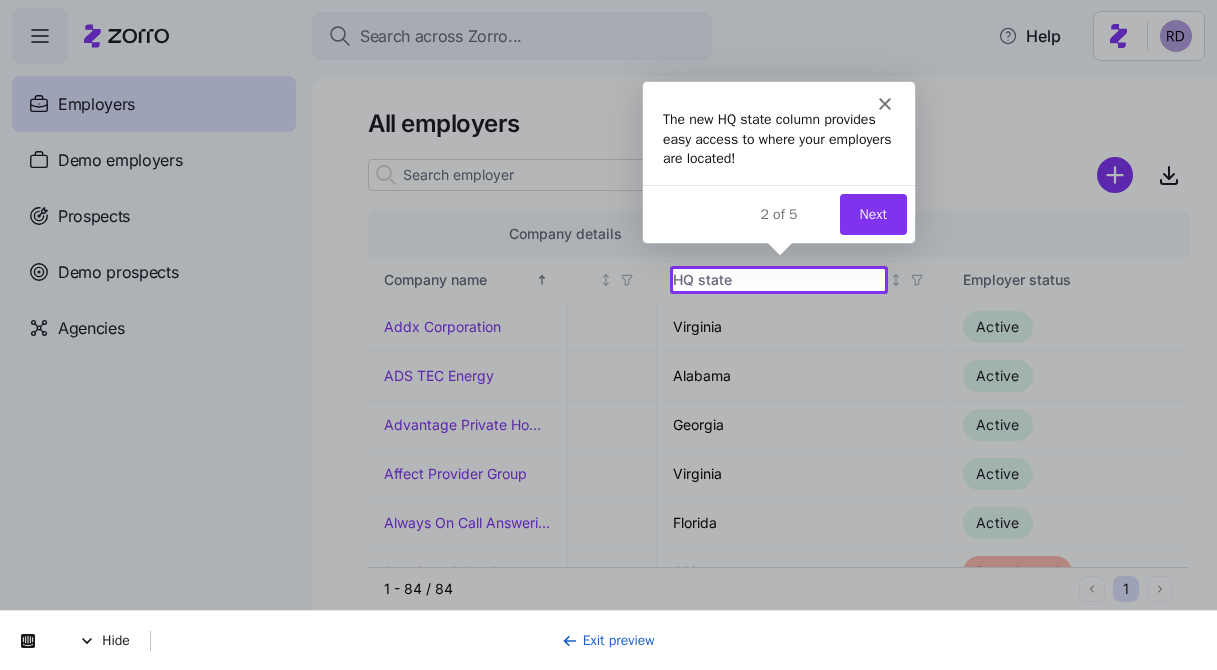 click on "Next" at bounding box center (871, 213) 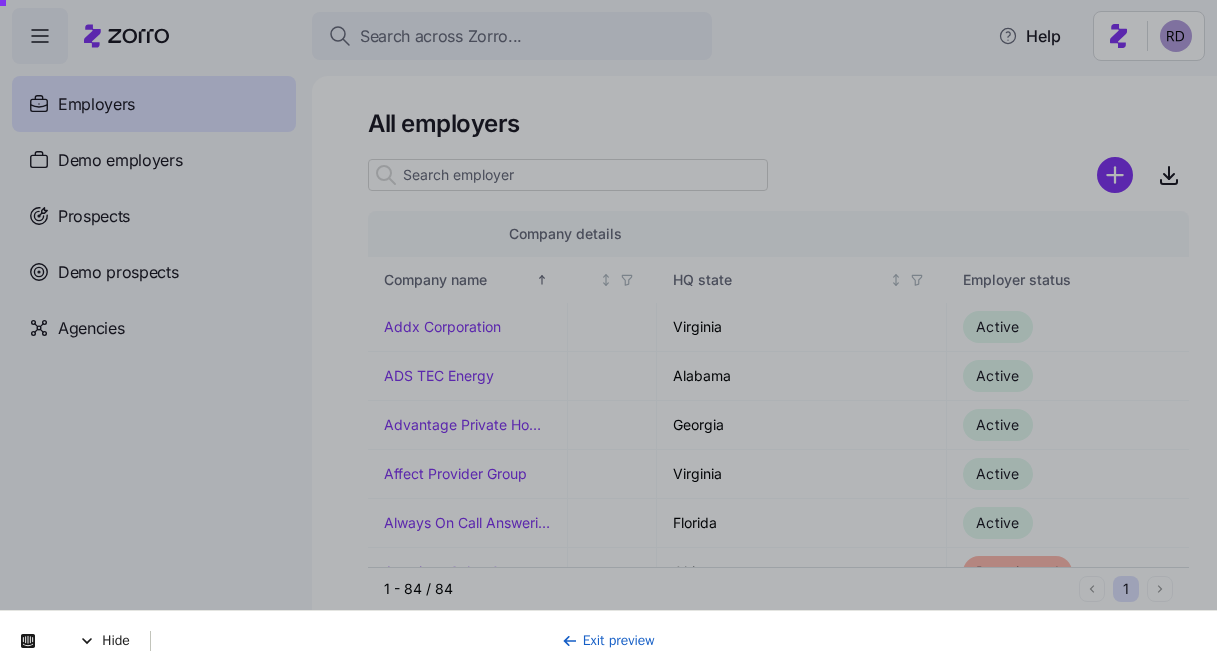 scroll, scrollTop: 0, scrollLeft: 0, axis: both 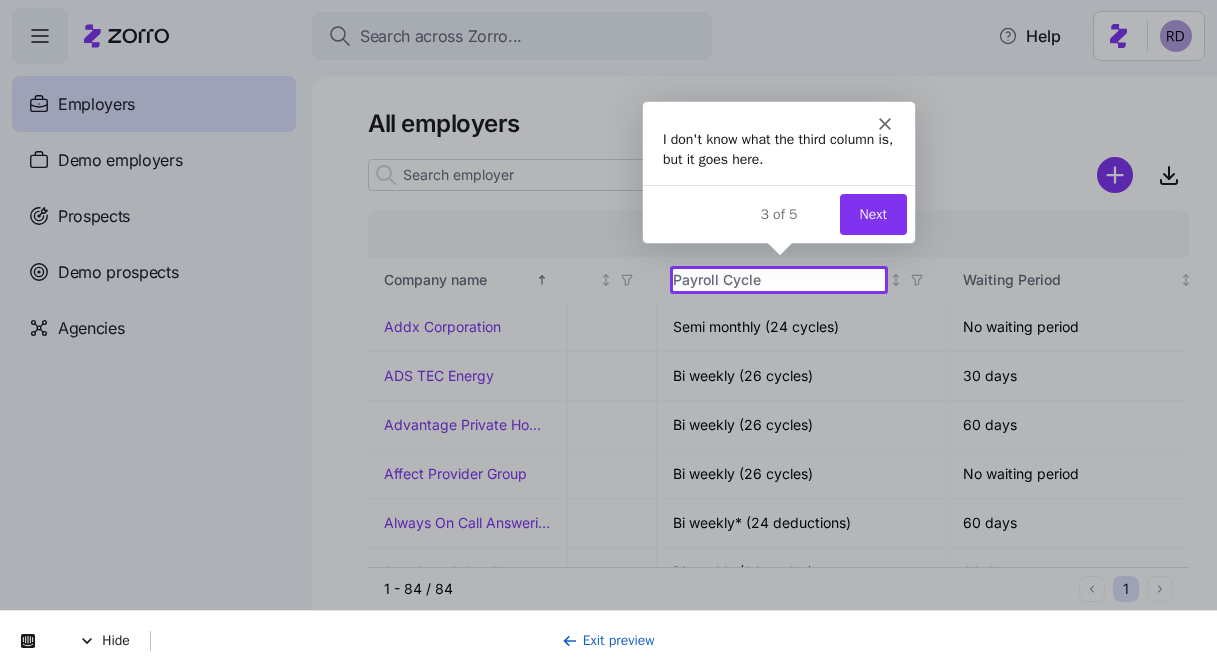 click on "Next" at bounding box center [871, 213] 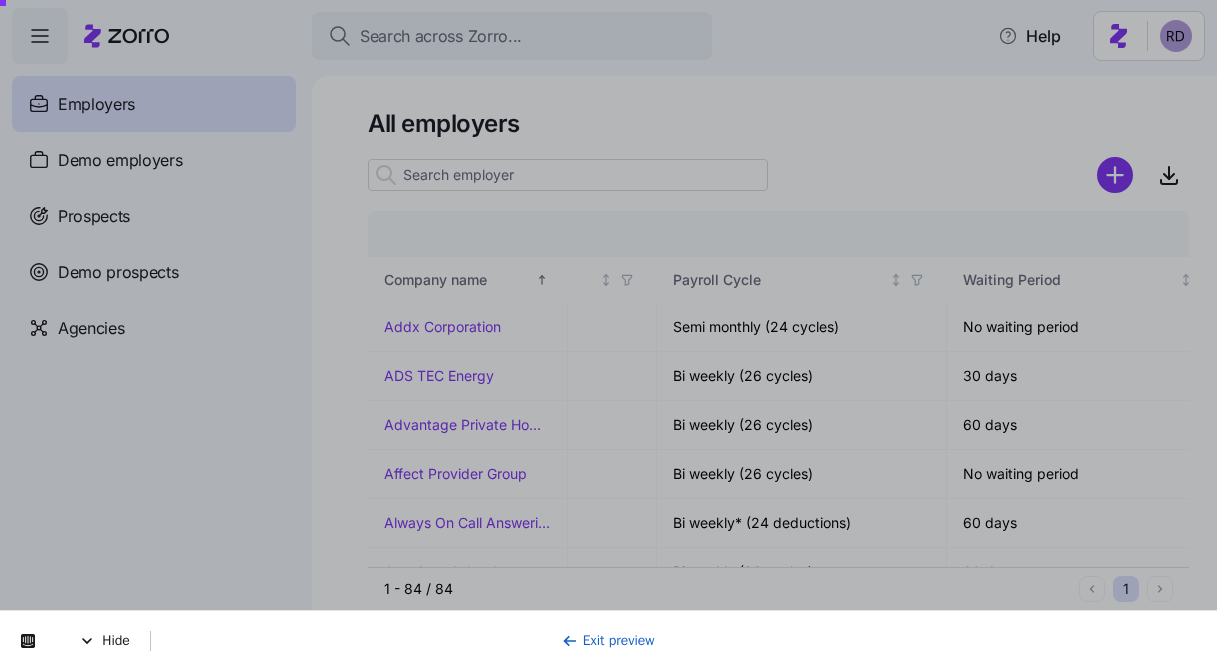 scroll, scrollTop: 0, scrollLeft: 0, axis: both 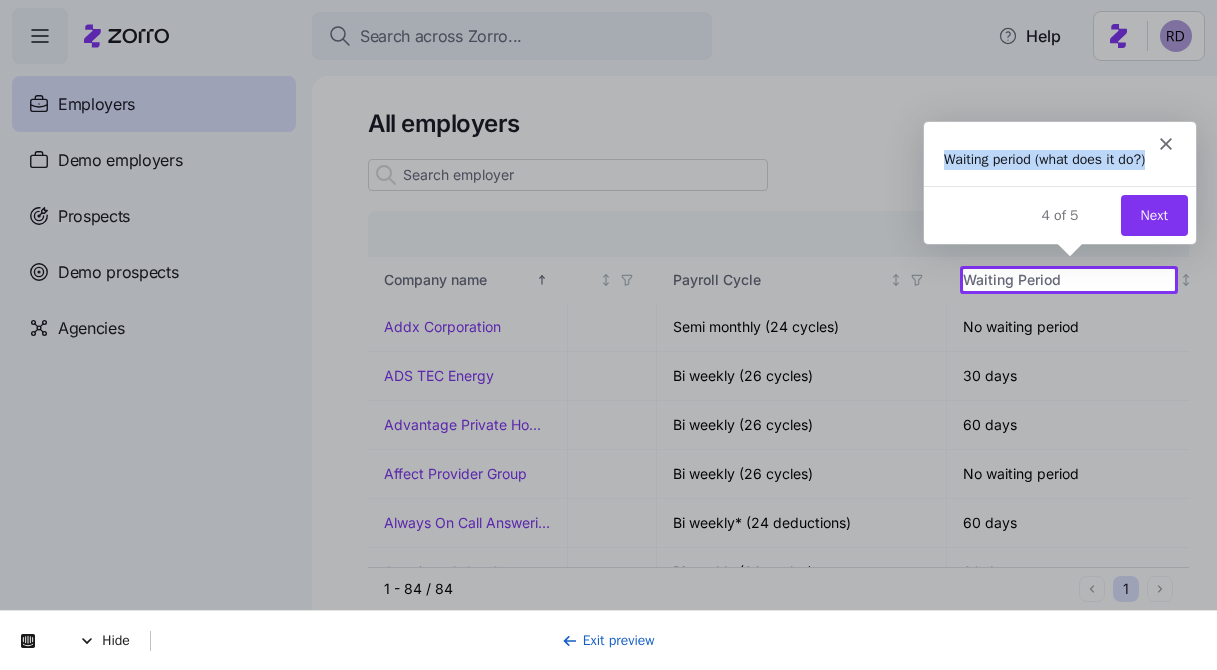drag, startPoint x: 946, startPoint y: 161, endPoint x: 1181, endPoint y: 154, distance: 235.10423 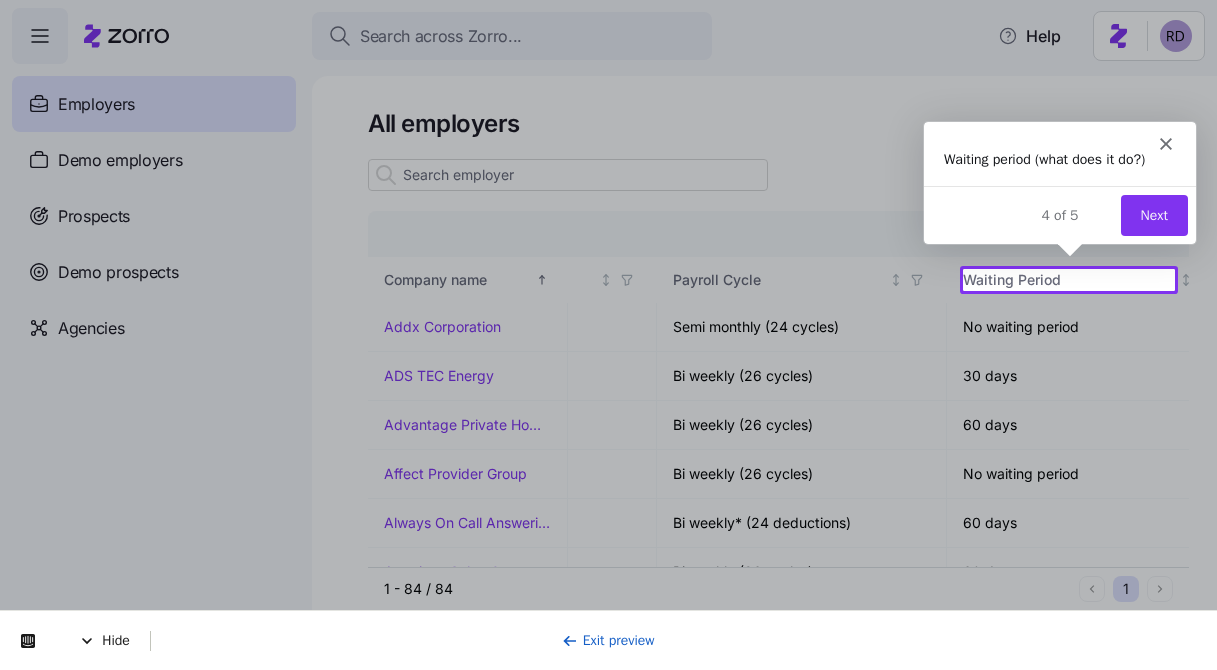 click on "Waiting period (what does it do?)" at bounding box center (1059, 158) 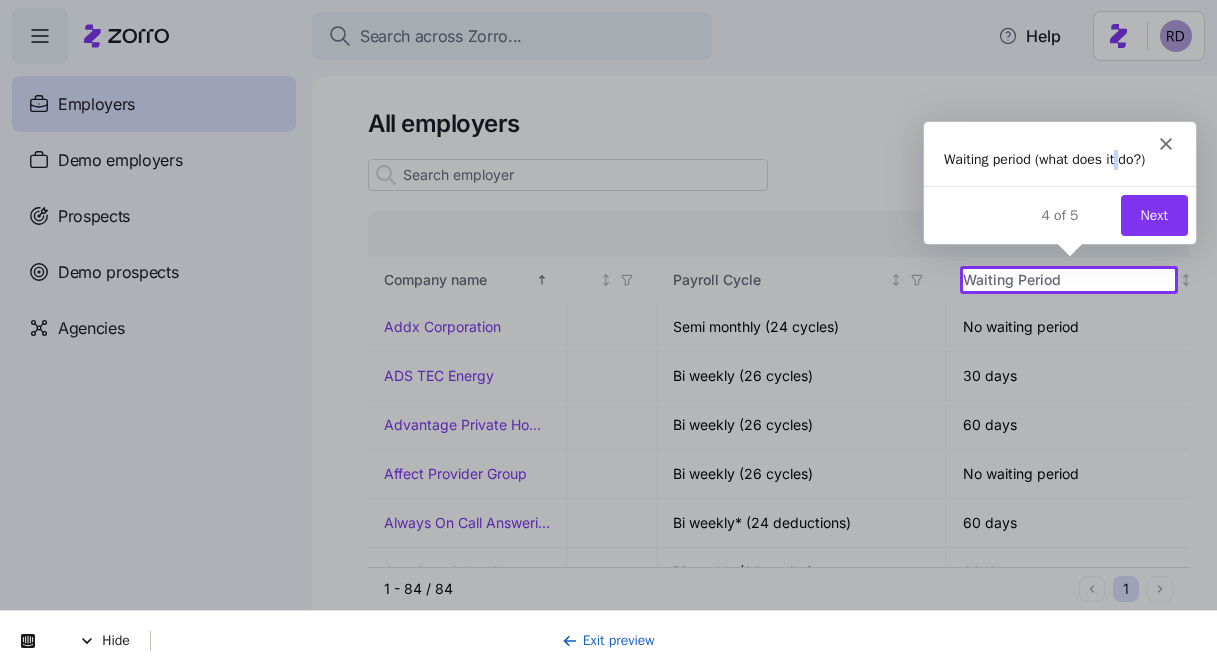 click on "Waiting period (what does it do?)" at bounding box center [1059, 158] 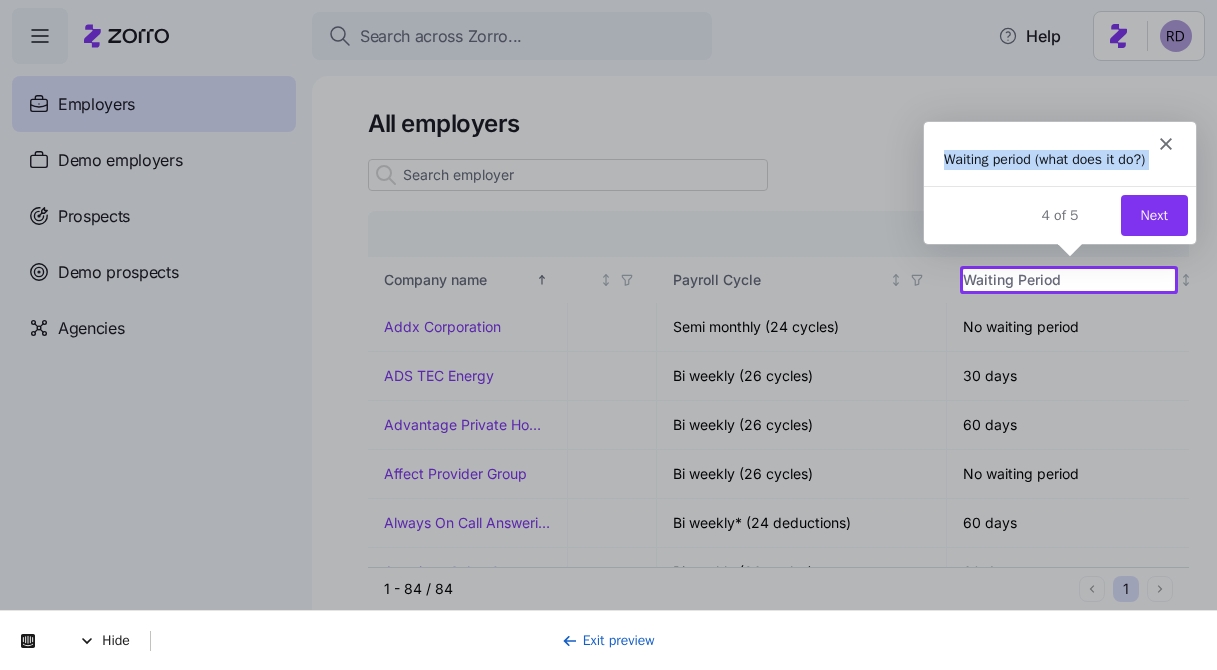 click on "Waiting period (what does it do?)" at bounding box center [1059, 158] 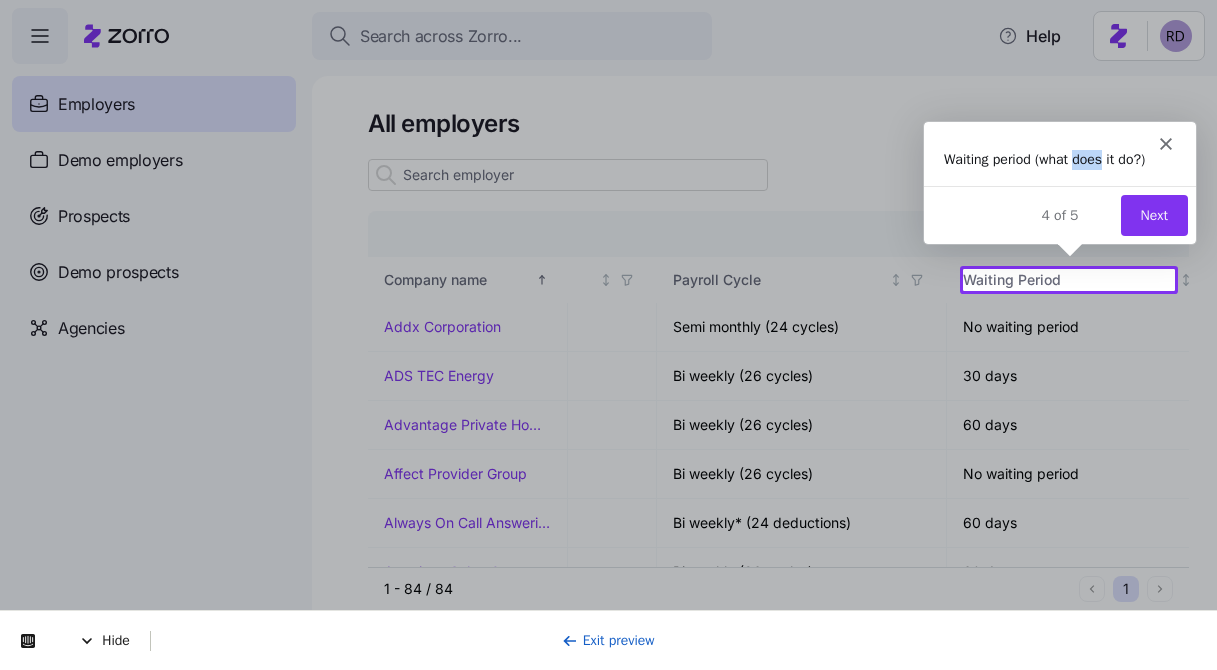 click on "Waiting period (what does it do?)" at bounding box center (1059, 158) 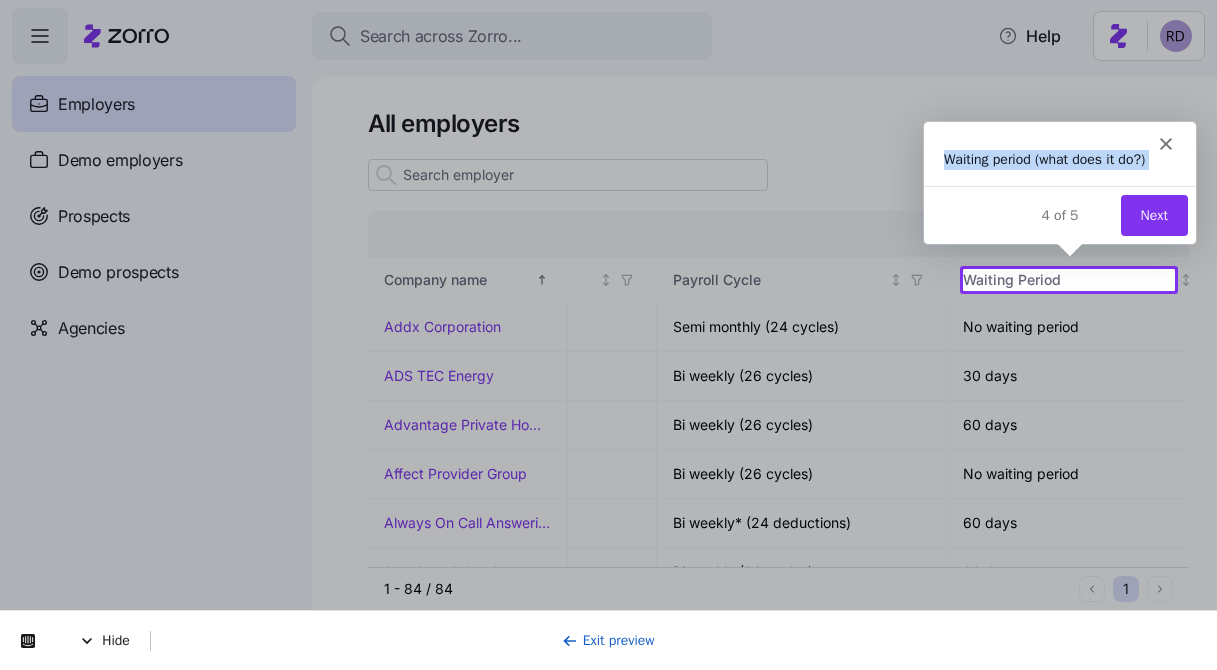 click on "Waiting period (what does it do?)" at bounding box center [1059, 158] 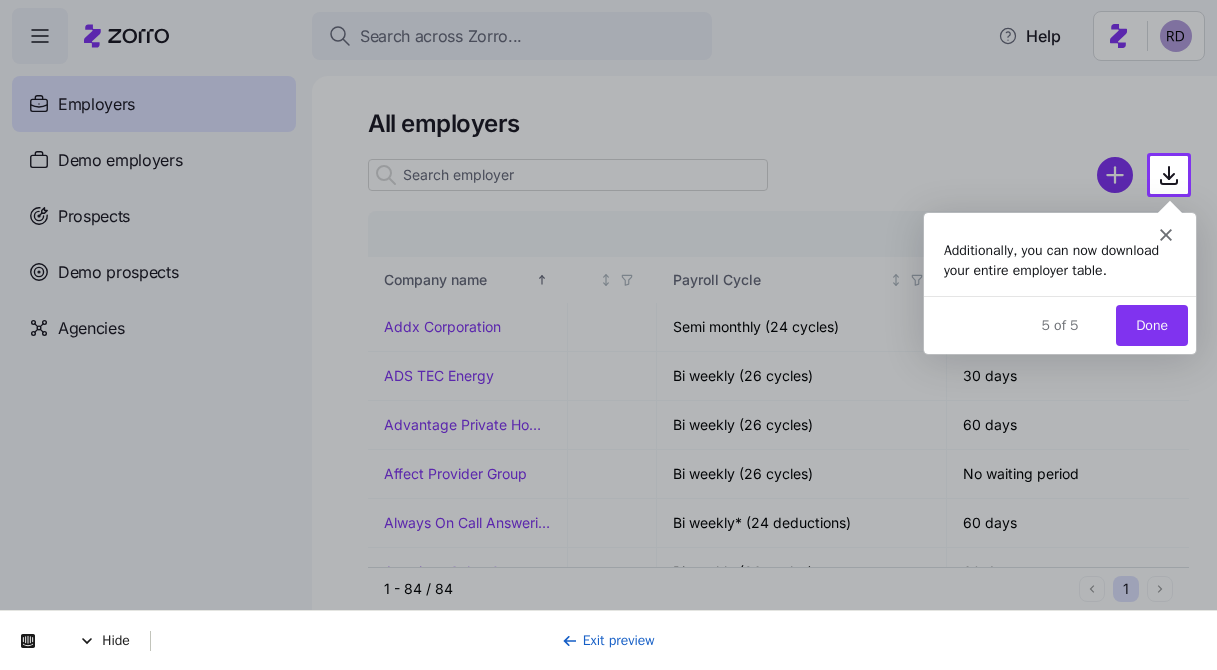 scroll, scrollTop: 0, scrollLeft: 0, axis: both 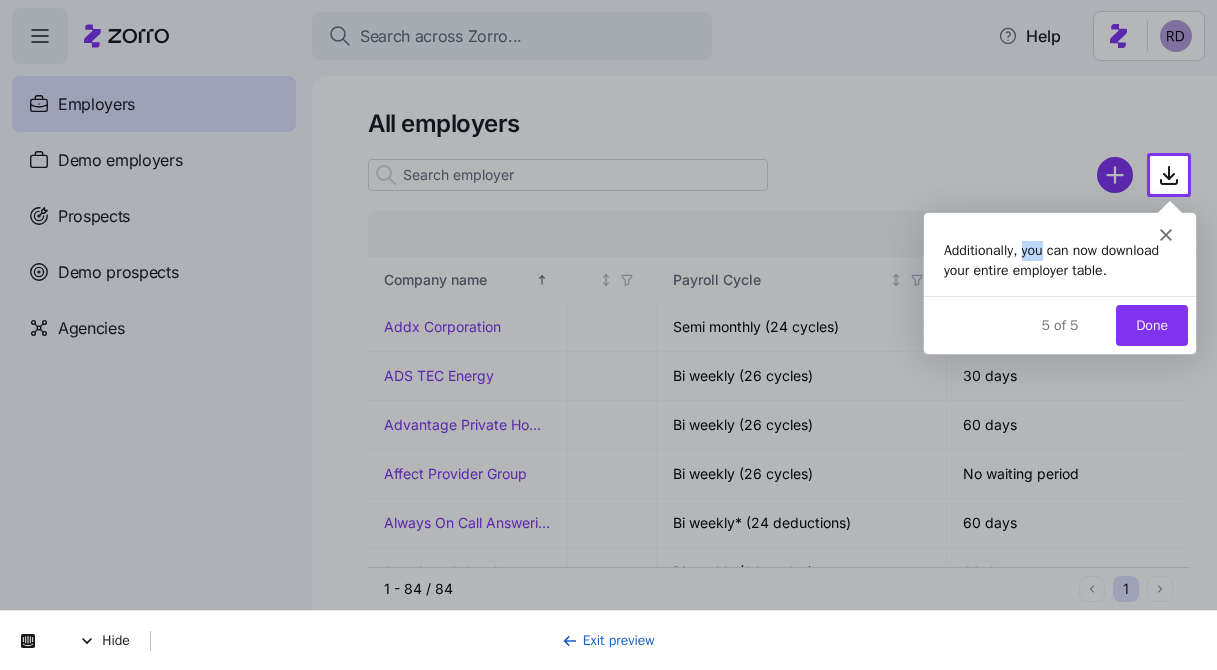 click on "Additionally, you can now download your entire employer table." at bounding box center [1059, 259] 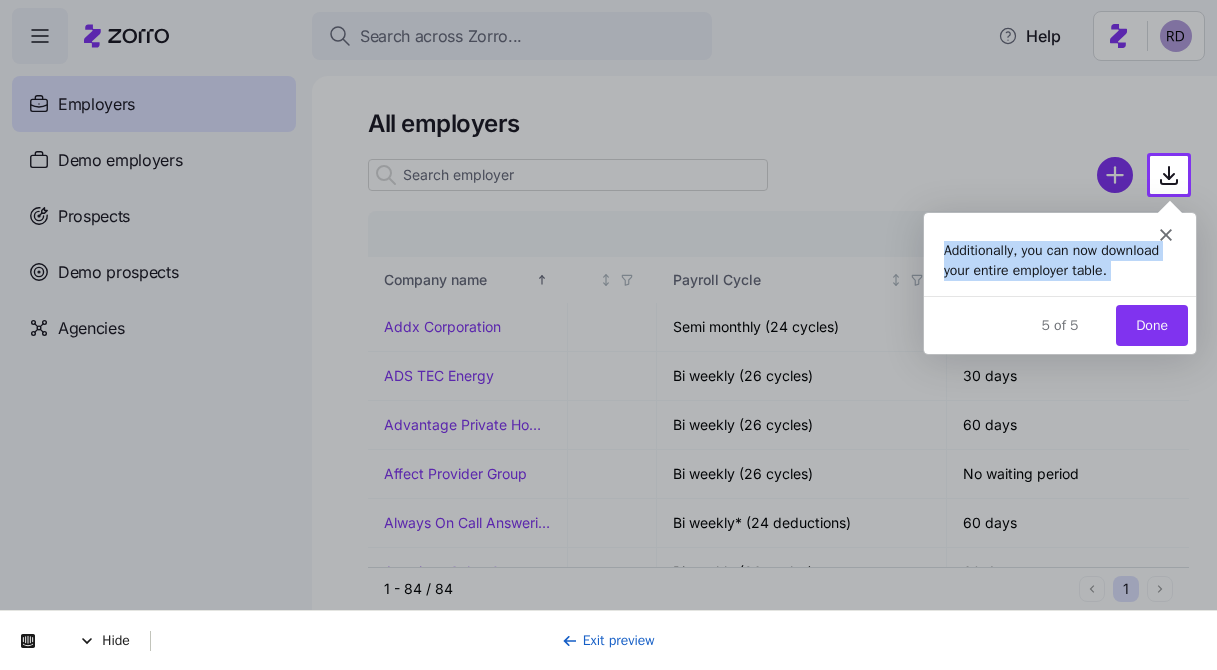 click on "Additionally, you can now download your entire employer table." at bounding box center [1059, 259] 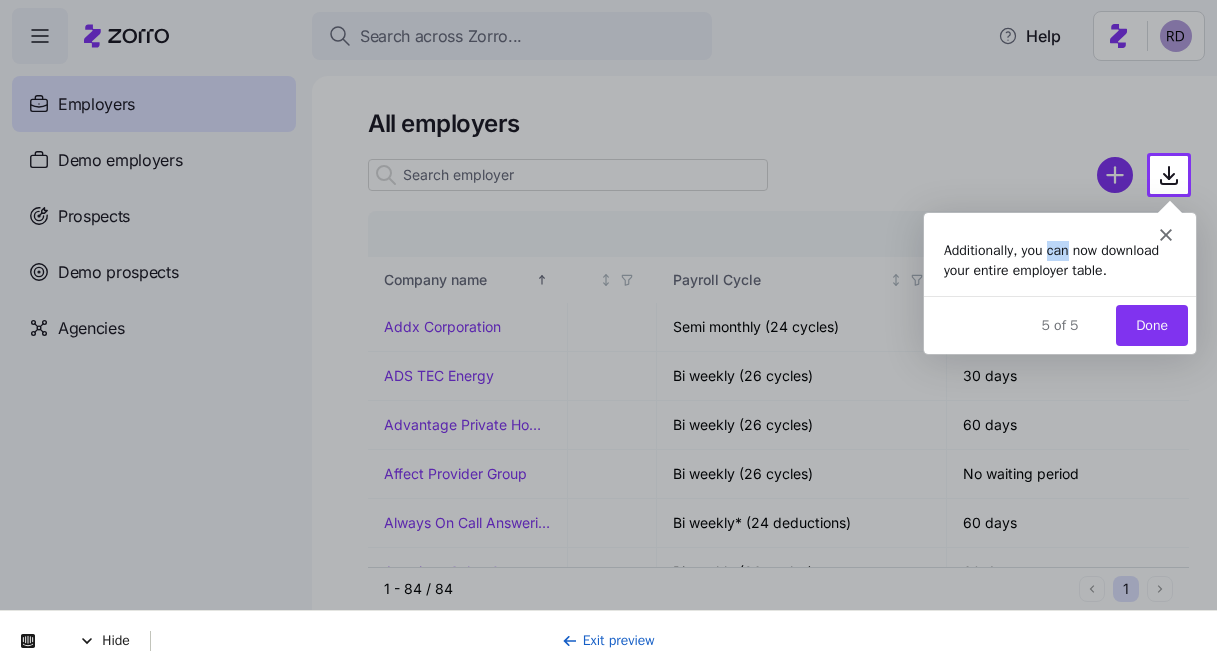 click on "Additionally, you can now download your entire employer table." at bounding box center [1059, 259] 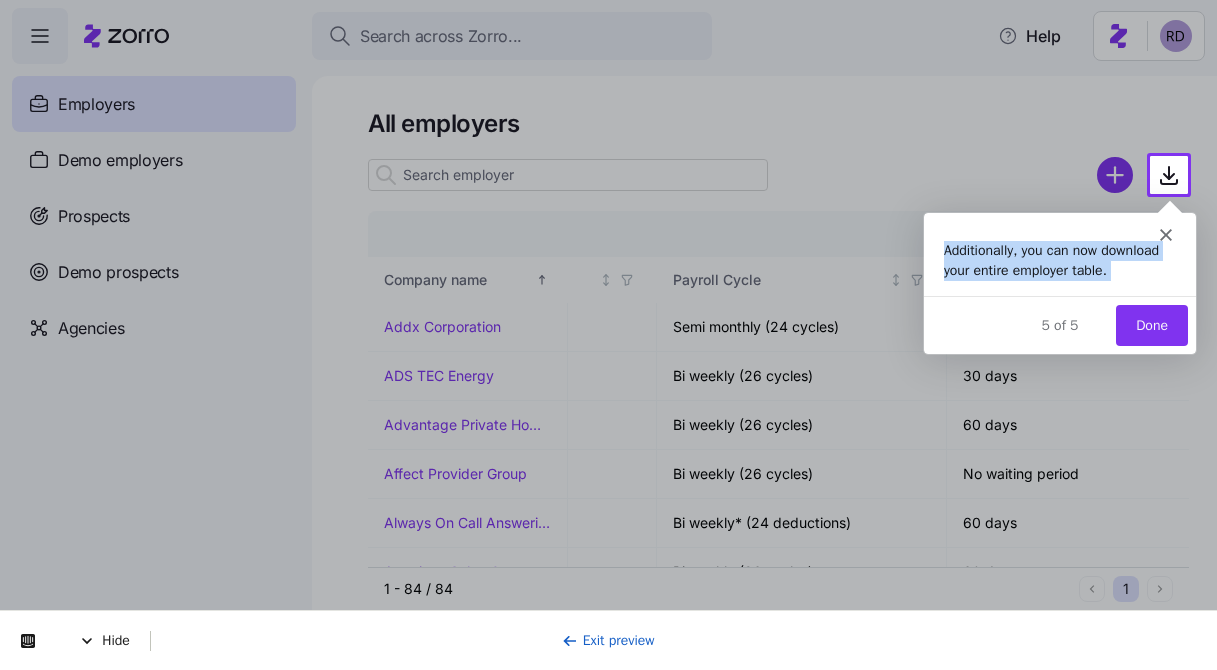 click on "Additionally, you can now download your entire employer table." at bounding box center [1059, 259] 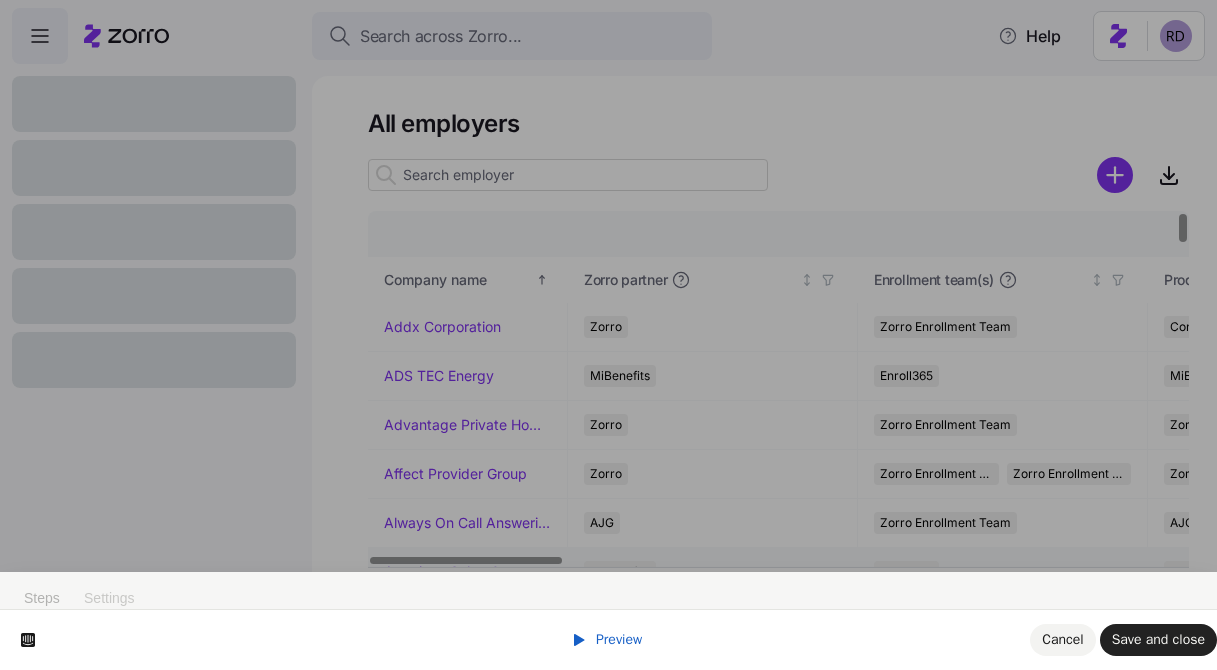 scroll, scrollTop: 0, scrollLeft: 0, axis: both 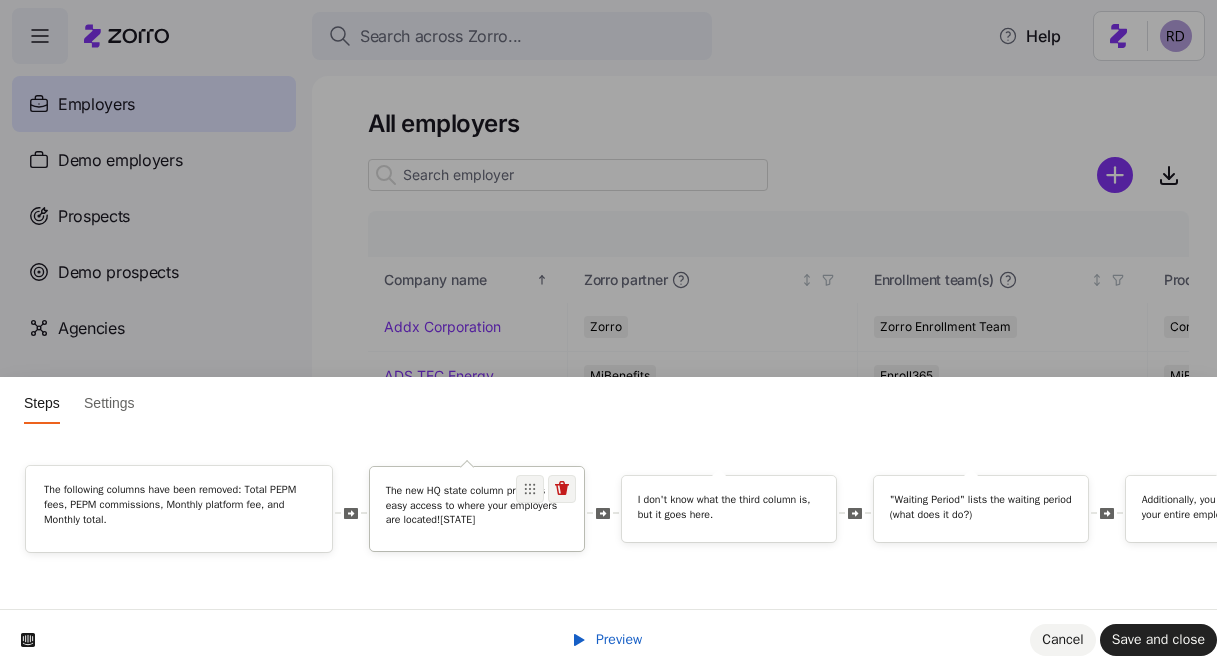 click on "The new HQ state column provides easy access to where your employers are located!" at bounding box center [477, 505] 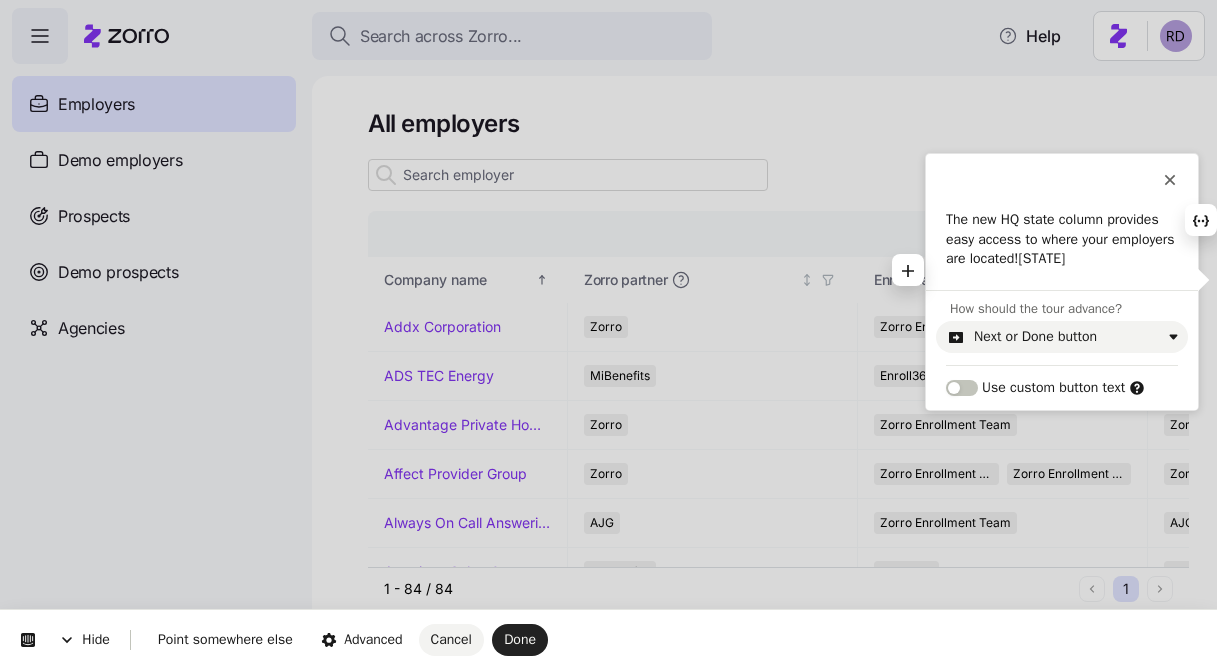 click on "The new HQ state column provides easy access to where your employers are located!" at bounding box center (1062, 239) 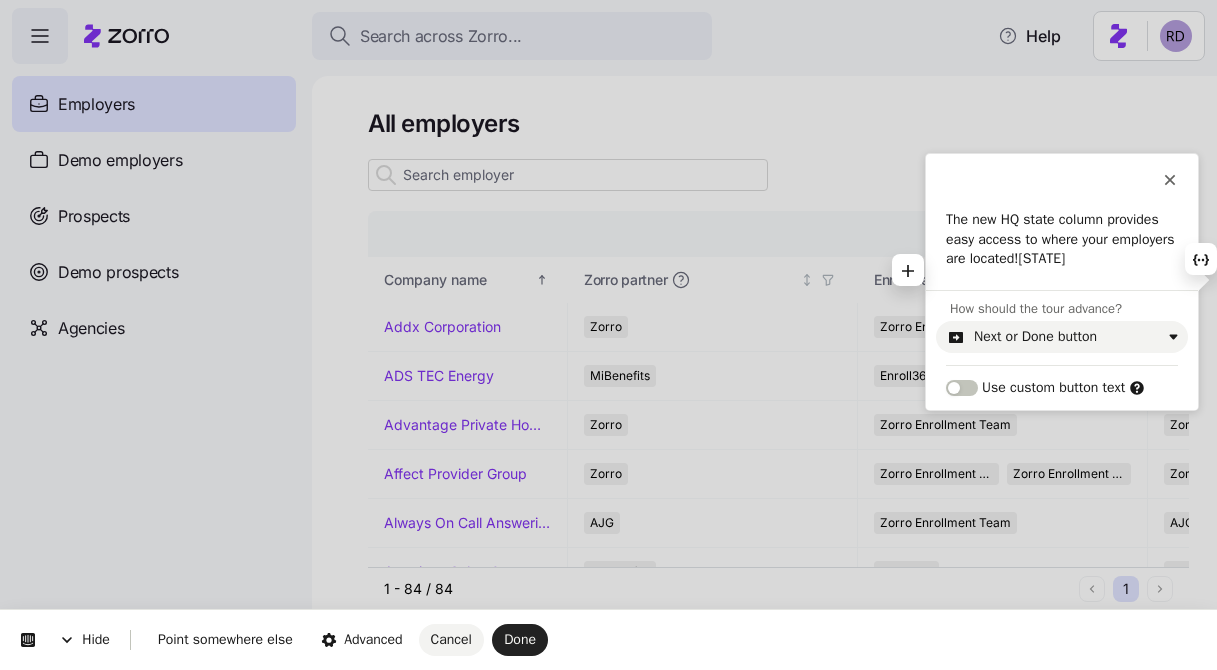 type 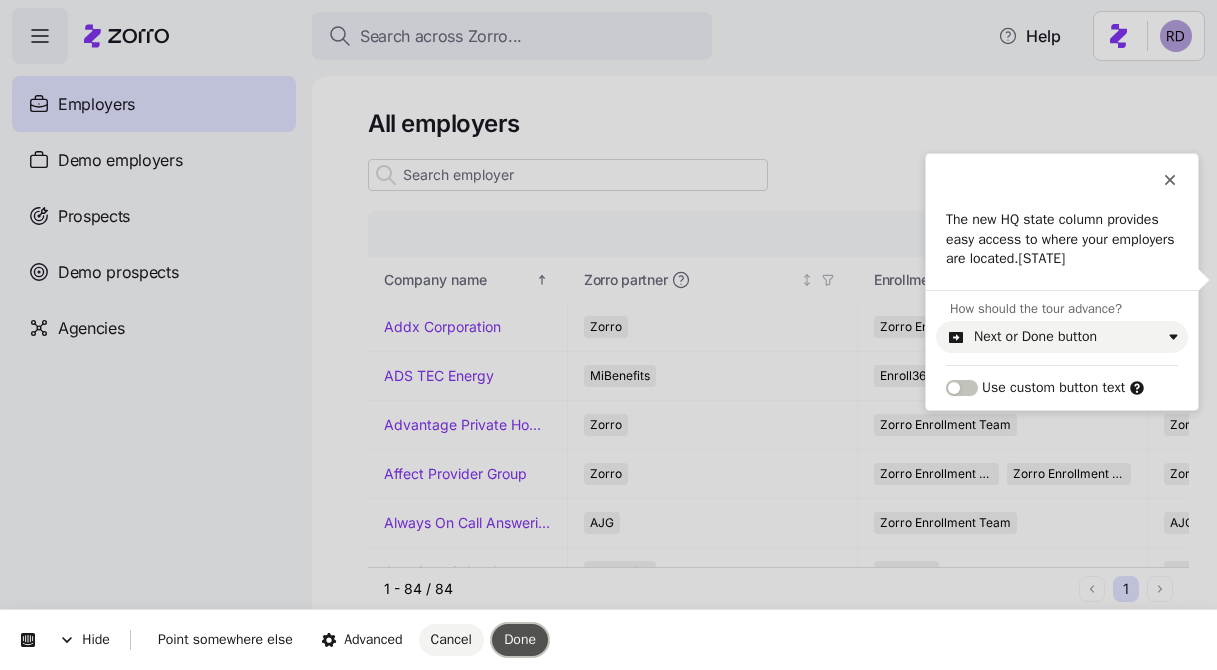 click on "Done" at bounding box center (520, 640) 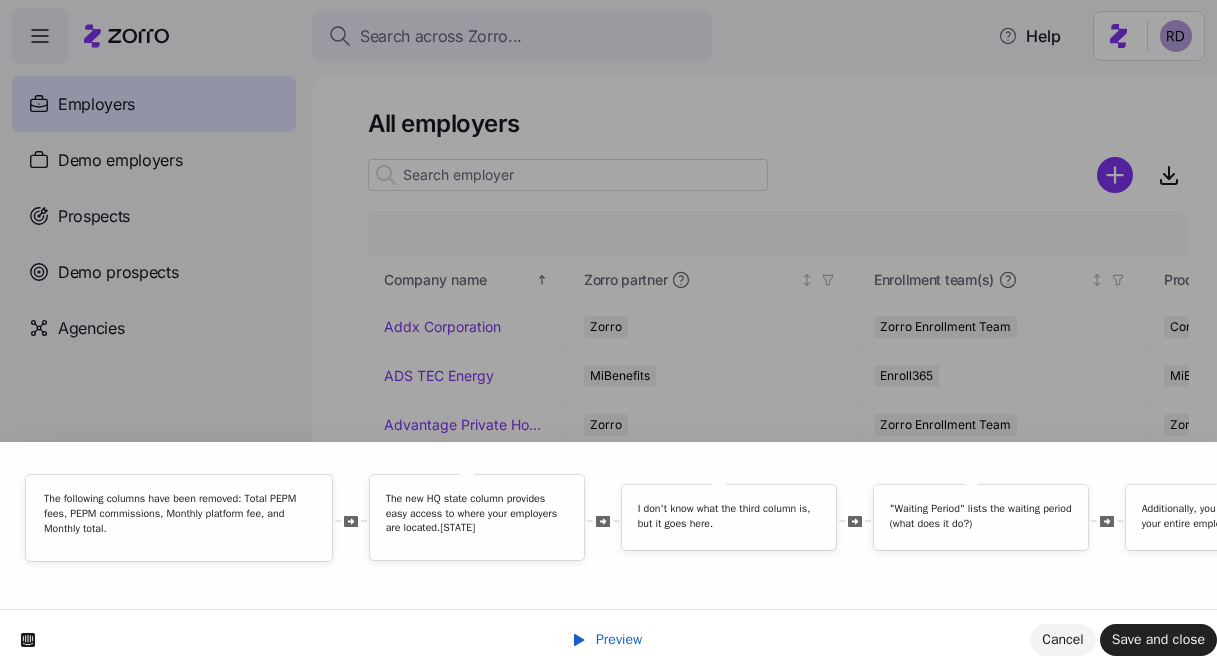 scroll, scrollTop: 0, scrollLeft: 0, axis: both 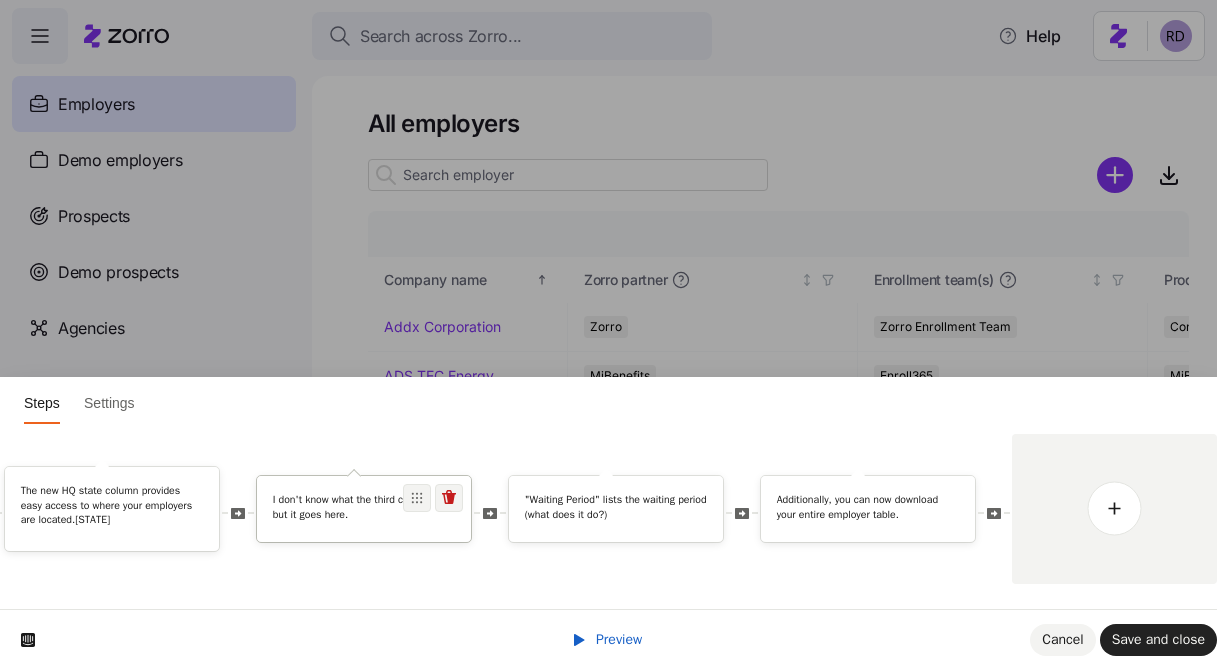 click on "I don't know what the third column is, but it goes here." at bounding box center (364, 510) 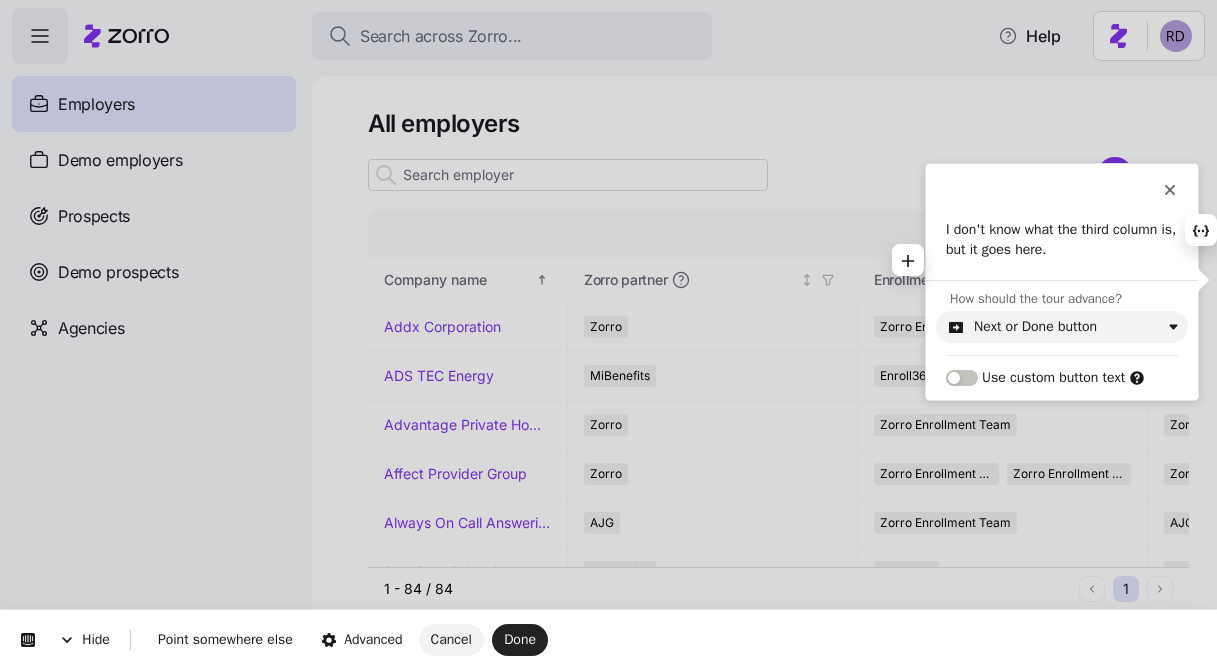click on "I don't know what the third column is, but it goes here." at bounding box center [1062, 239] 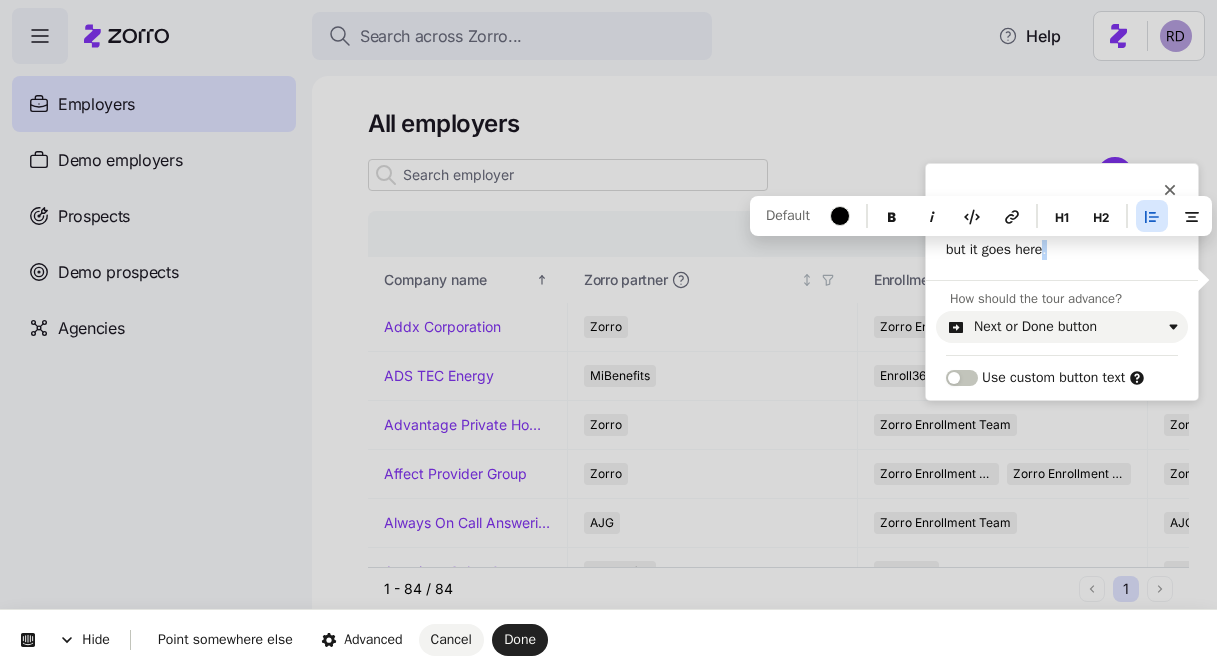 click on "I don't know what the third column is, but it goes here." at bounding box center (1062, 239) 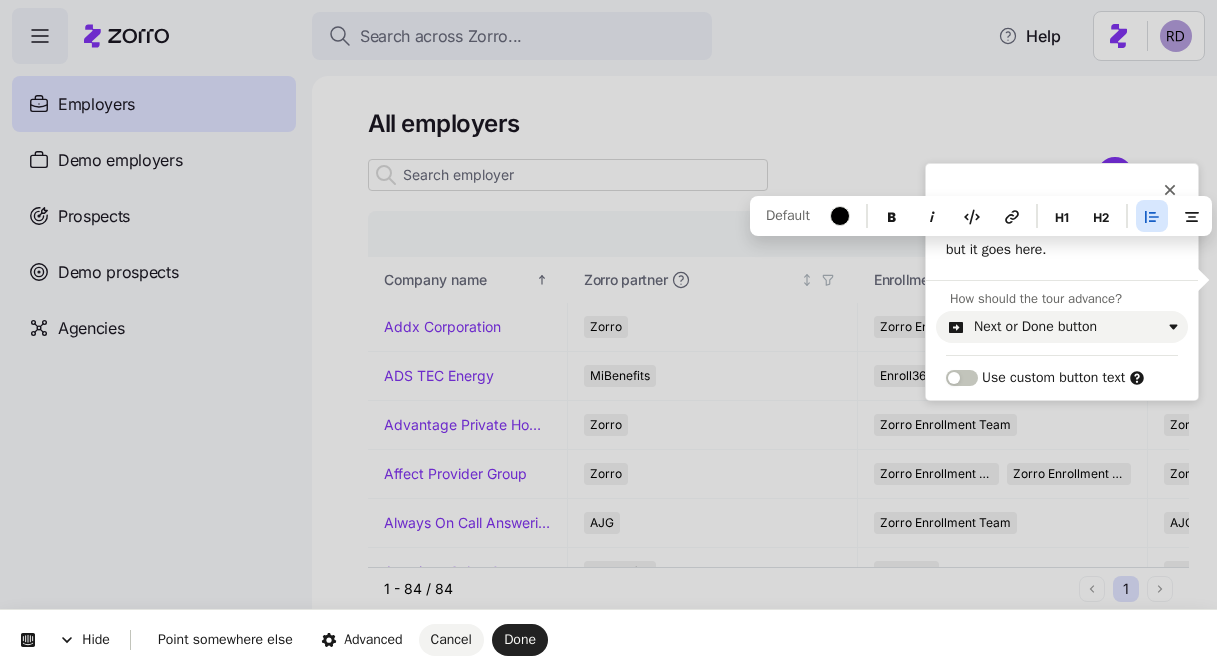 click on "I don't know what the third column is, but it goes here." at bounding box center (1062, 239) 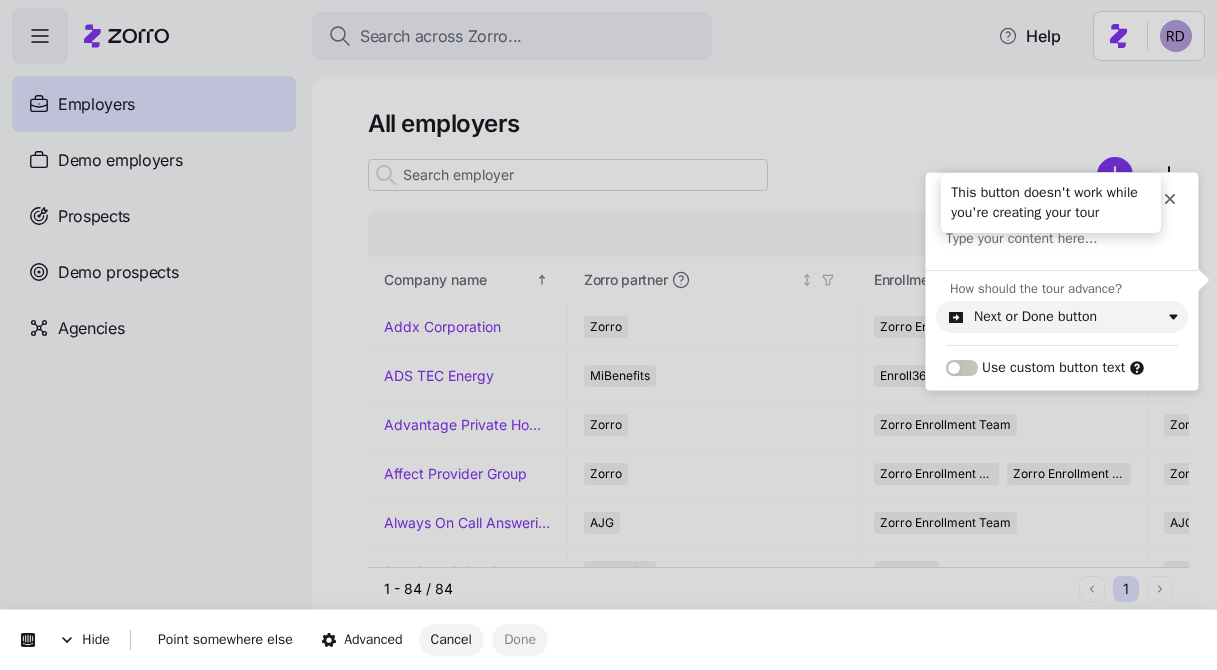 click 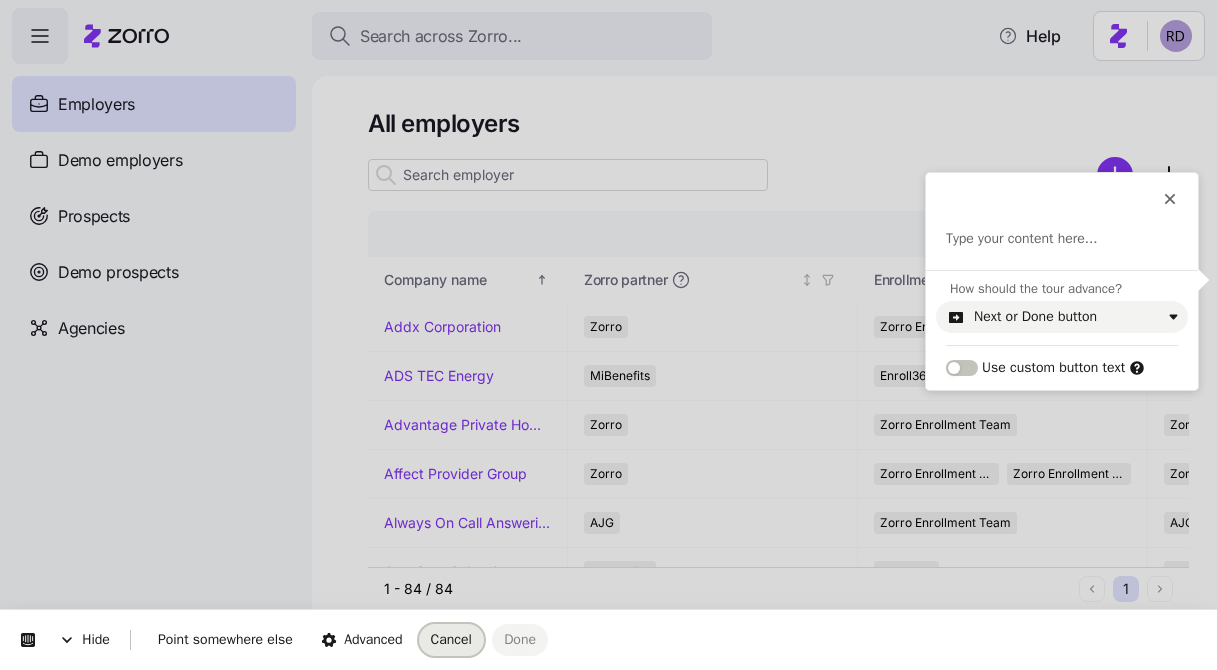click on "Cancel" at bounding box center (451, 640) 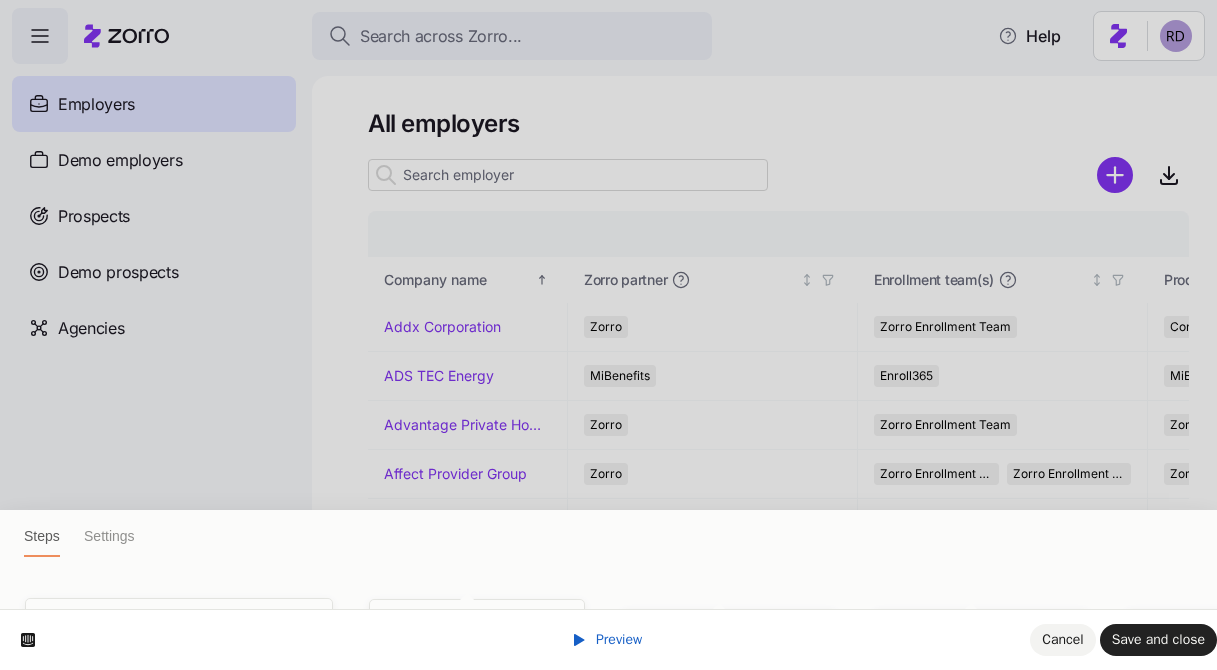 scroll, scrollTop: 56, scrollLeft: 0, axis: vertical 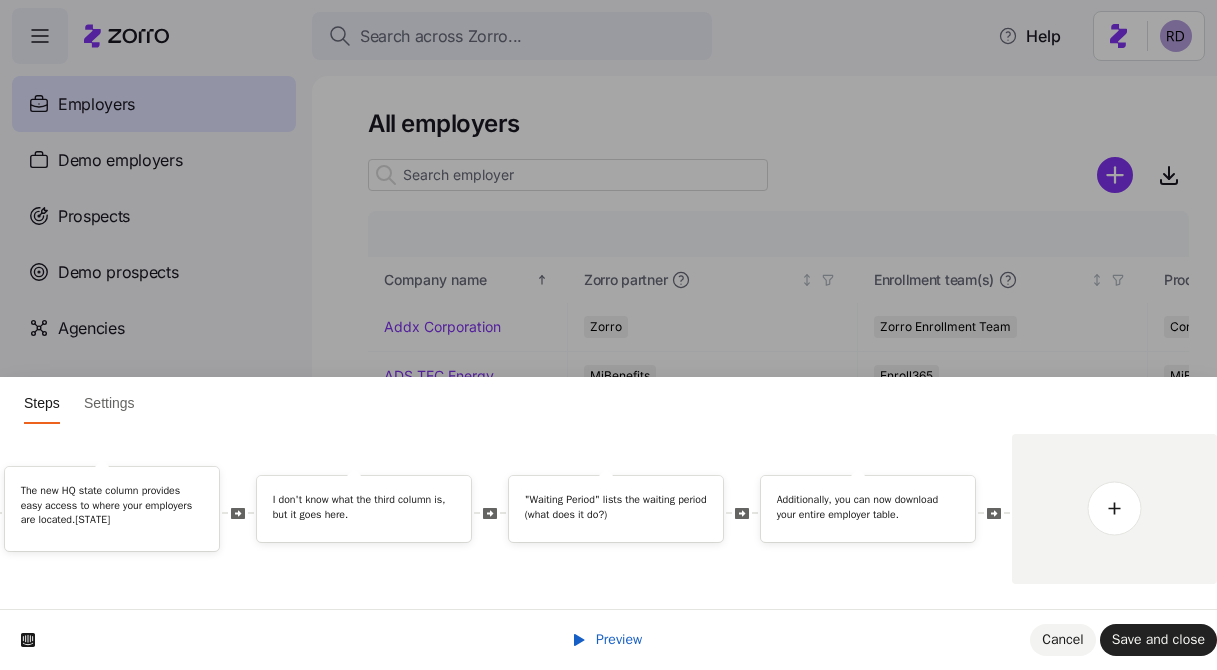 click on "I don't know what the third column is, but it goes here." at bounding box center (382, 509) 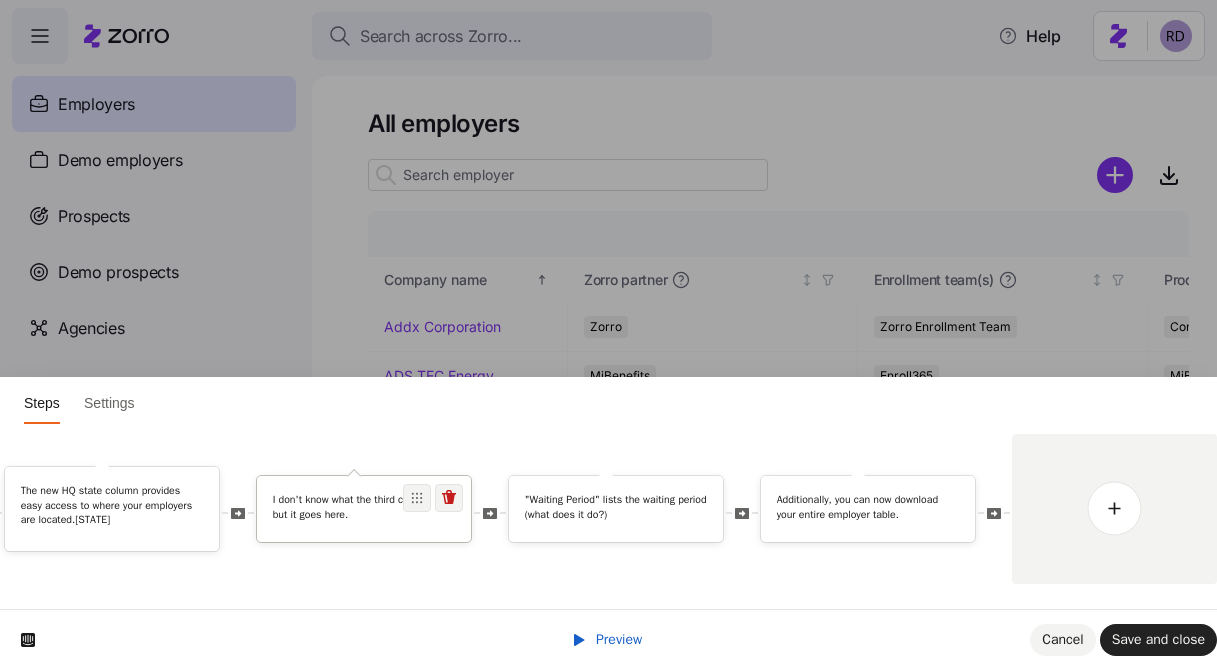 click on "I don't know what the third column is, but it goes here." at bounding box center (364, 508) 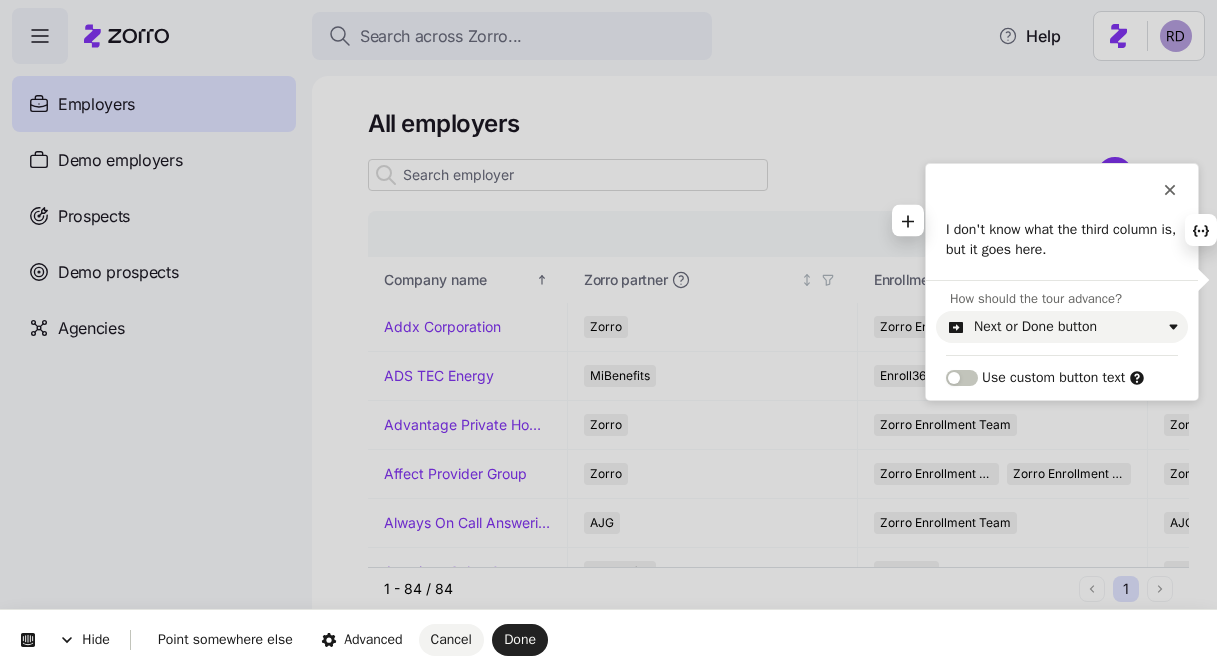 click on "This button doesn't work while you're creating your tour" at bounding box center (1062, 190) 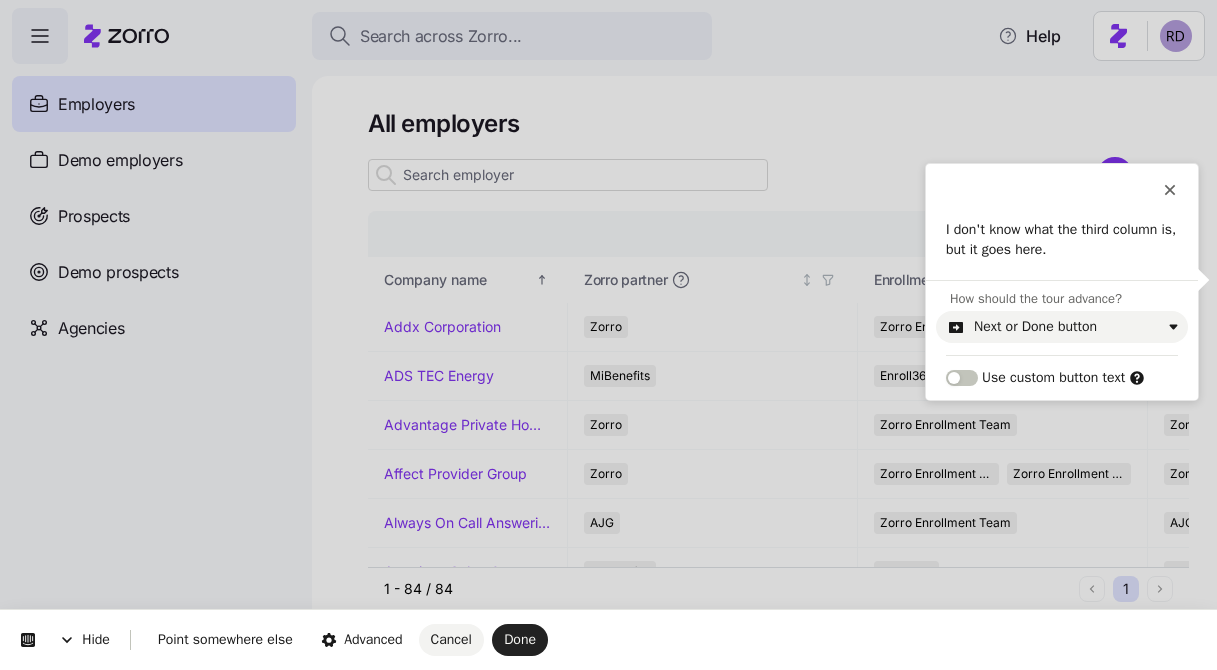 click on "This button doesn't work while you're creating your tour" at bounding box center (1062, 190) 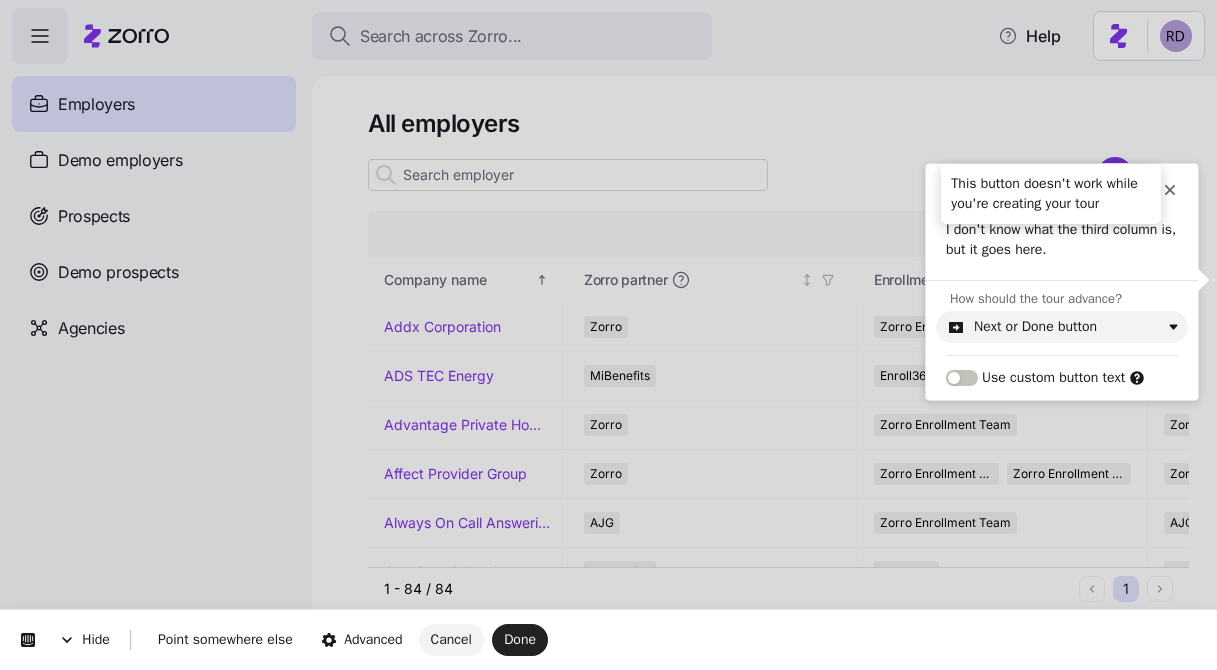 click 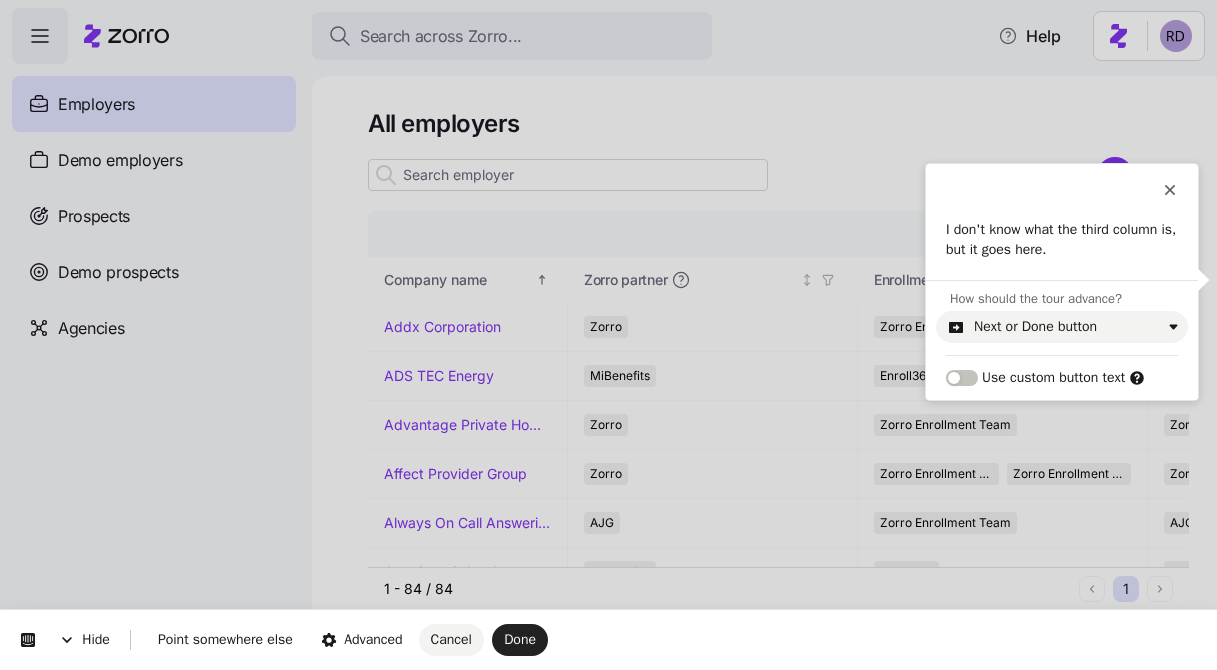click on "This button doesn't work while you're creating your tour
I don't know what the third column is, but it goes here." at bounding box center [1062, 222] 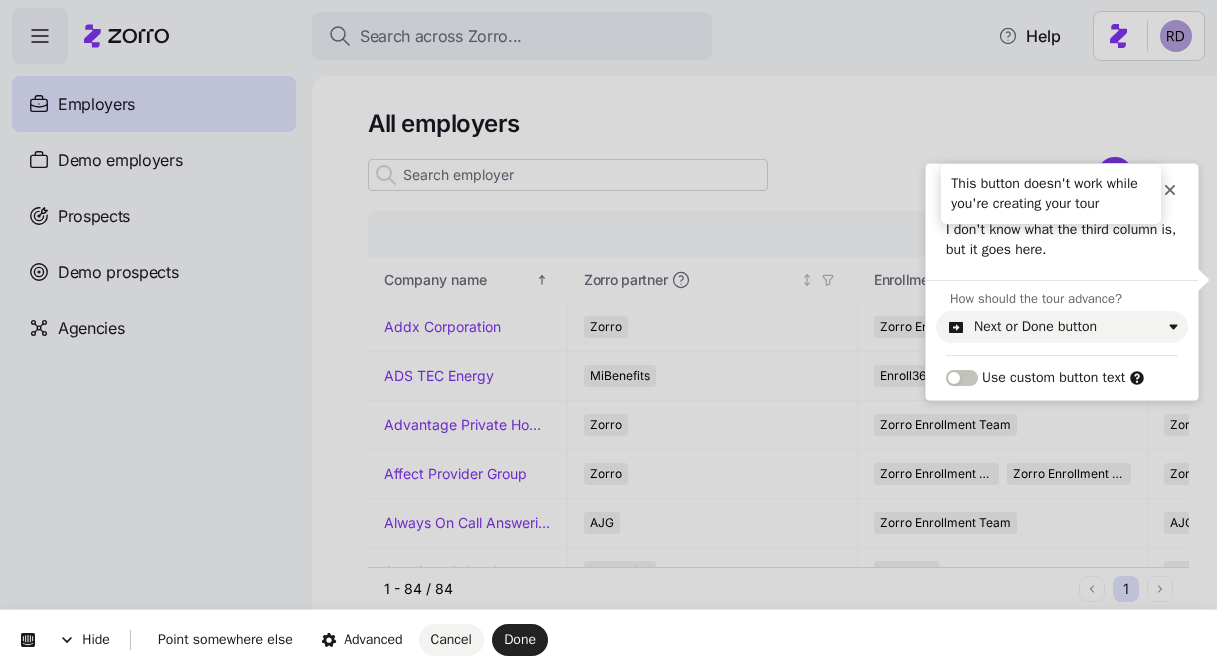 click 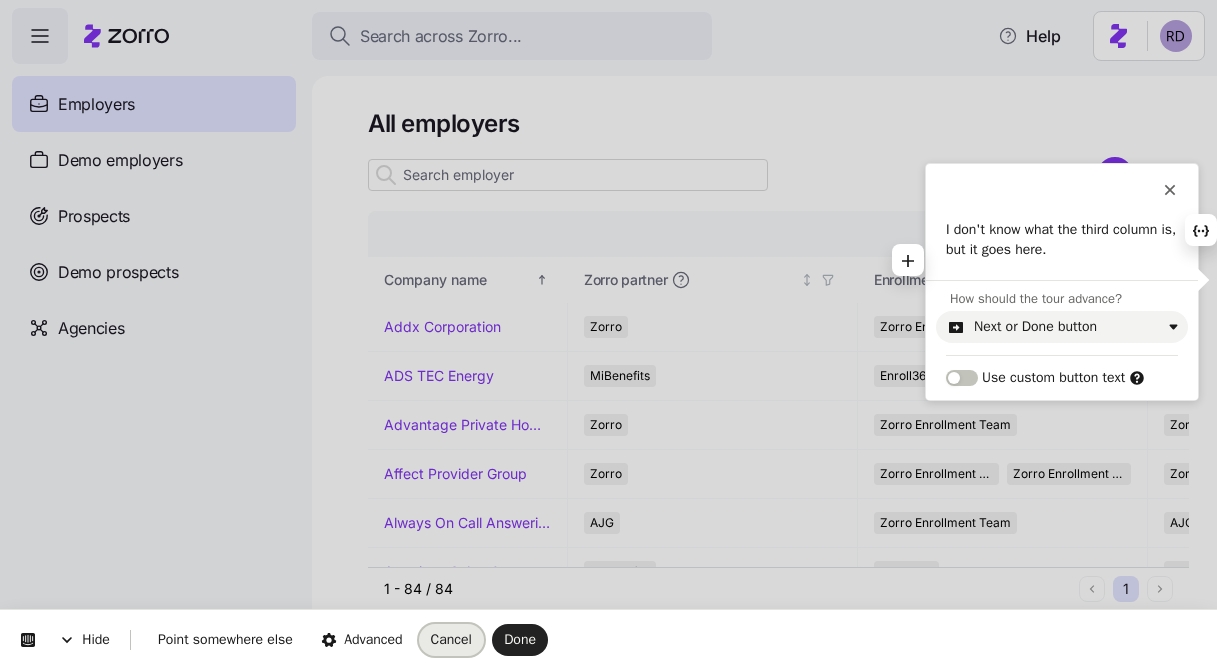 click on "Cancel" at bounding box center [451, 639] 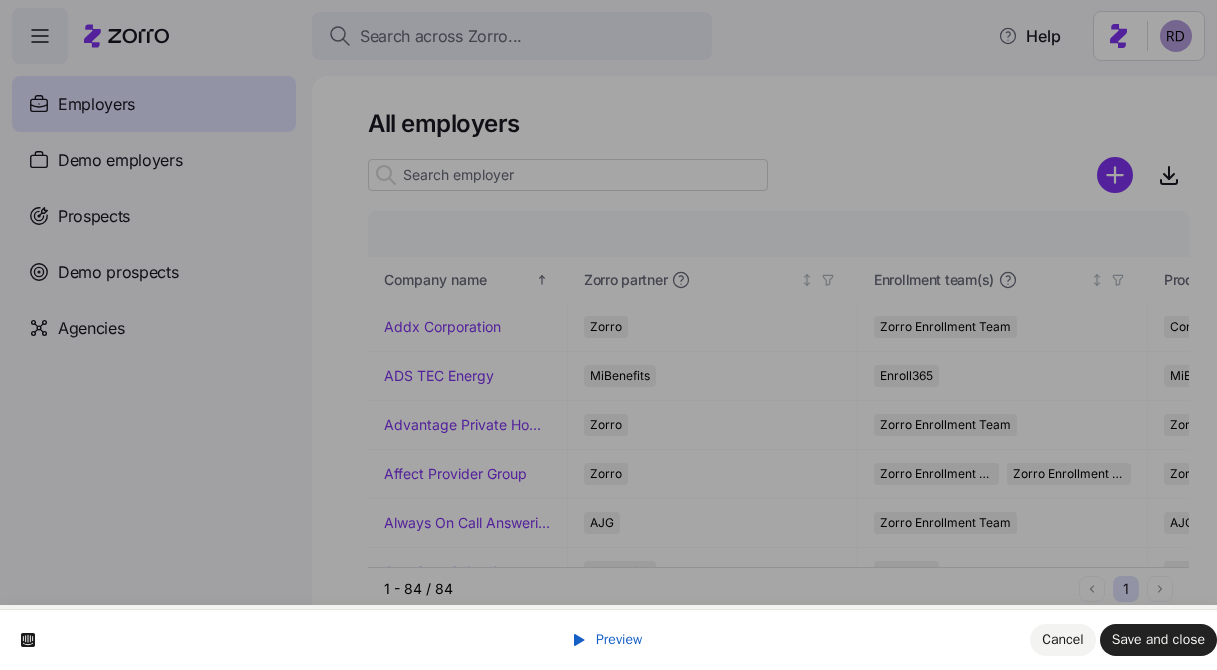 scroll, scrollTop: 0, scrollLeft: 365, axis: horizontal 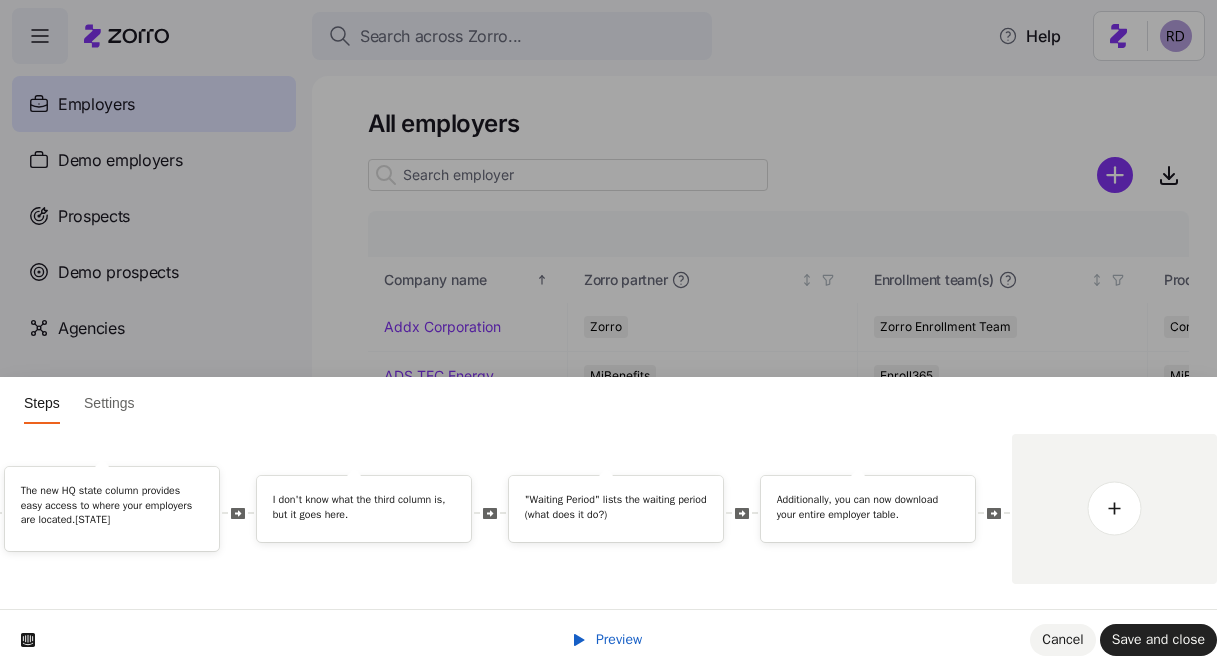 click on "Preview" at bounding box center (619, 639) 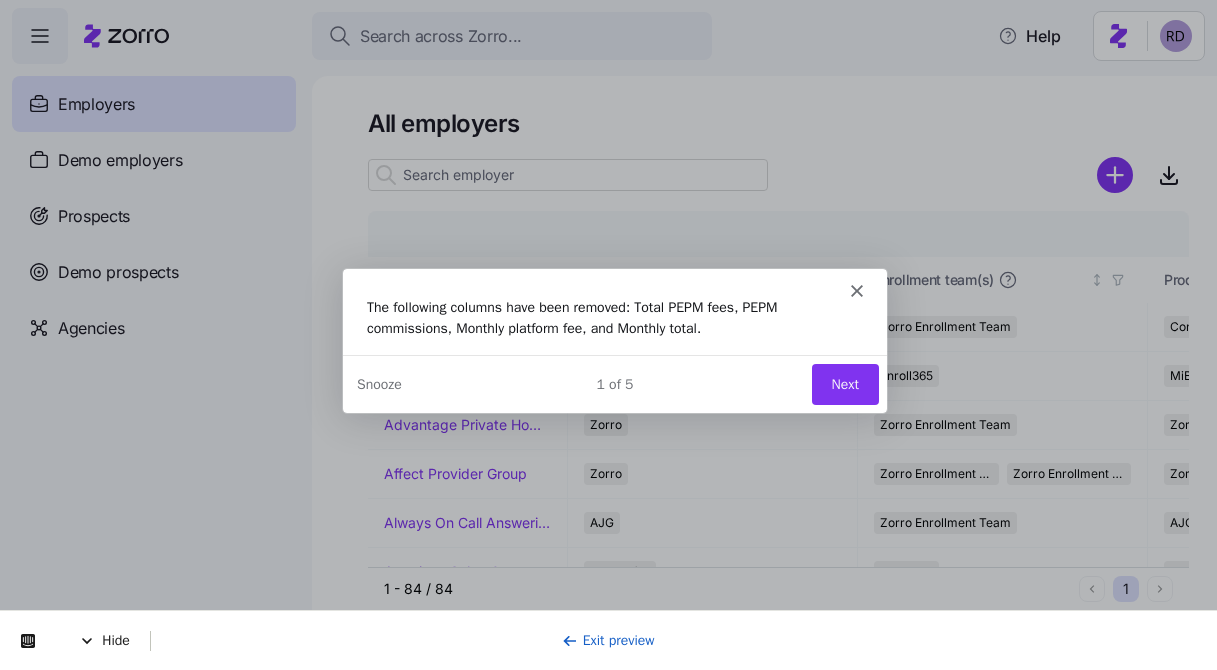 scroll, scrollTop: 0, scrollLeft: 0, axis: both 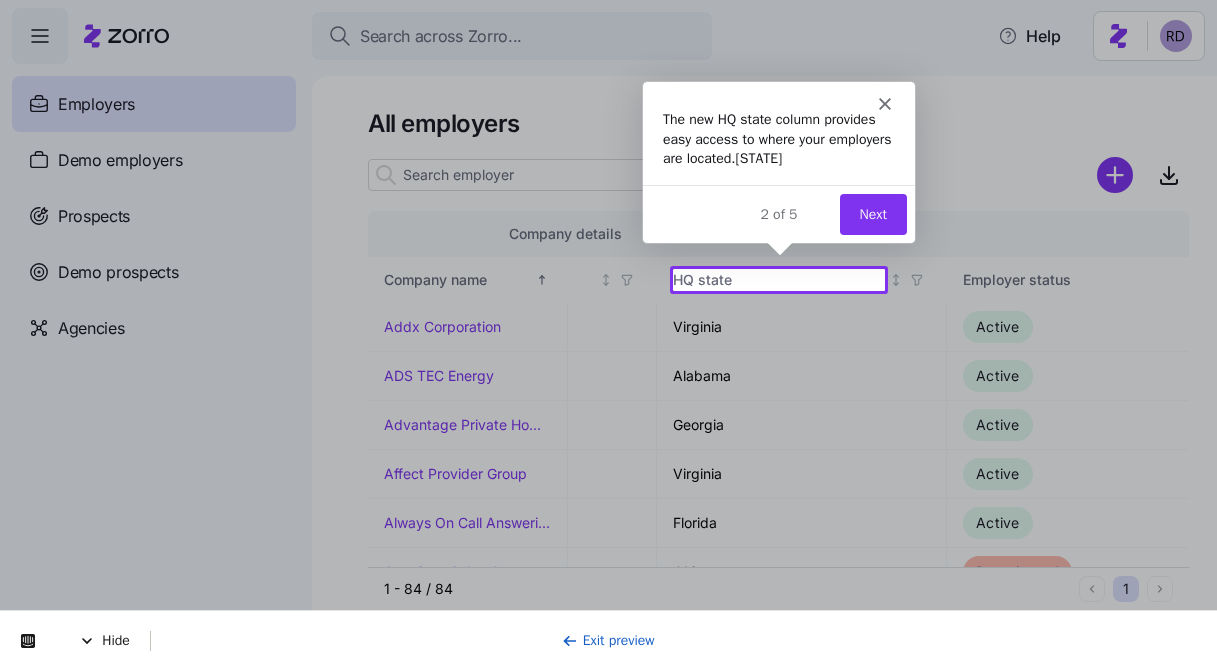 click on "Next" at bounding box center (871, 213) 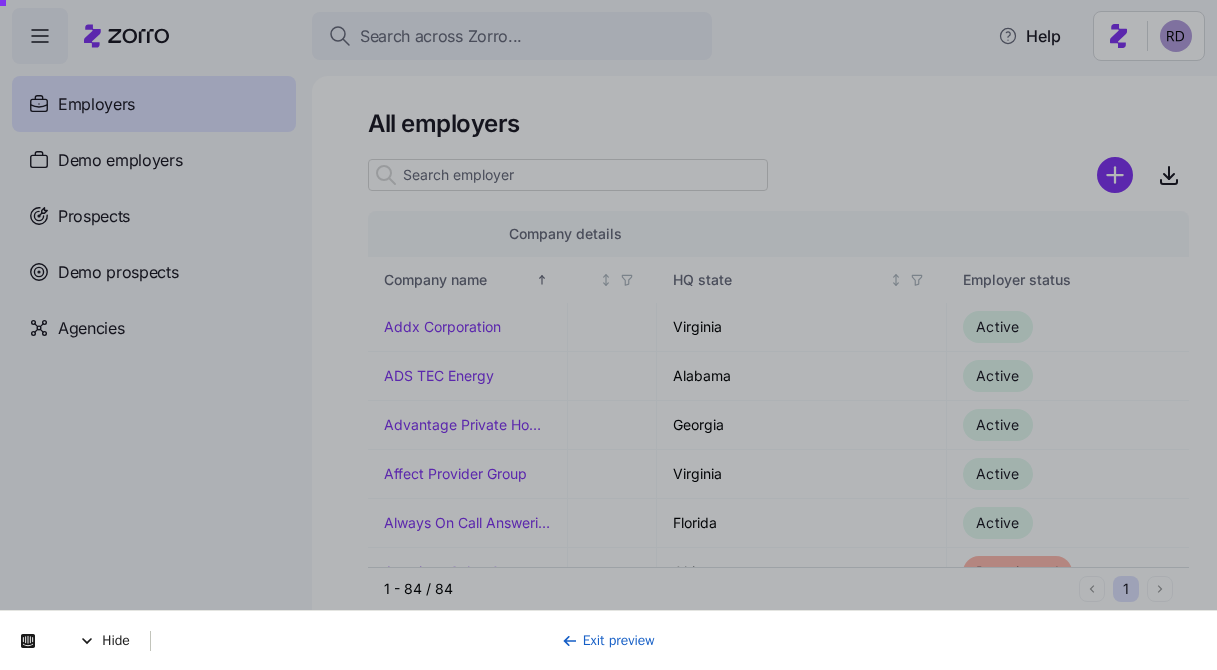scroll, scrollTop: 0, scrollLeft: 0, axis: both 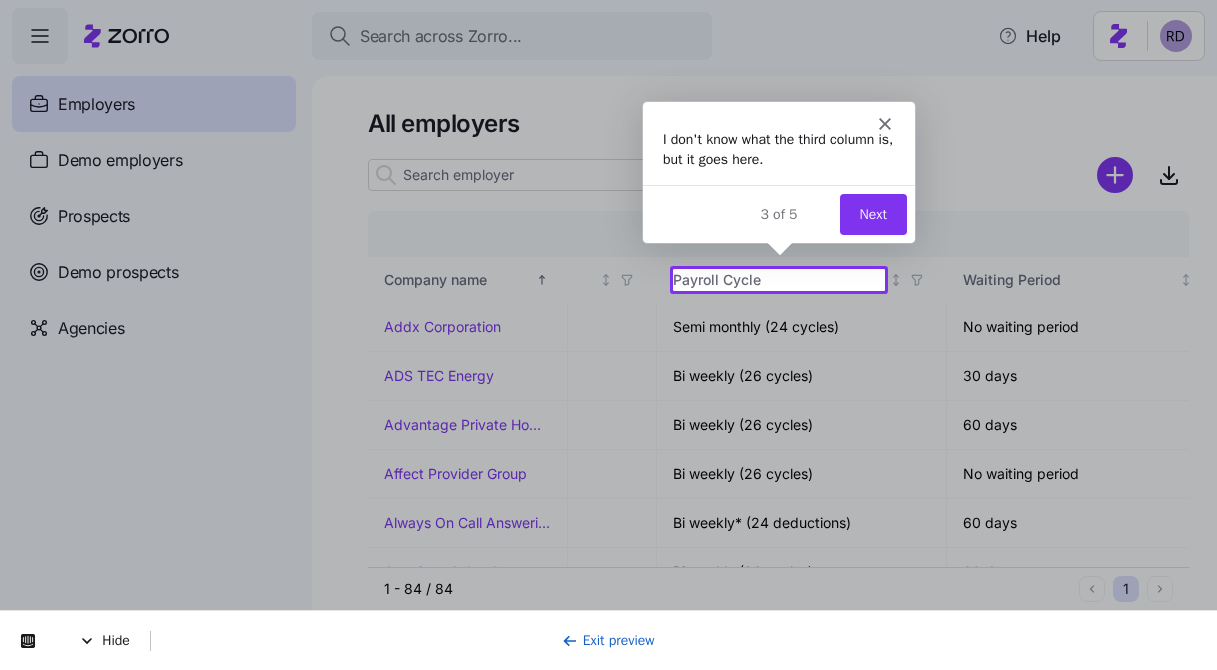 click on "Next" at bounding box center [871, 213] 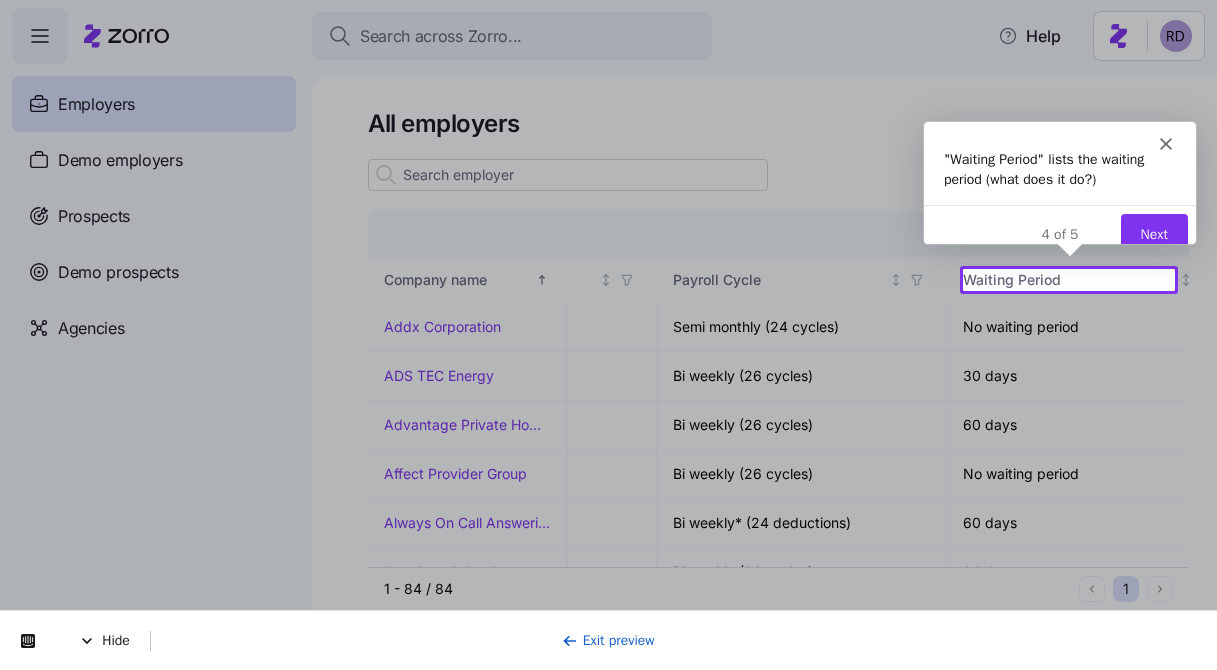 scroll, scrollTop: 0, scrollLeft: 0, axis: both 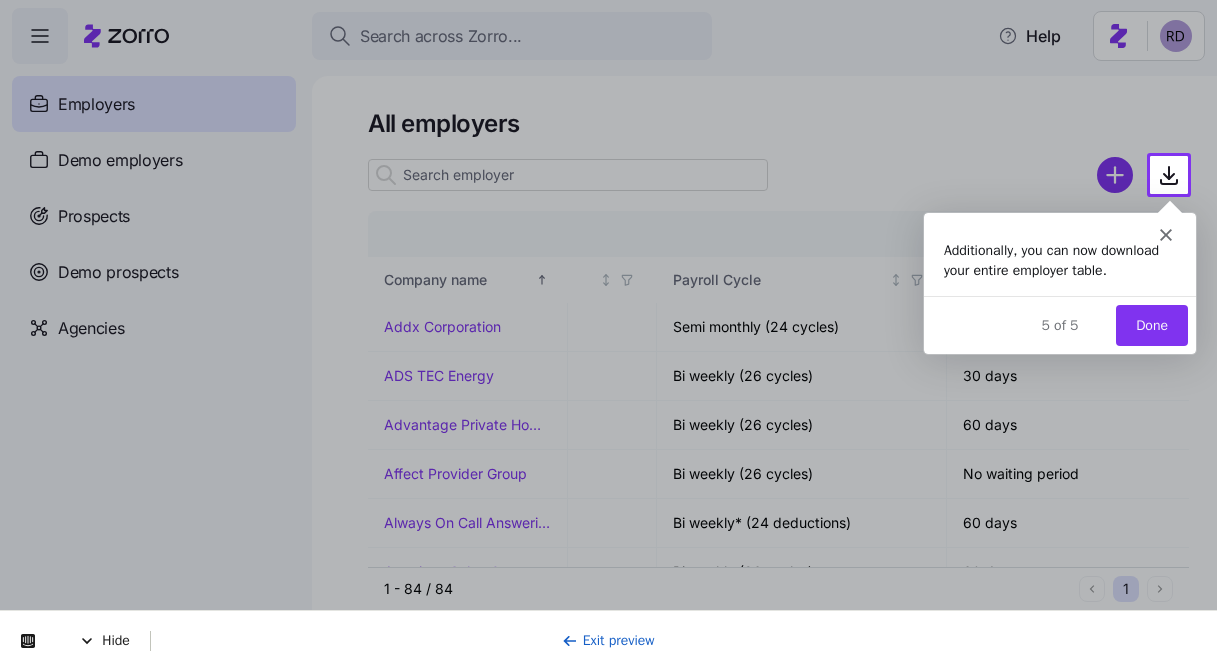 click on "Done" at bounding box center [1151, 324] 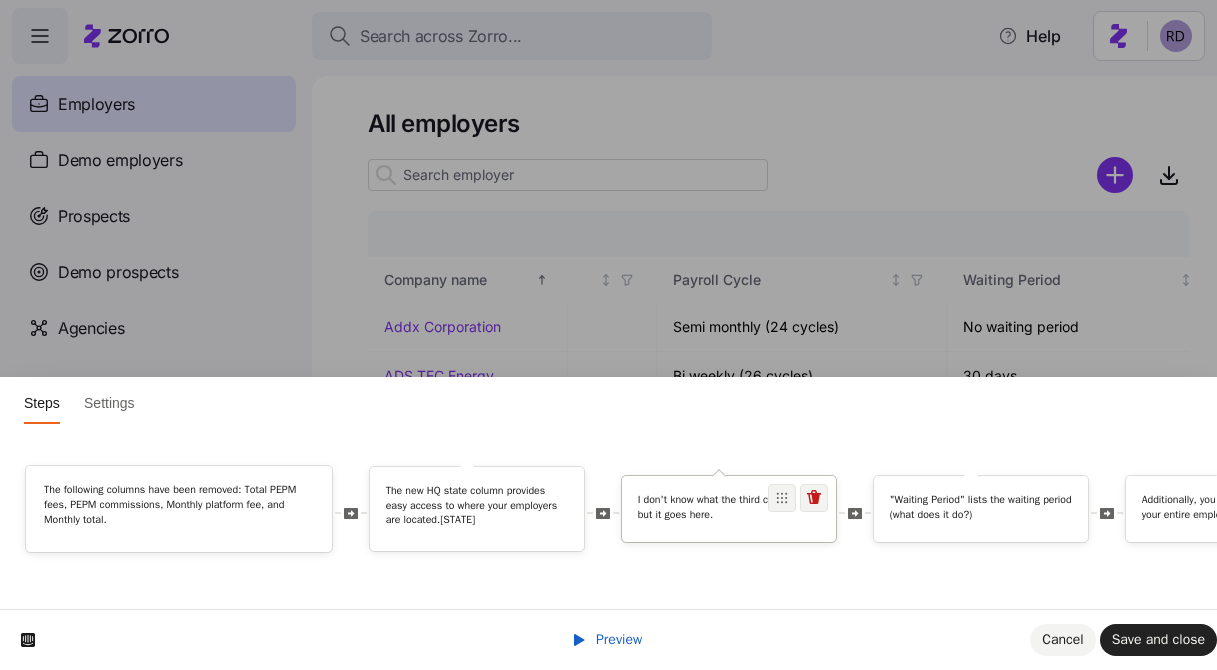 click on "I don't know what the third column is, but it goes here." at bounding box center (729, 506) 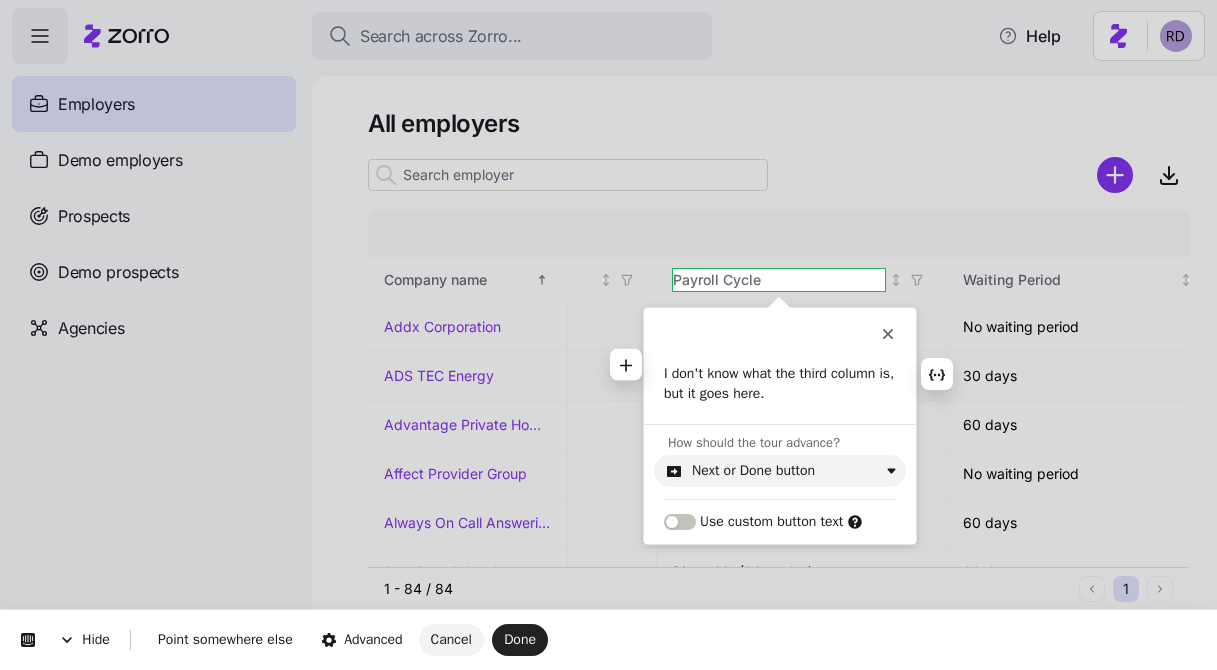 click on "I don't know what the third column is, but it goes here." at bounding box center (780, 383) 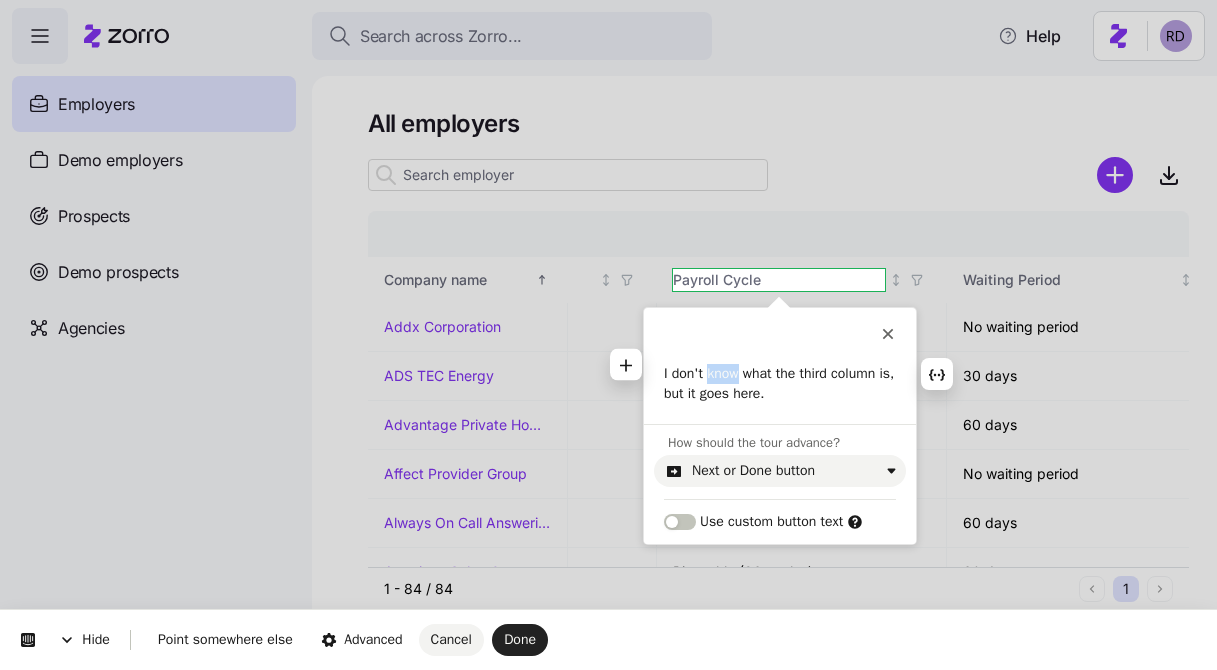 click on "I don't know what the third column is, but it goes here." at bounding box center (780, 383) 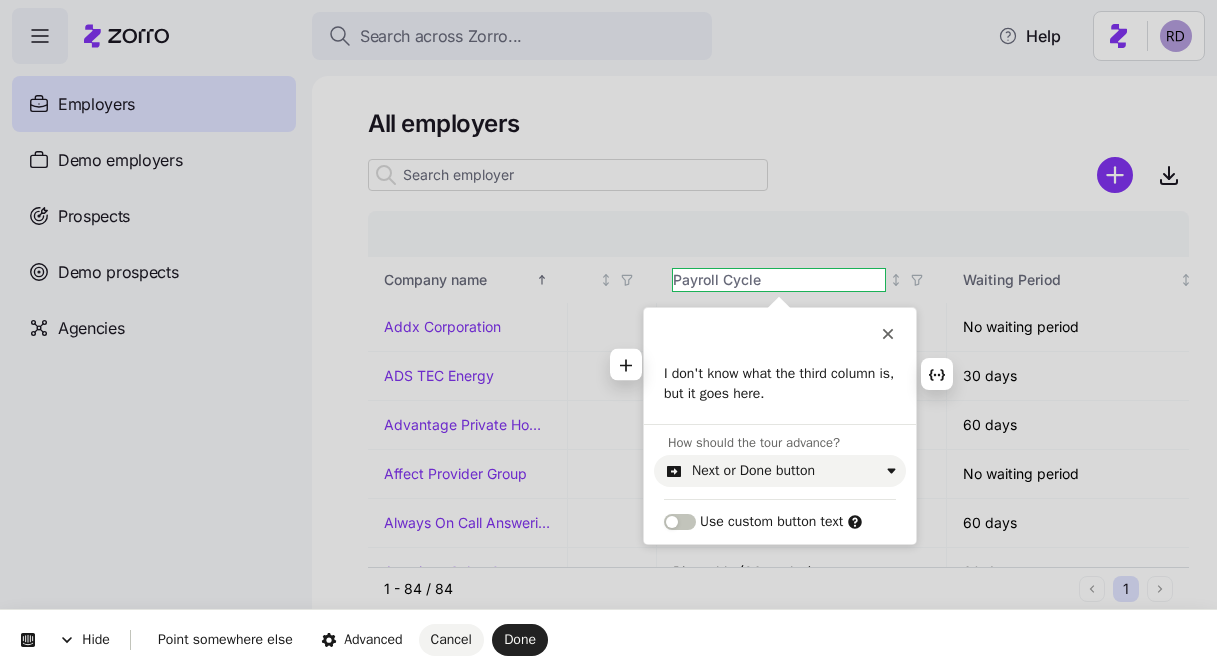 click on "I don't know what the third column is, but it goes here." at bounding box center [780, 383] 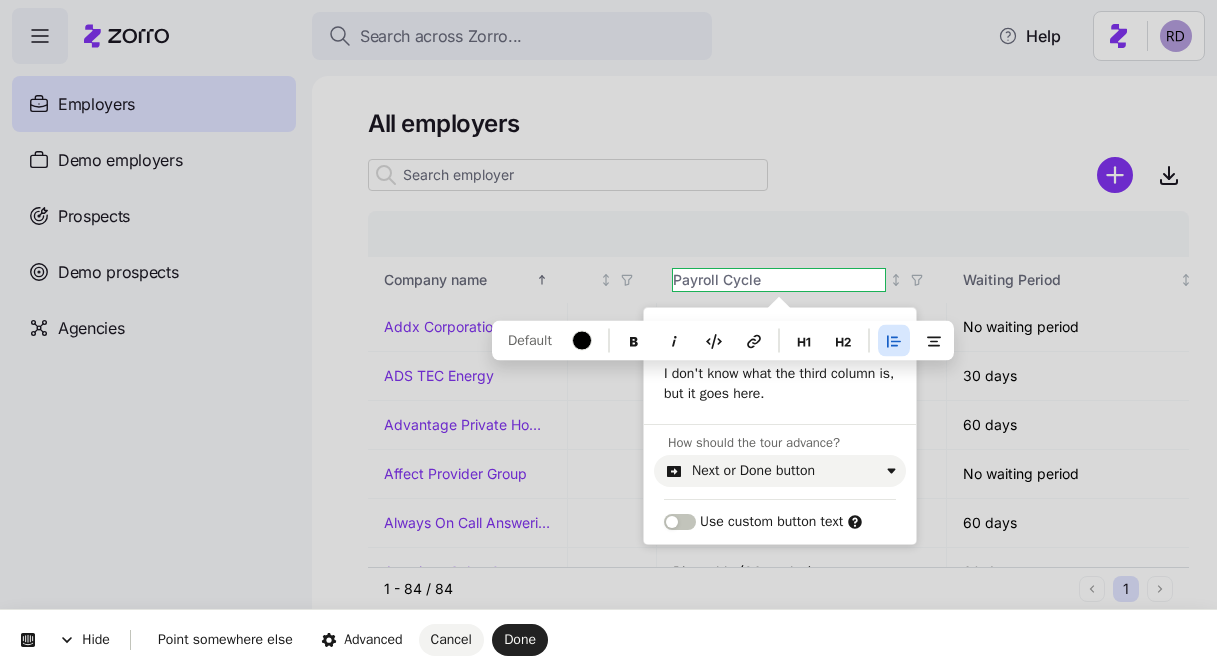 type 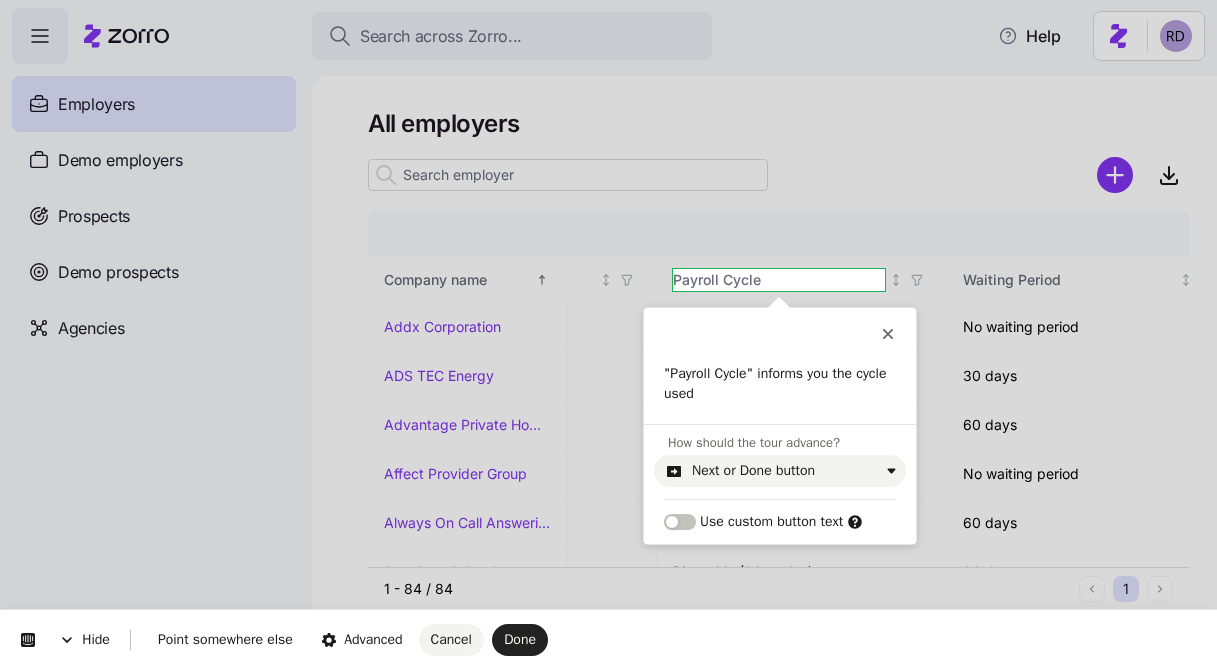 click on ""Payroll Cycle" informs you the cycle used" at bounding box center (780, 394) 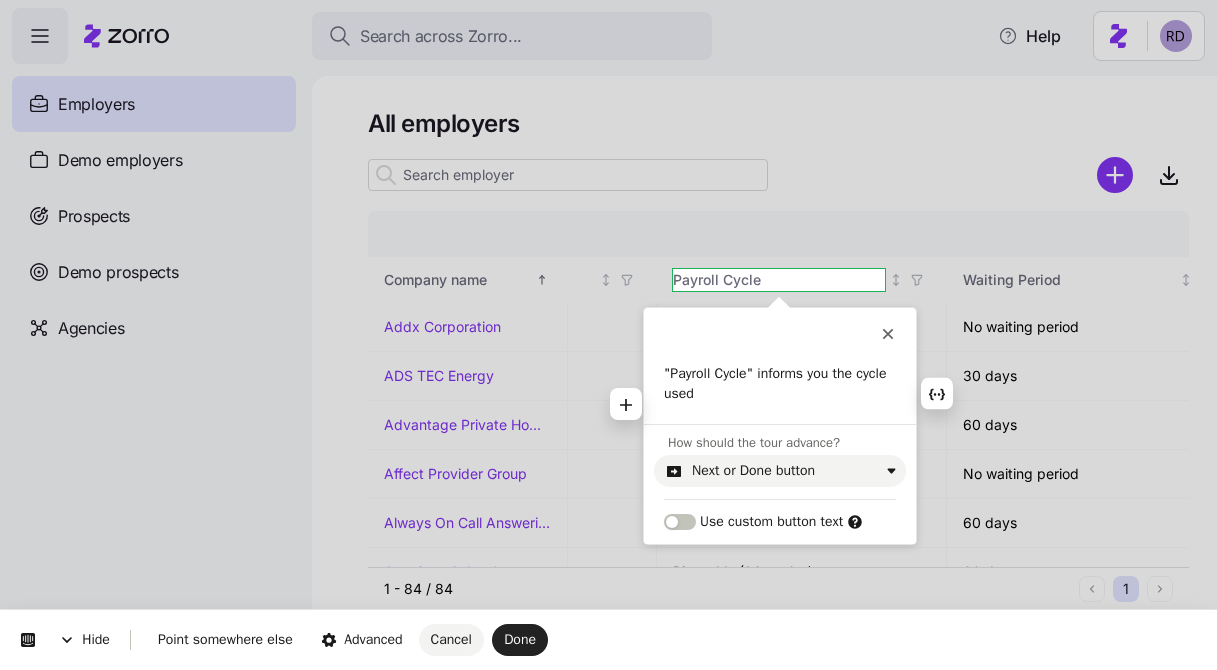 click on ""Payroll Cycle" informs you the cycle used" at bounding box center (780, 383) 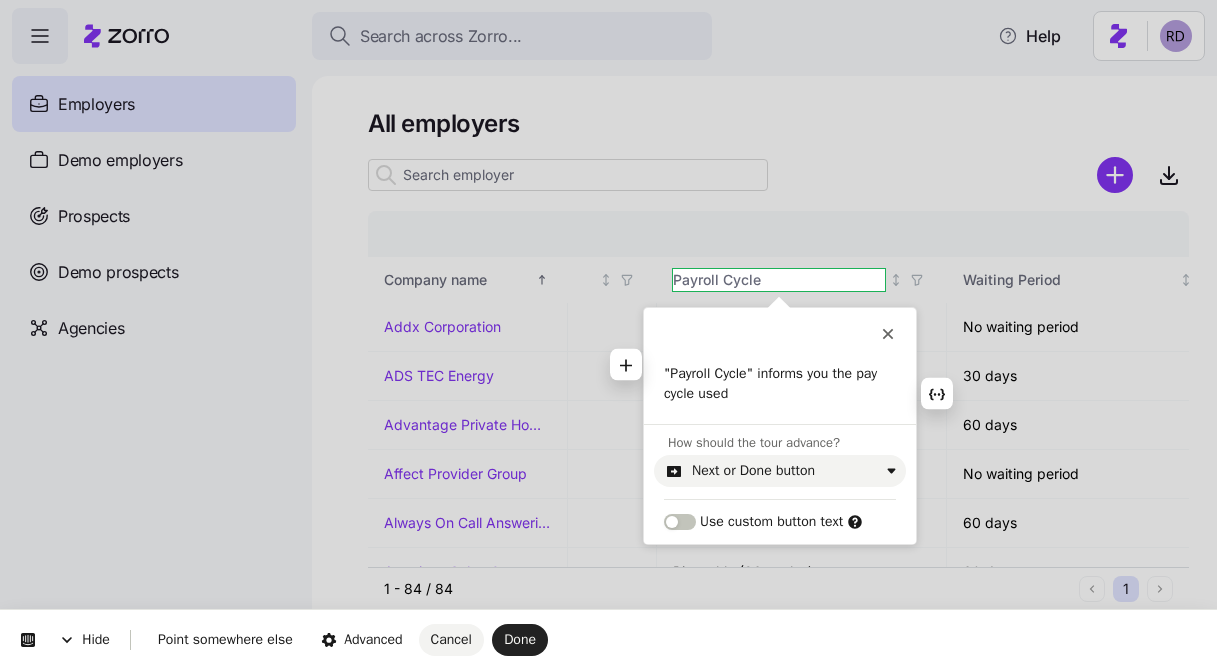 click on ""Payroll Cycle" informs you the pay cycle used" at bounding box center [780, 383] 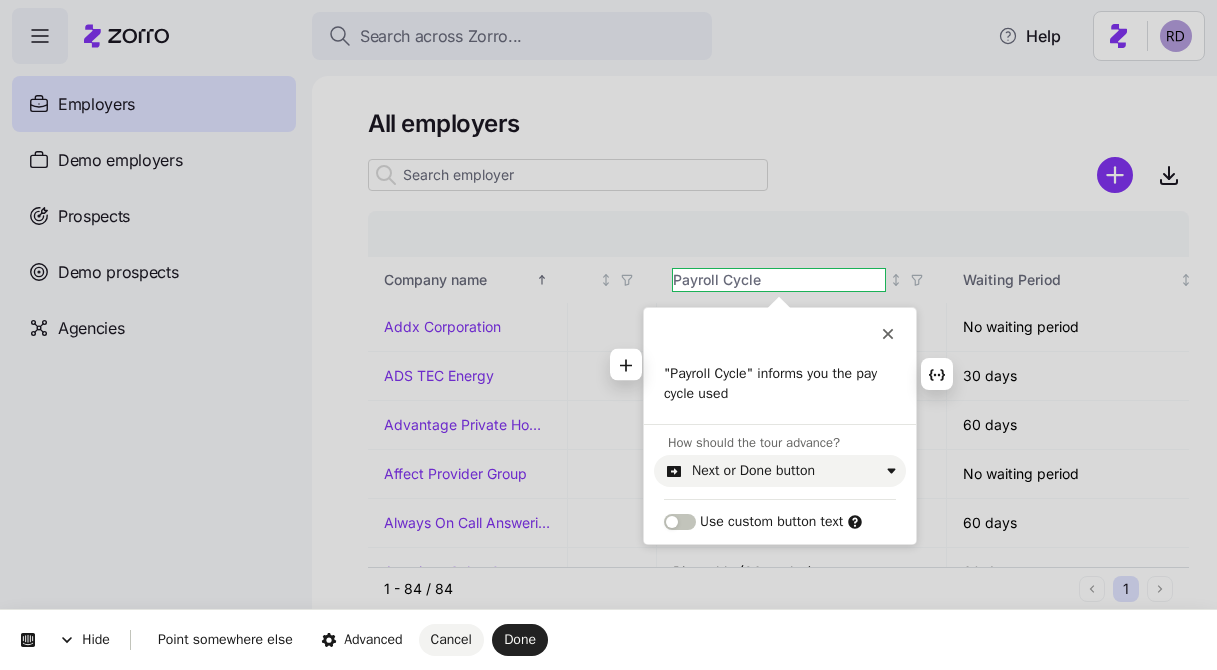 click on ""Payroll Cycle" informs you the pay cycle used" at bounding box center (780, 383) 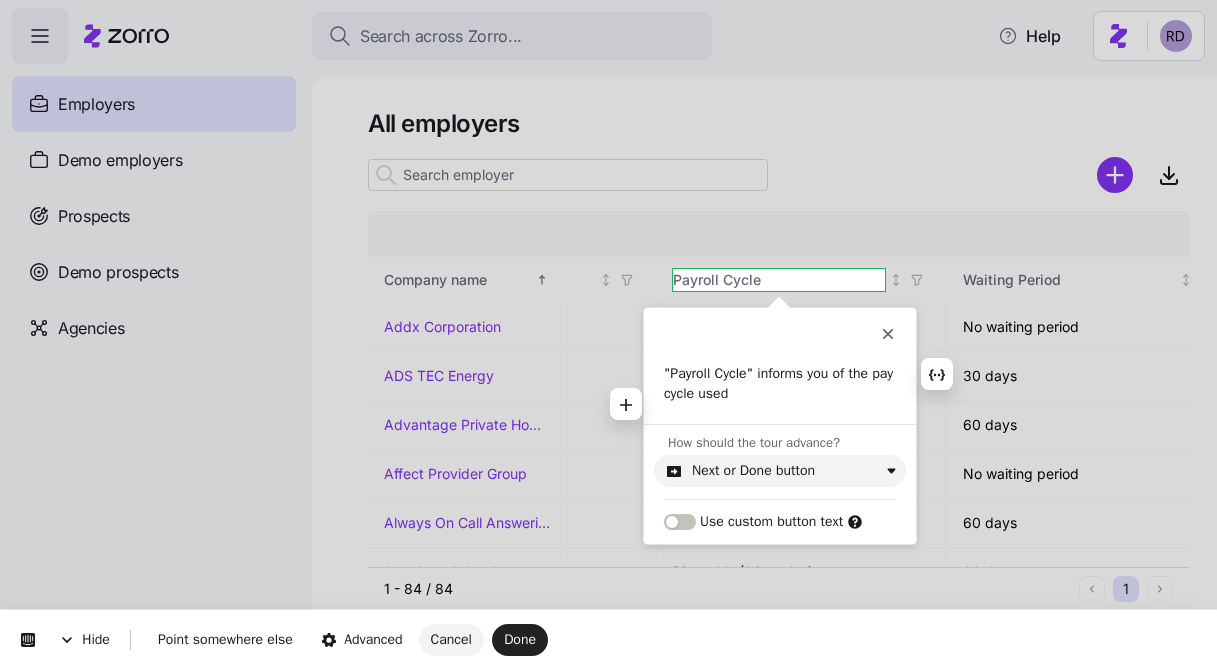 click on ""Payroll Cycle" informs you of the pay cycle used" at bounding box center [780, 383] 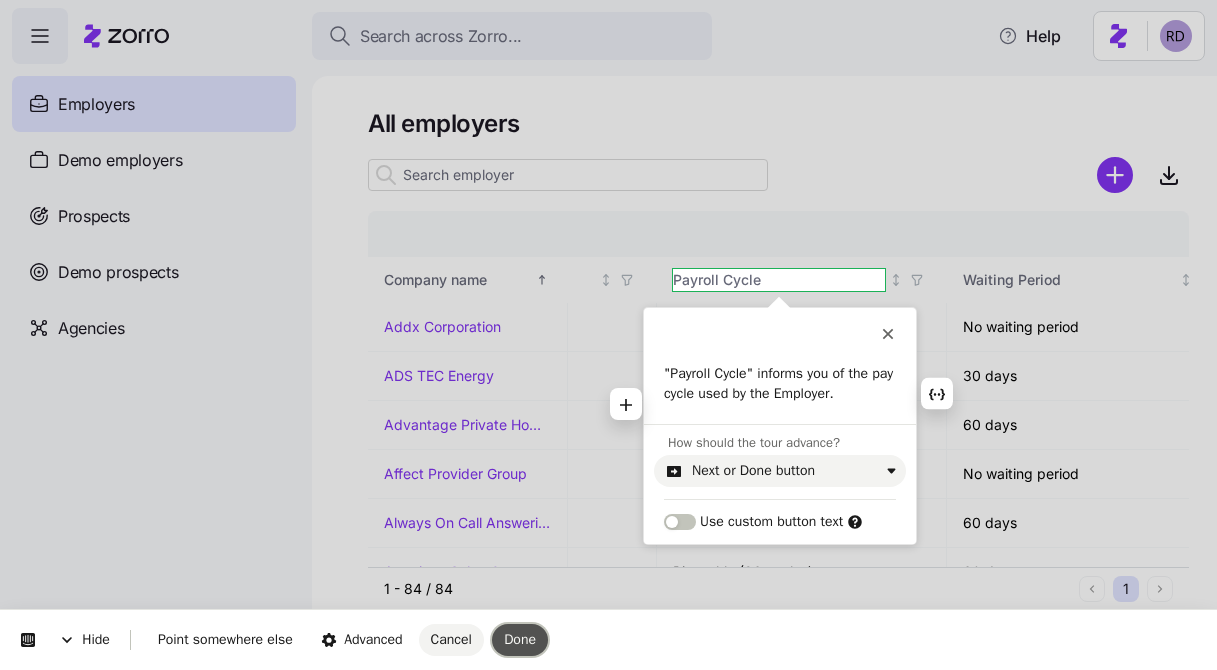 click on "Done" at bounding box center (520, 640) 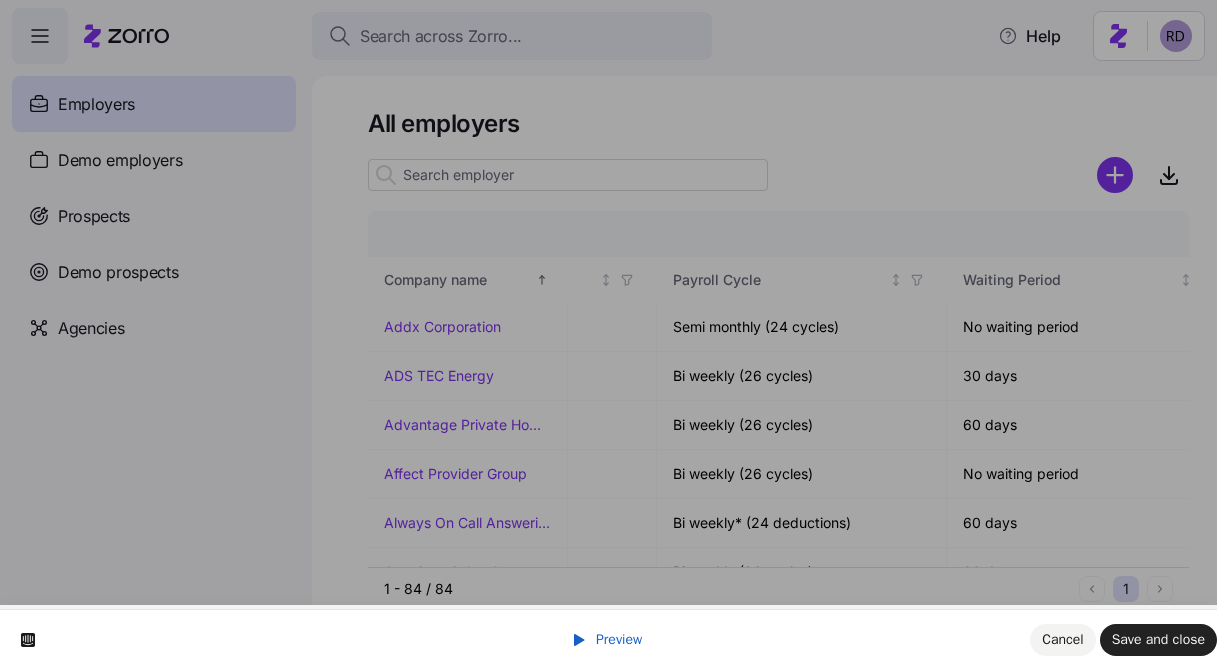 scroll, scrollTop: 56, scrollLeft: 0, axis: vertical 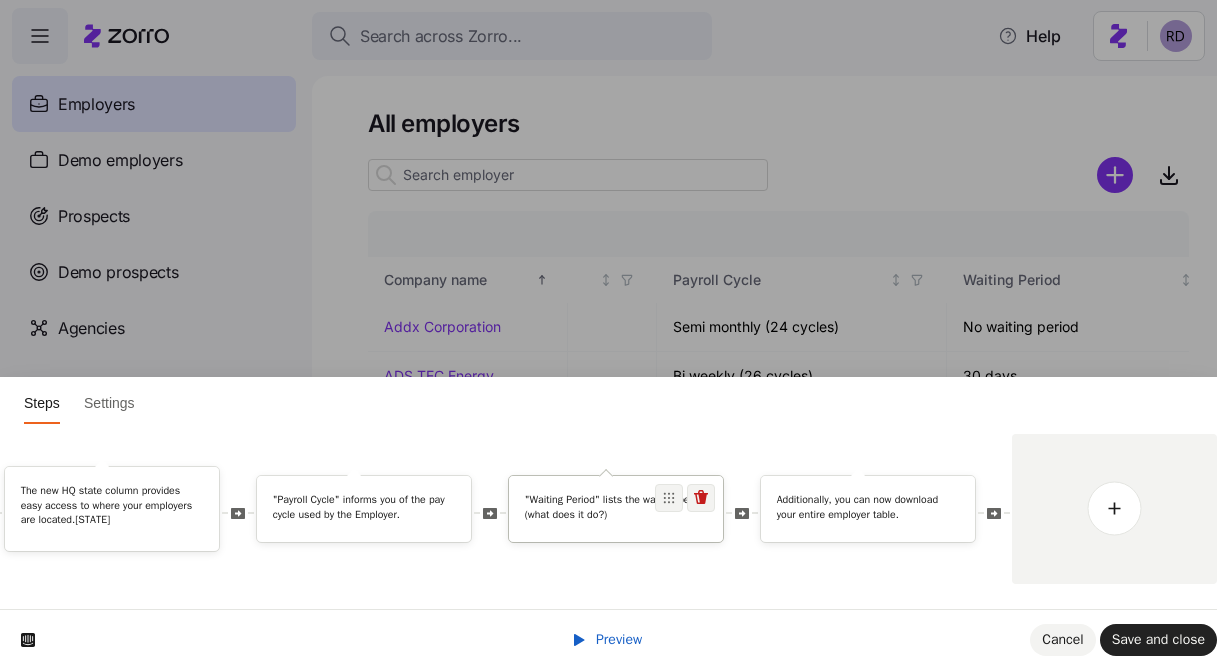 click on "Waiting period (what does it do?)" at bounding box center [616, 510] 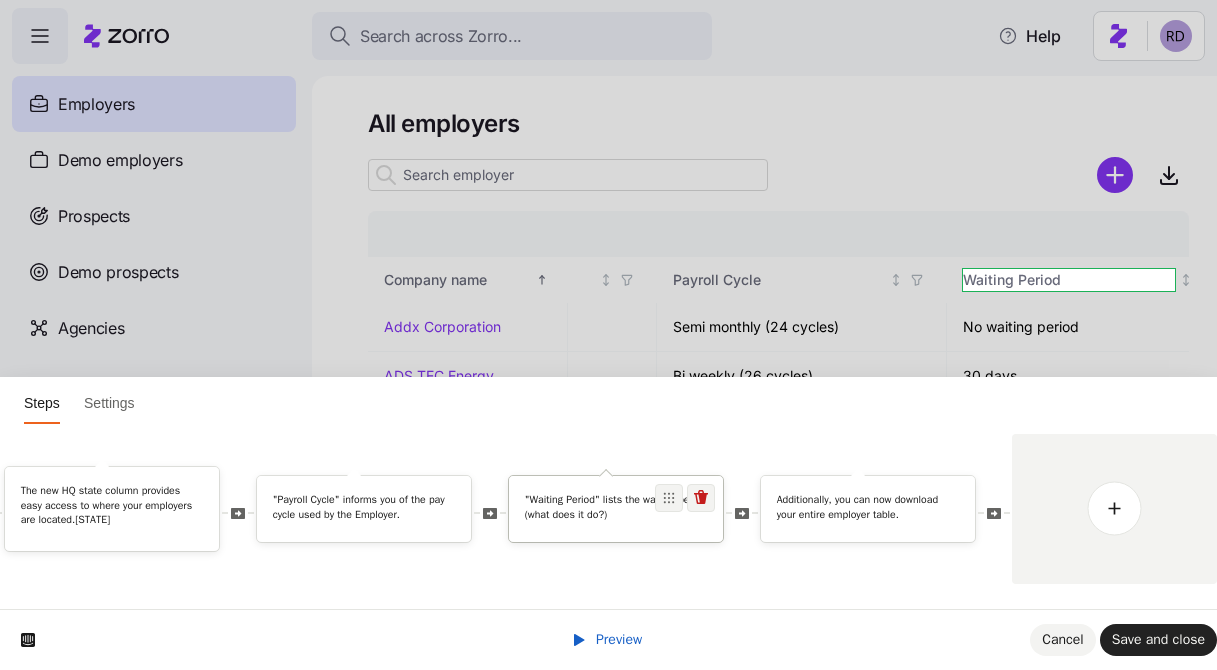 scroll, scrollTop: 0, scrollLeft: 0, axis: both 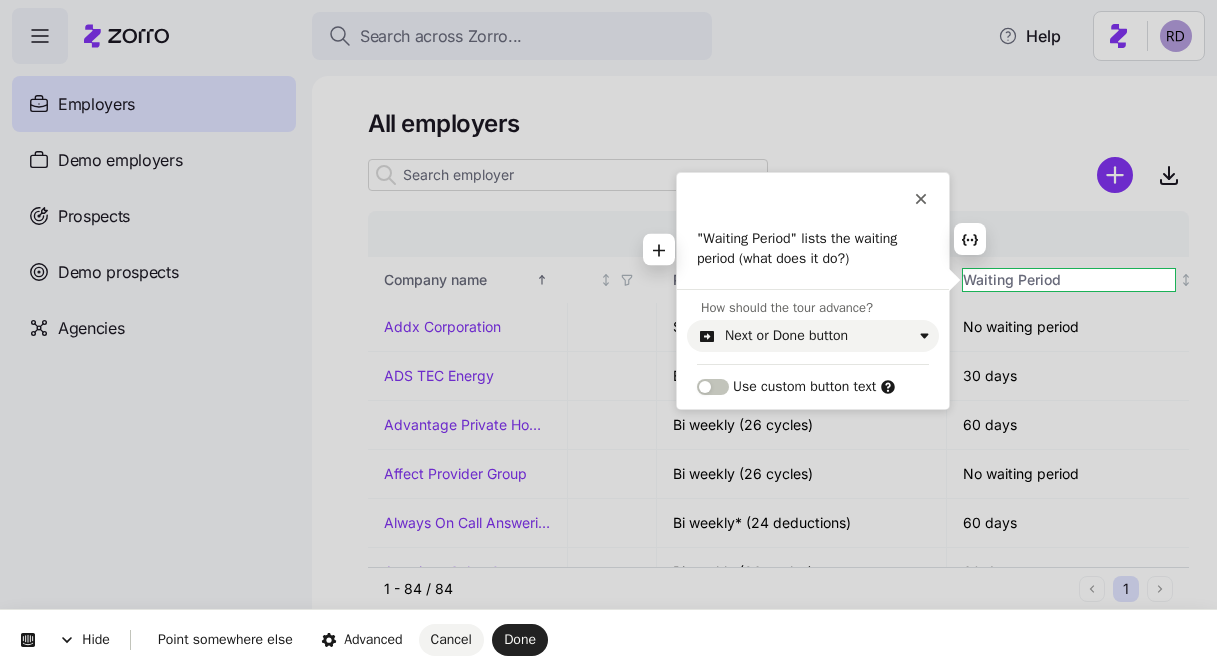 click on "Waiting period (what does it do?)" at bounding box center [813, 248] 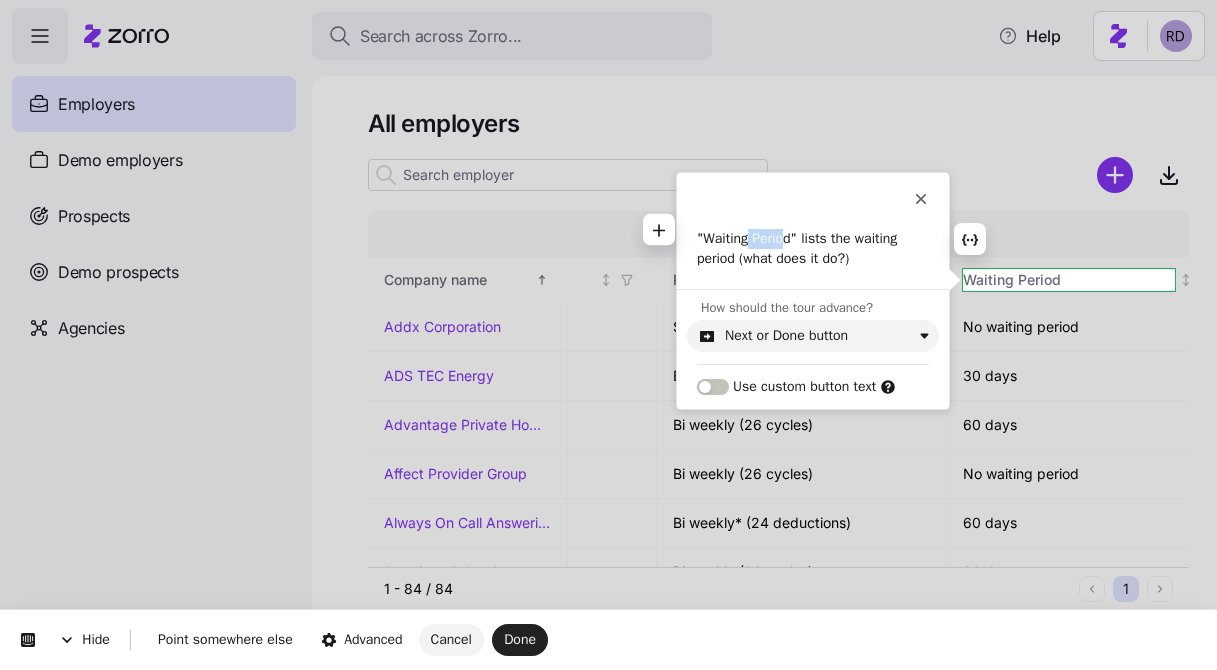 click on "Waiting period (what does it do?)" at bounding box center (813, 248) 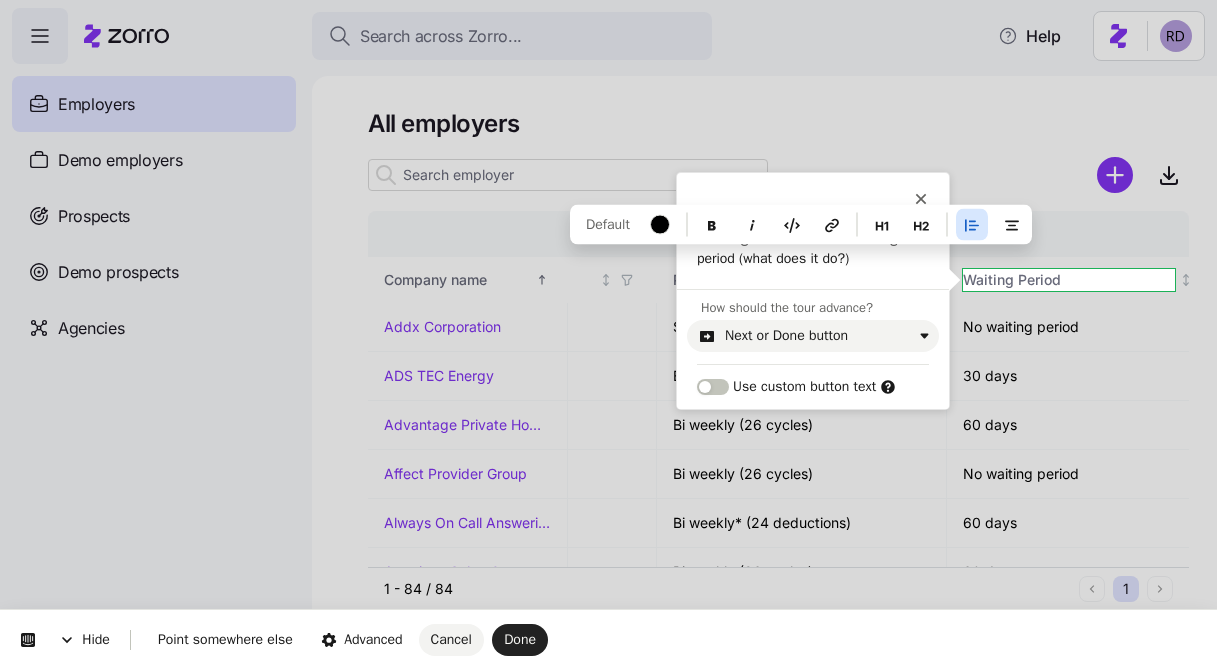 click on "Waiting period (what does it do?)" at bounding box center (813, 248) 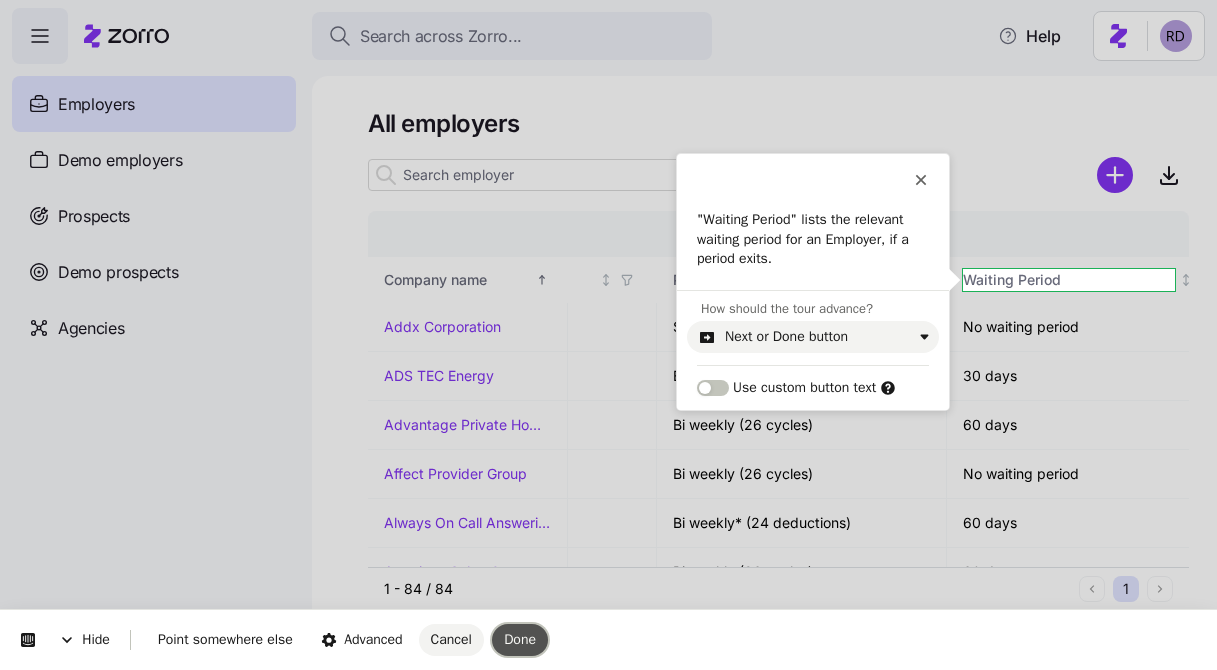click on "Done" at bounding box center [520, 640] 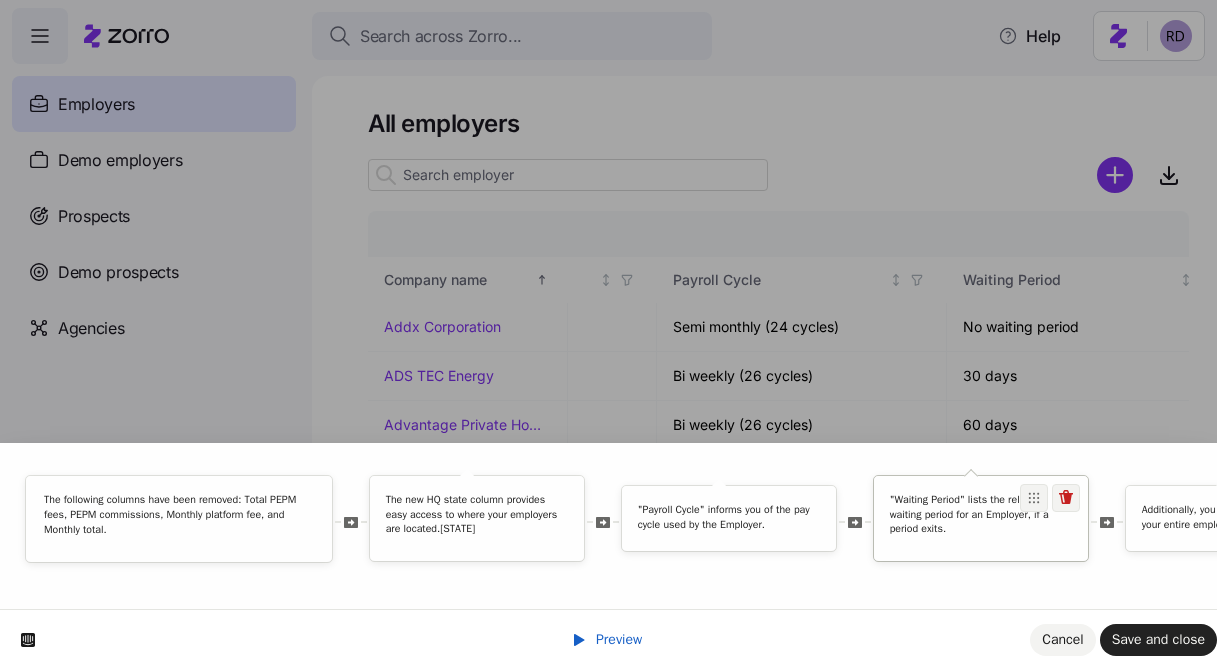 scroll, scrollTop: 0, scrollLeft: 0, axis: both 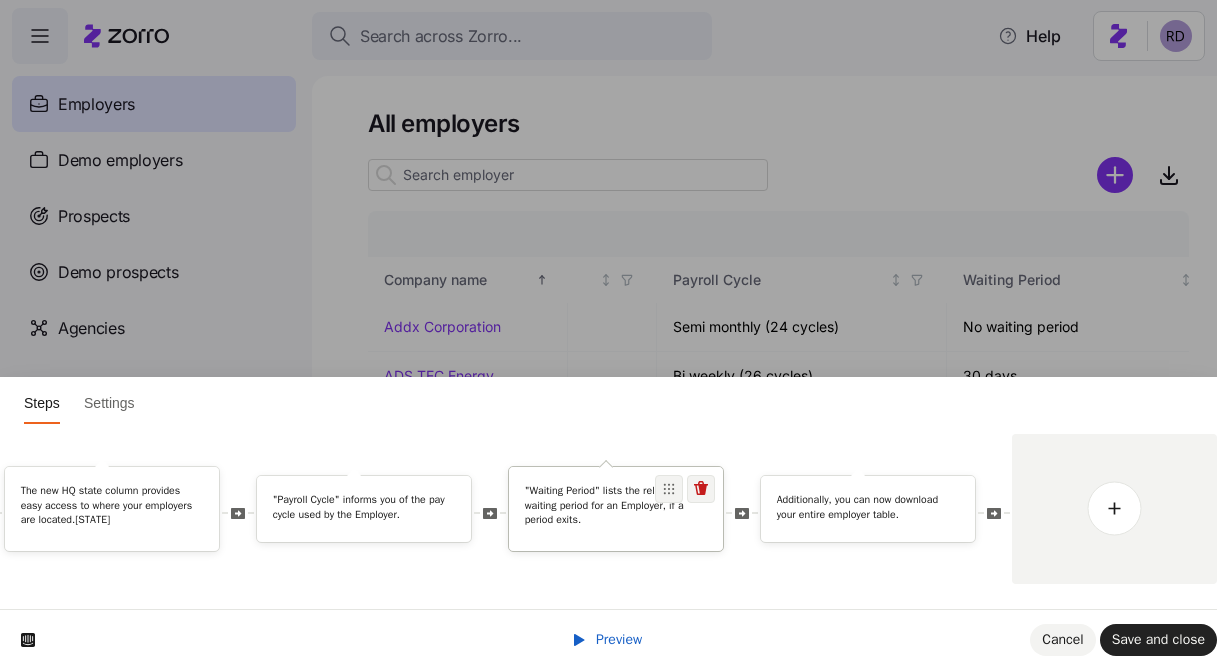 click on ""Waiting Period" lists the relevant waiting period for an Employer, if a period exits." at bounding box center [616, 505] 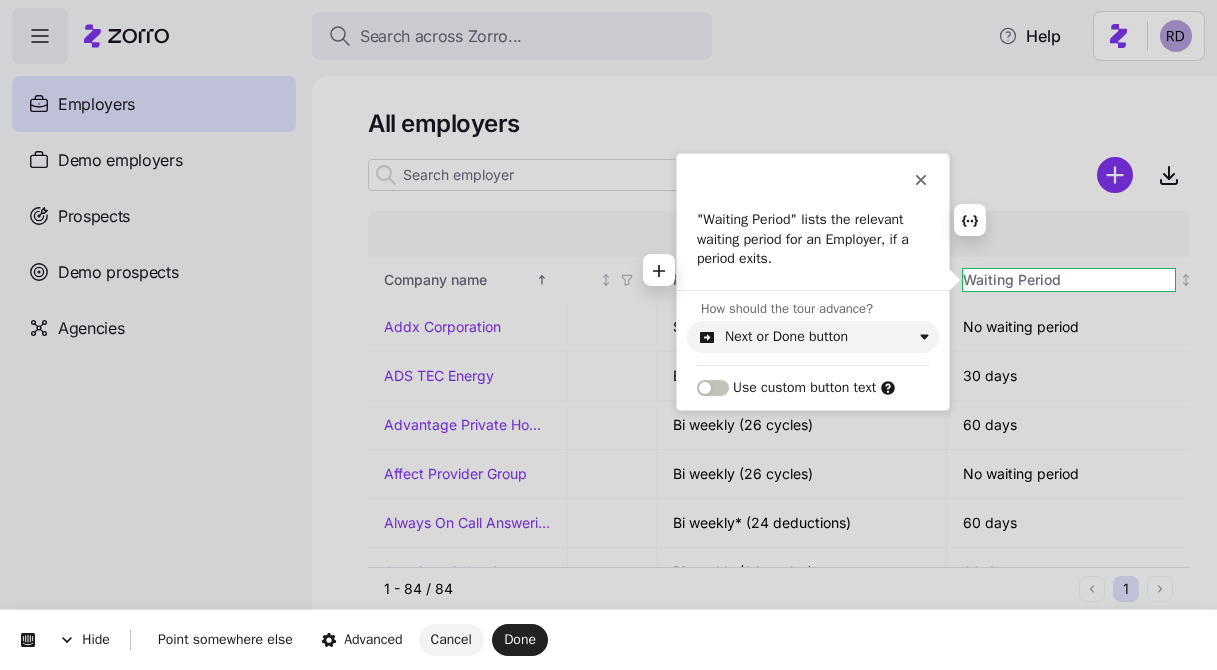 click on ""Waiting Period" lists the relevant waiting period for an Employer, if a period exits." at bounding box center [813, 239] 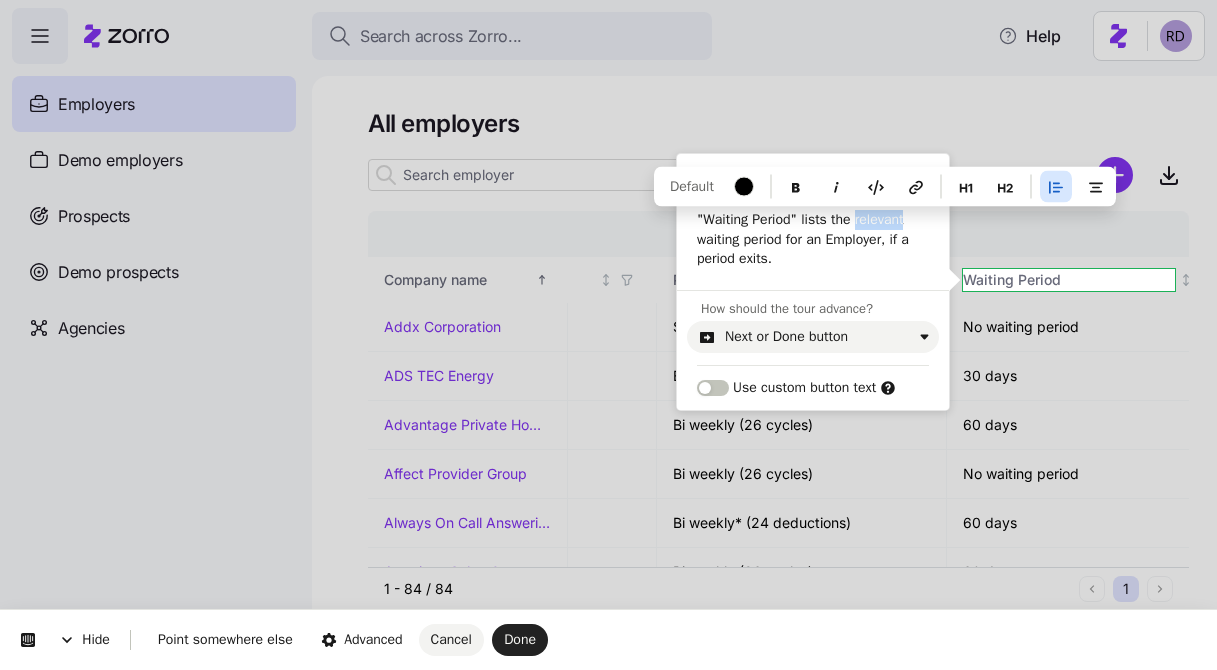 click on ""Waiting Period" lists the relevant waiting period for an Employer, if a period exits." at bounding box center (813, 239) 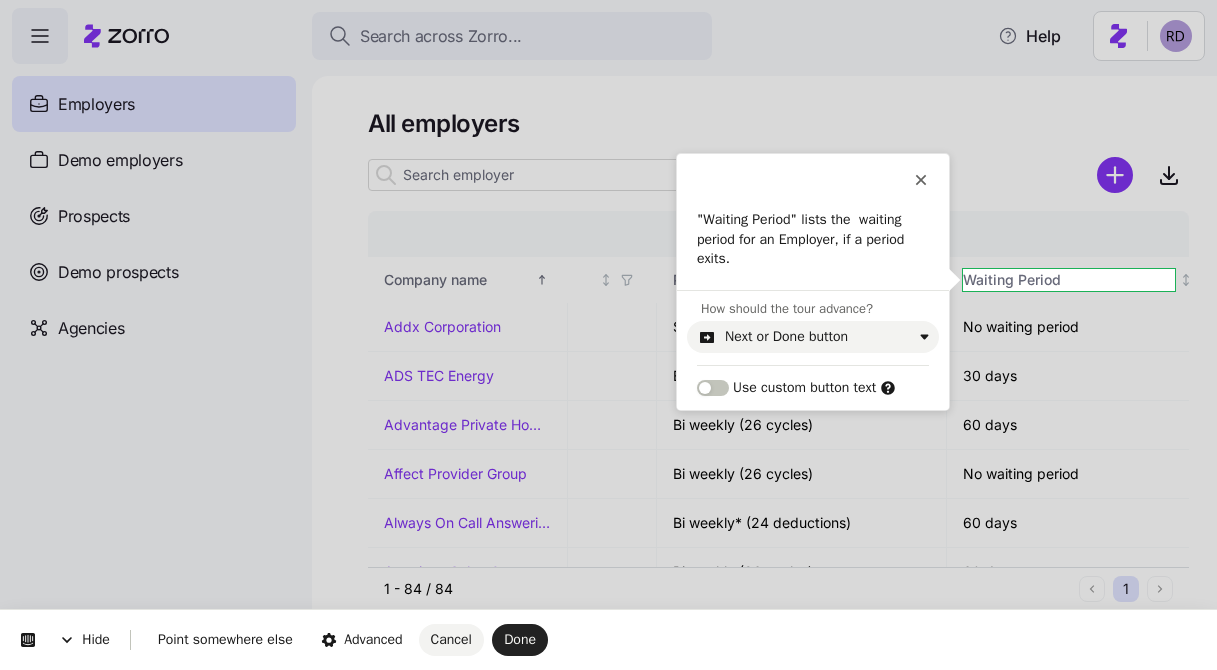 type 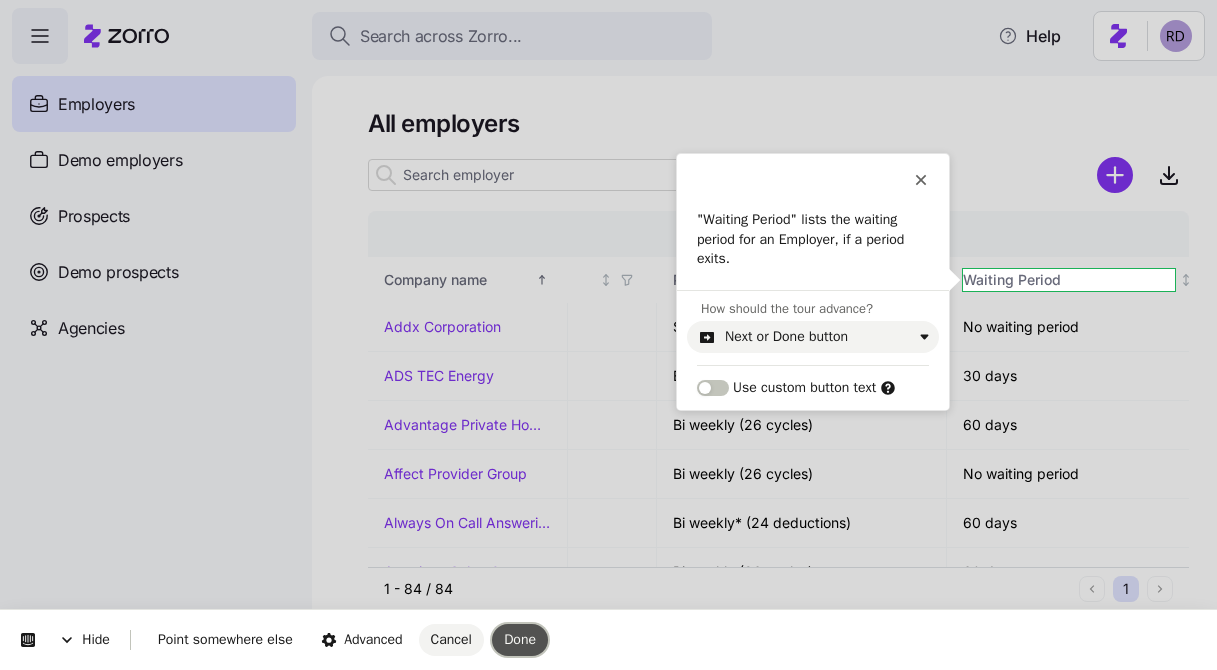 click on "Done" at bounding box center [520, 639] 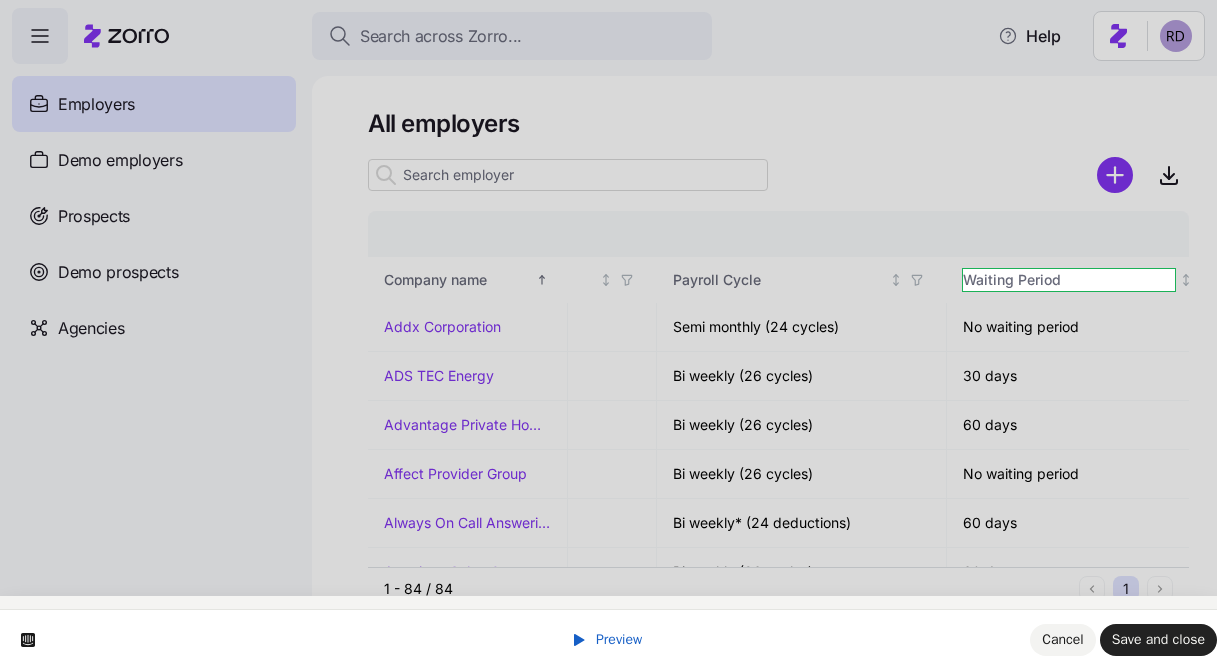 scroll, scrollTop: 56, scrollLeft: 0, axis: vertical 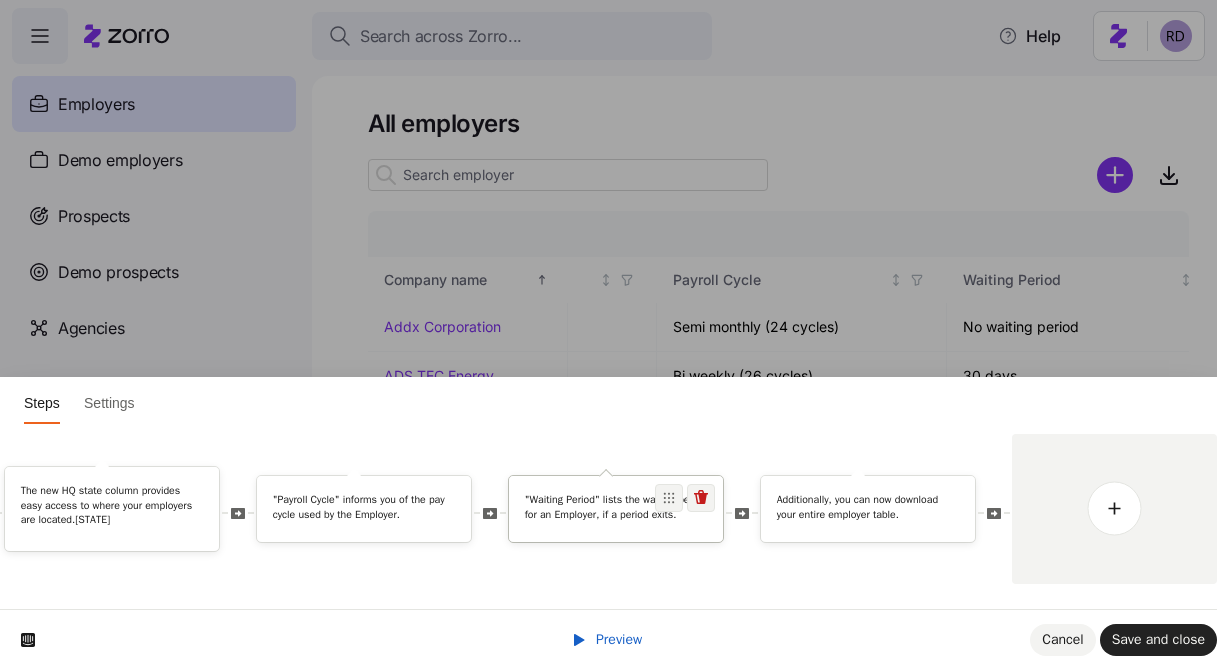 click on ""Waiting Period" lists the waiting period for an Employer, if a period exits." at bounding box center [616, 506] 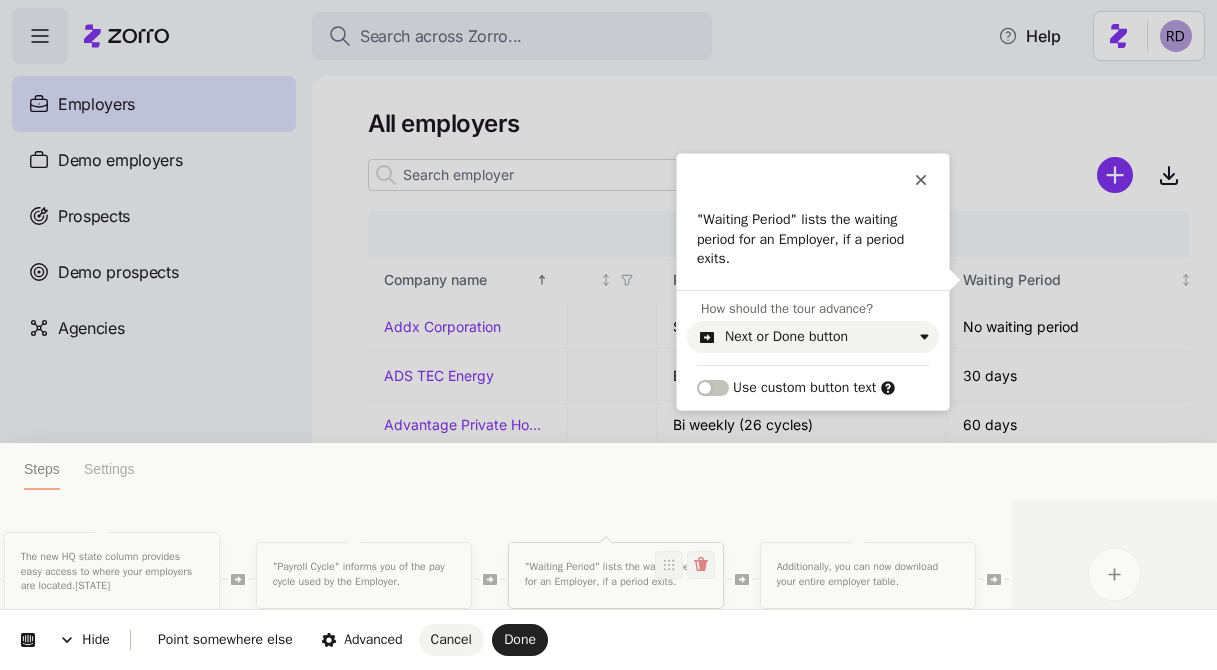 scroll, scrollTop: 0, scrollLeft: 0, axis: both 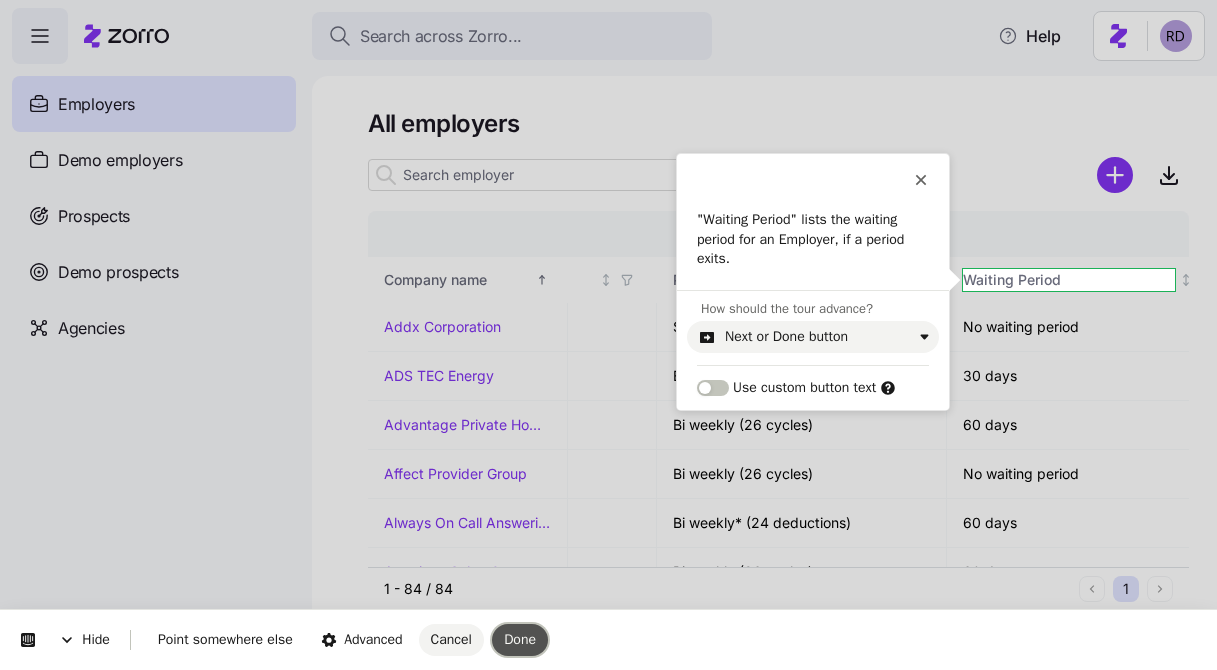 click on "Done" at bounding box center [520, 639] 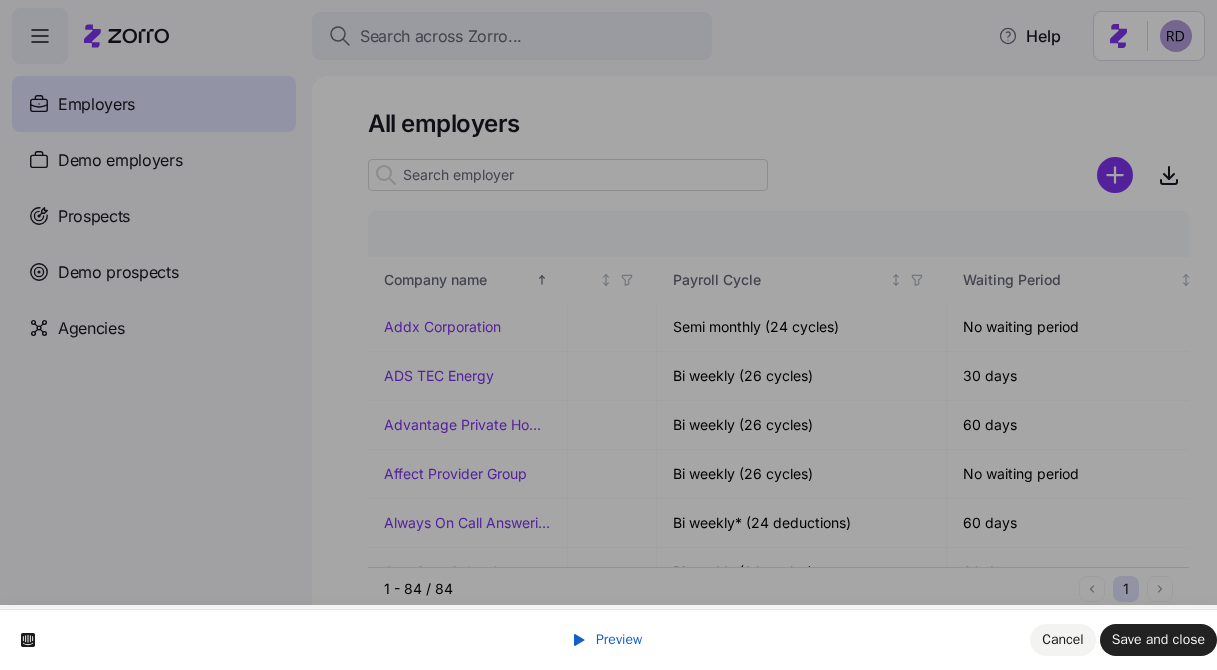 scroll, scrollTop: 56, scrollLeft: 0, axis: vertical 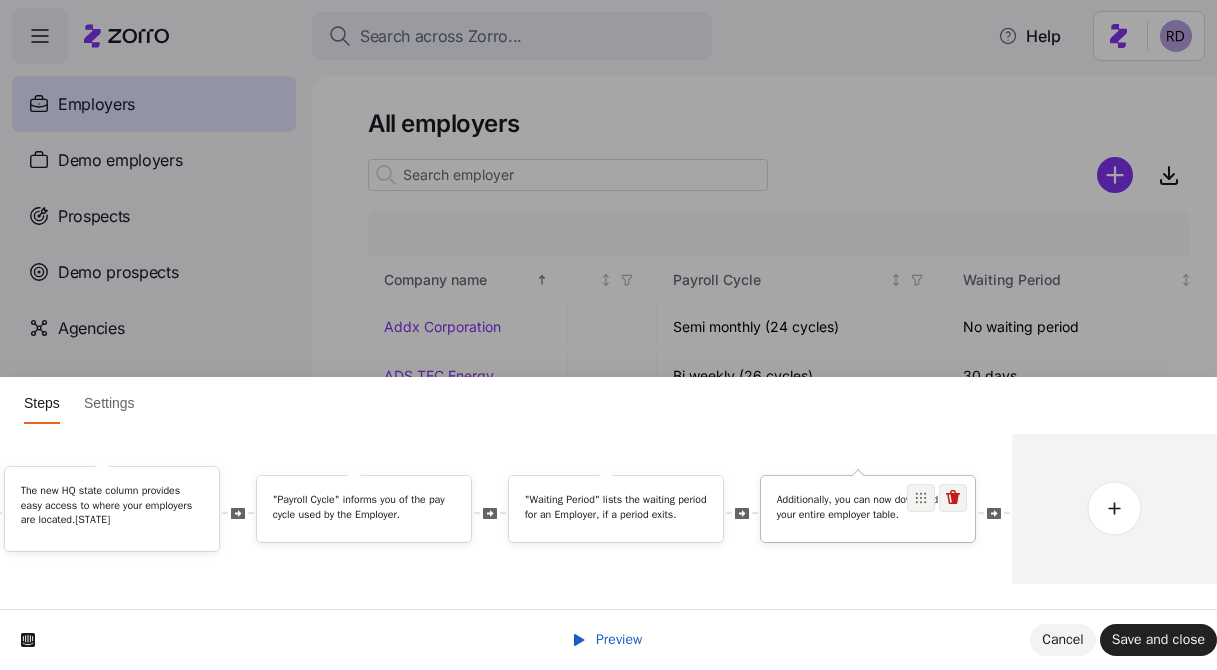 click on "Additionally, you can now download your entire employer table." at bounding box center [868, 510] 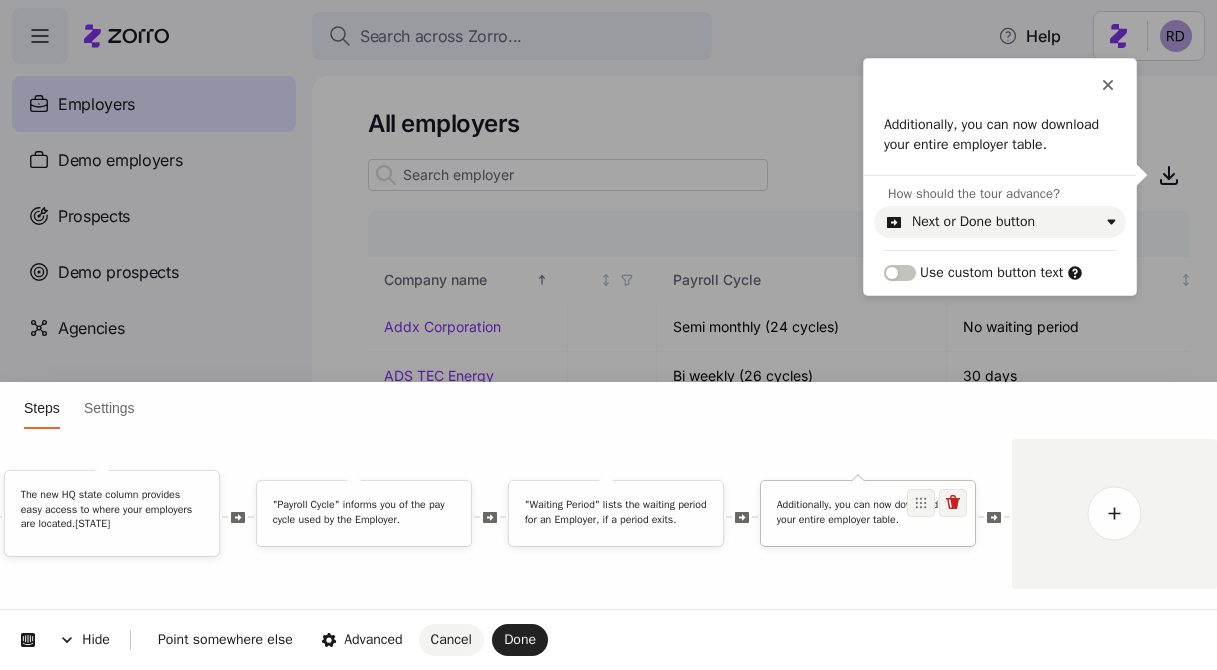 scroll, scrollTop: 0, scrollLeft: 0, axis: both 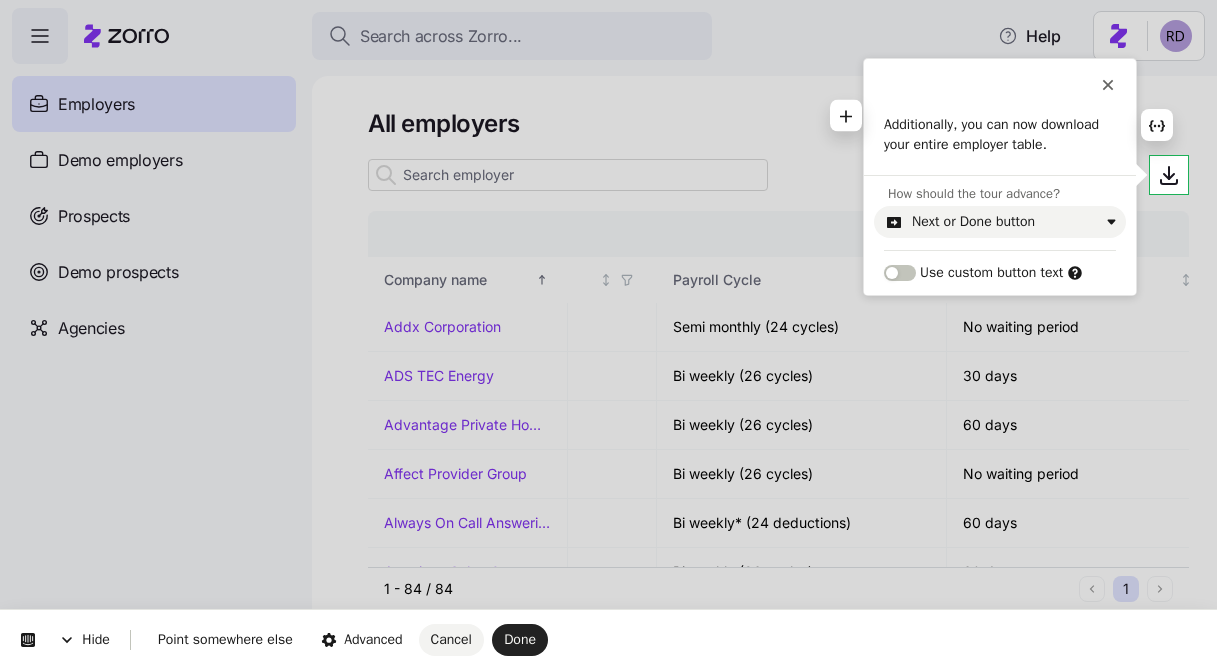 click on "Additionally, you can now download your entire employer table." at bounding box center [1000, 134] 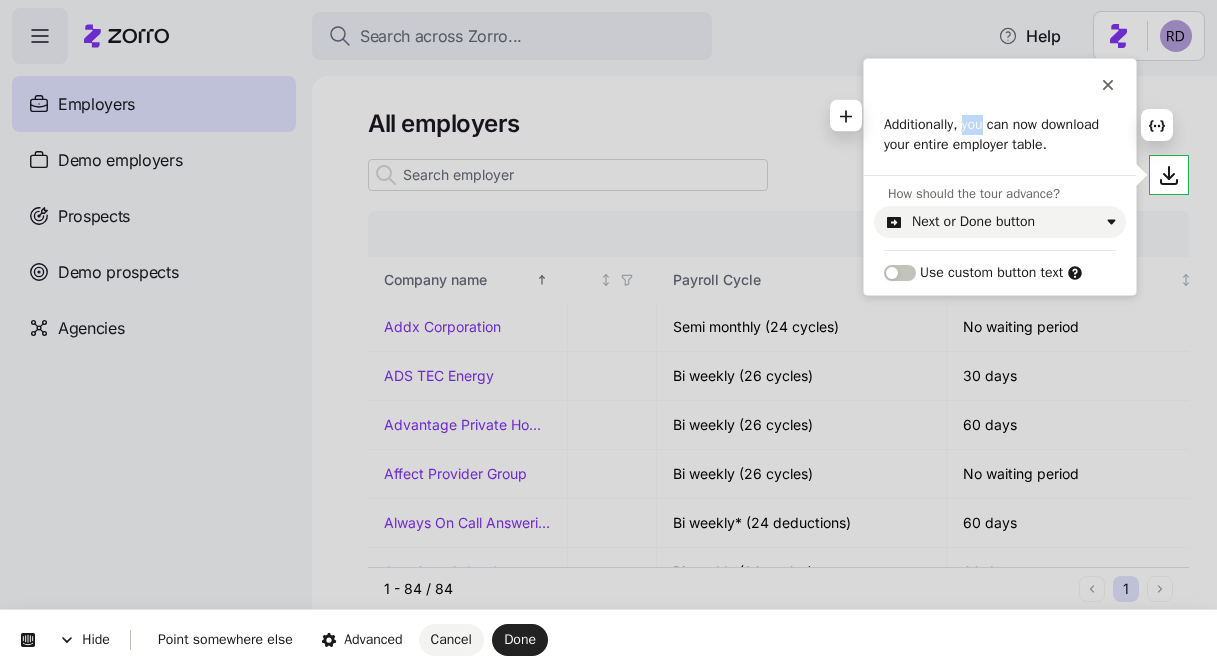 click on "Additionally, you can now download your entire employer table." at bounding box center (1000, 134) 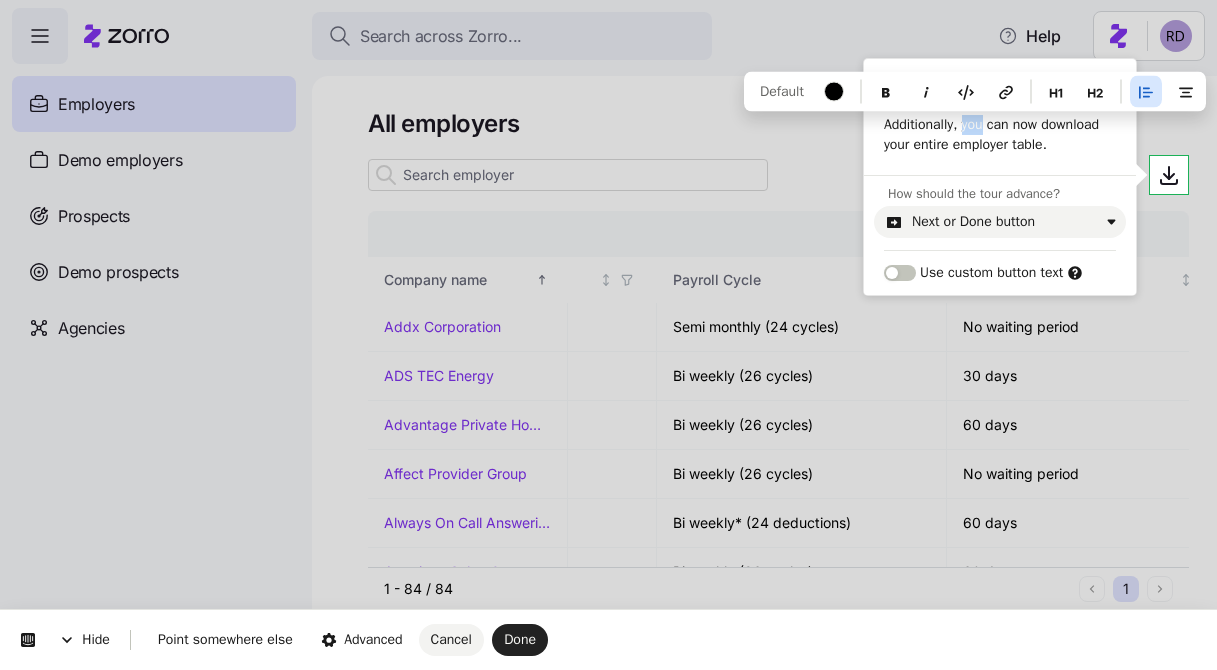 click on "Additionally, you can now download your entire employer table." at bounding box center [1000, 134] 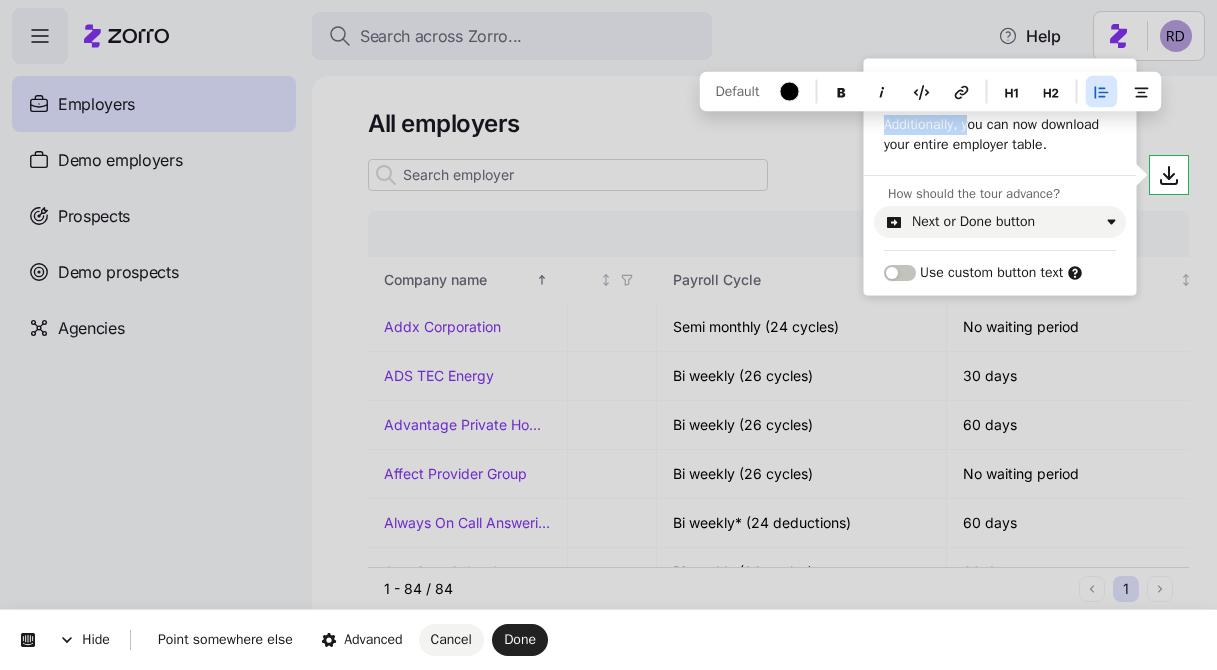 drag, startPoint x: 970, startPoint y: 130, endPoint x: 870, endPoint y: 123, distance: 100.2447 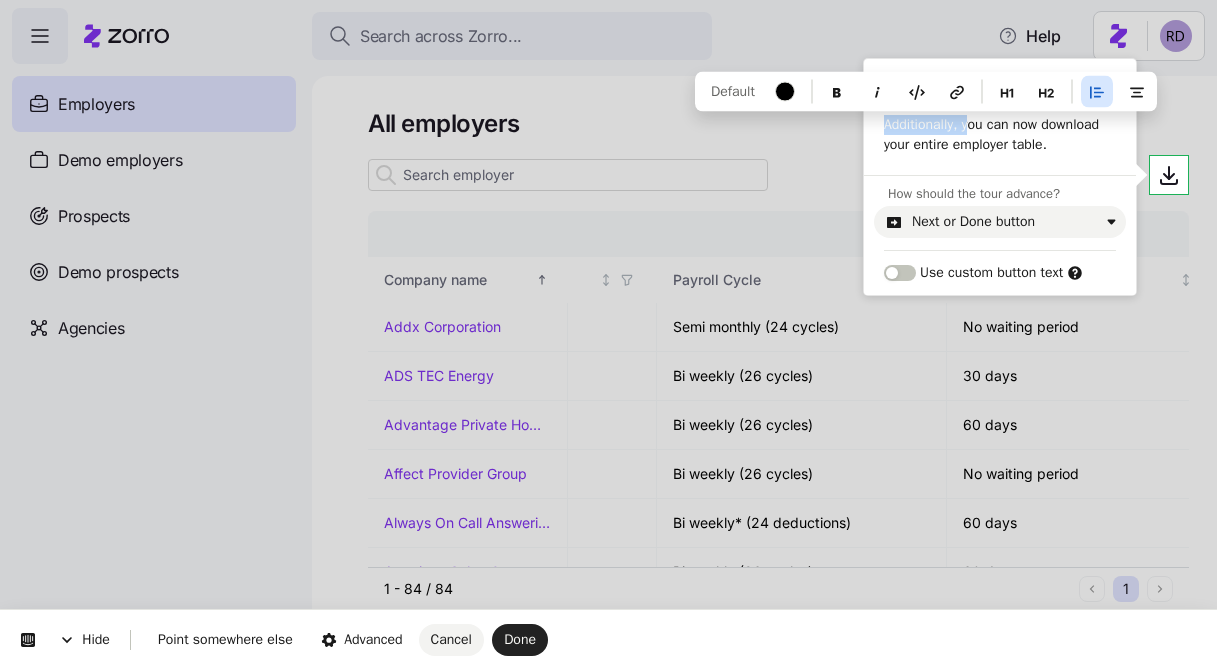 type 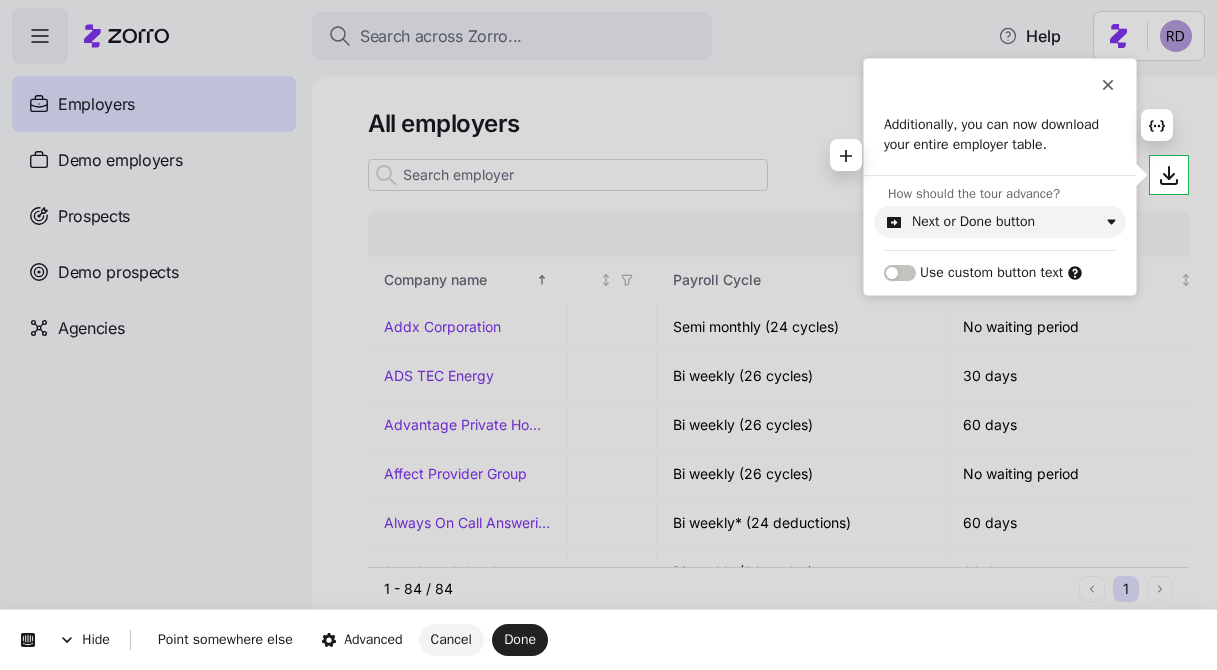 click on "Additionally, you can now download your entire employer table." at bounding box center [1000, 134] 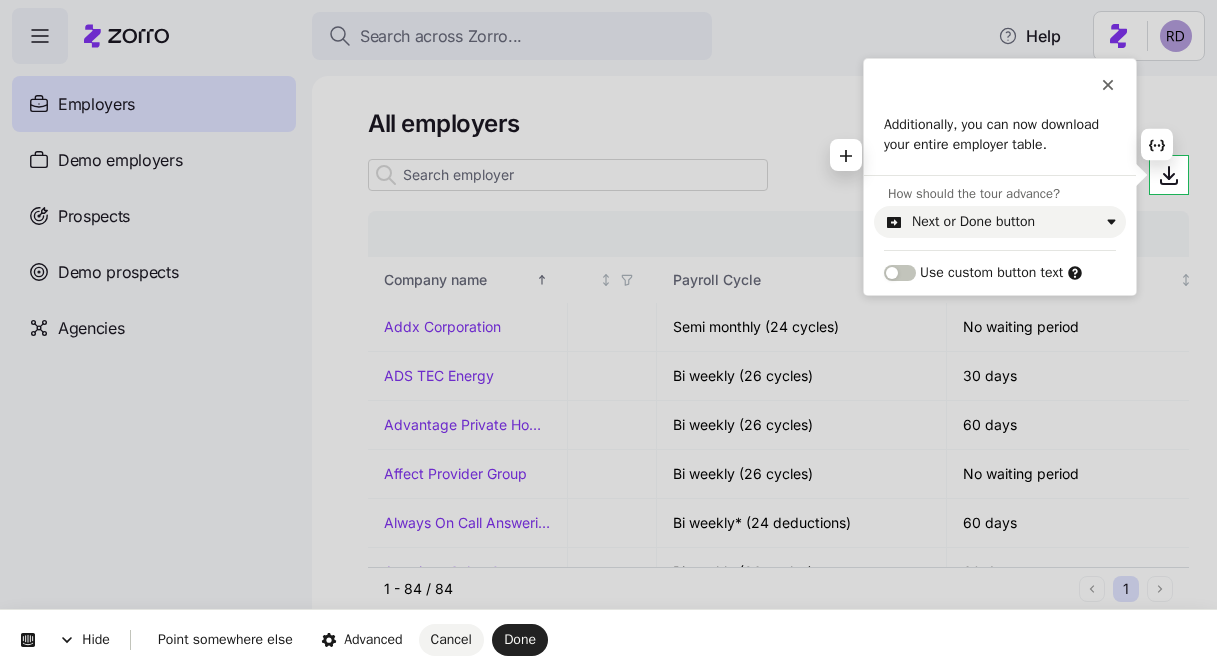 click on "Additionally, you can now download your entire employer table." at bounding box center (1000, 134) 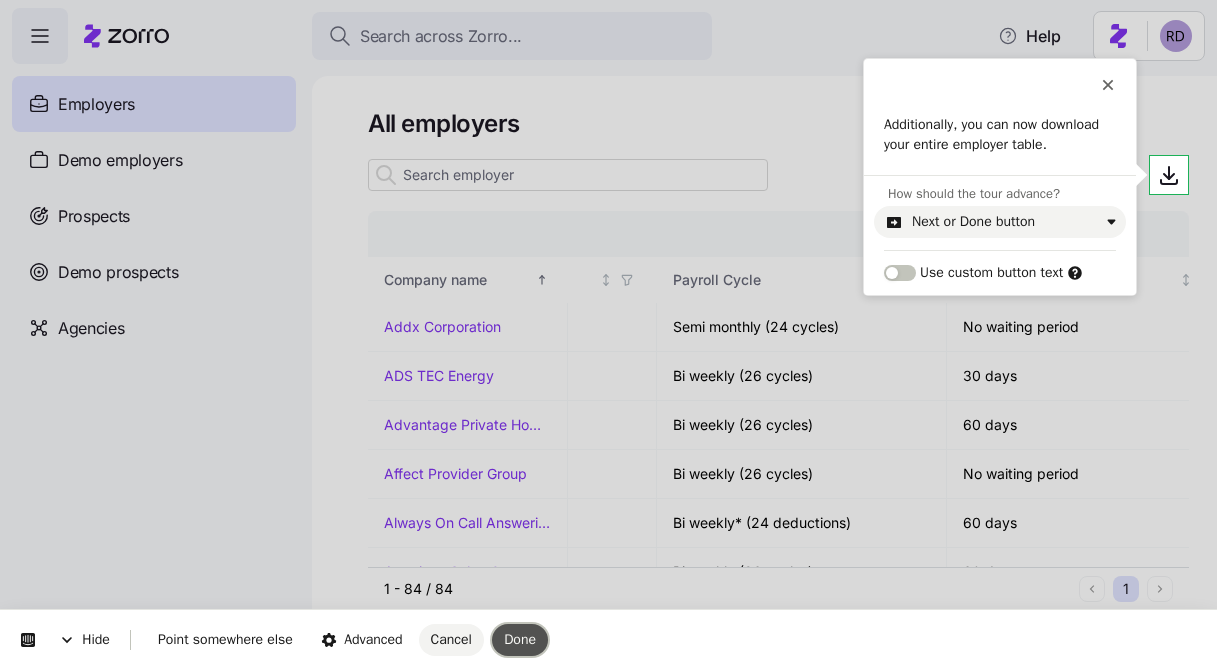 click on "Done" at bounding box center [520, 639] 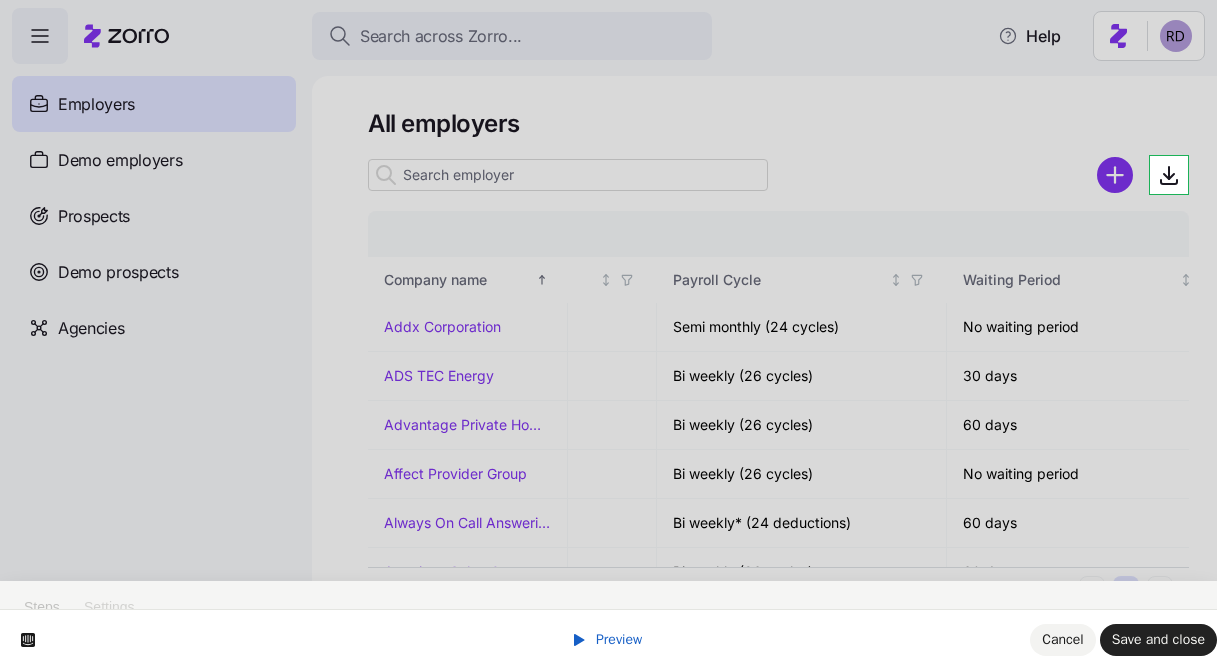 scroll, scrollTop: 56, scrollLeft: 0, axis: vertical 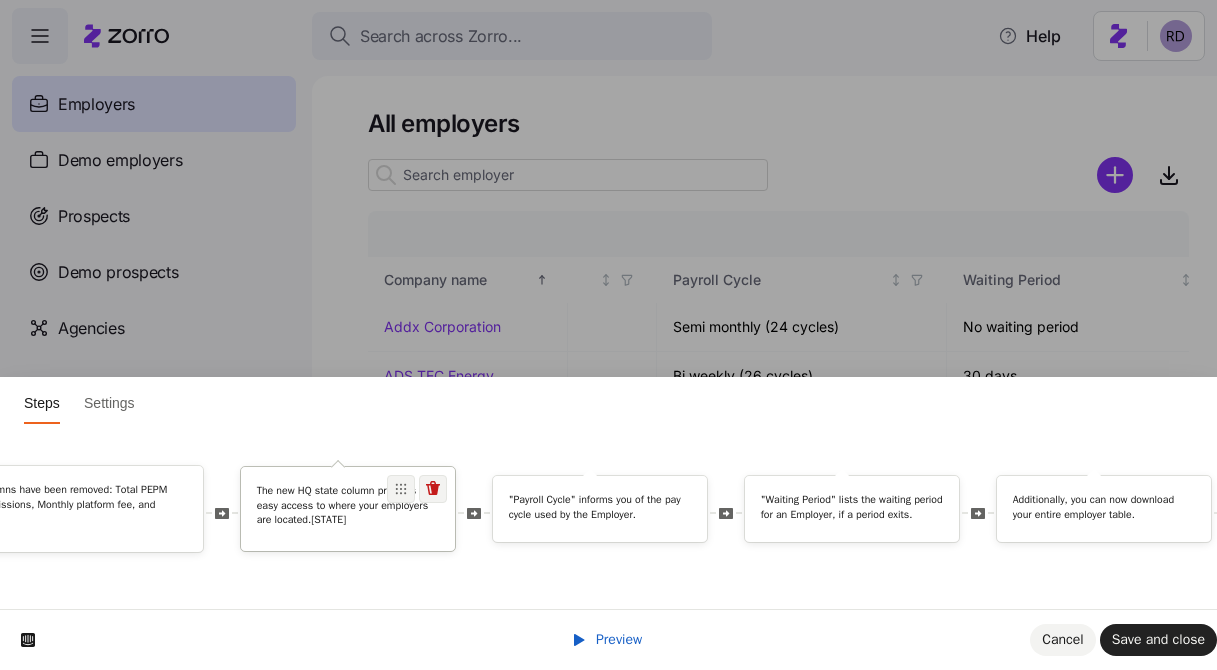click on "The new HQ state column provides easy access to where your employers are located." at bounding box center [348, 505] 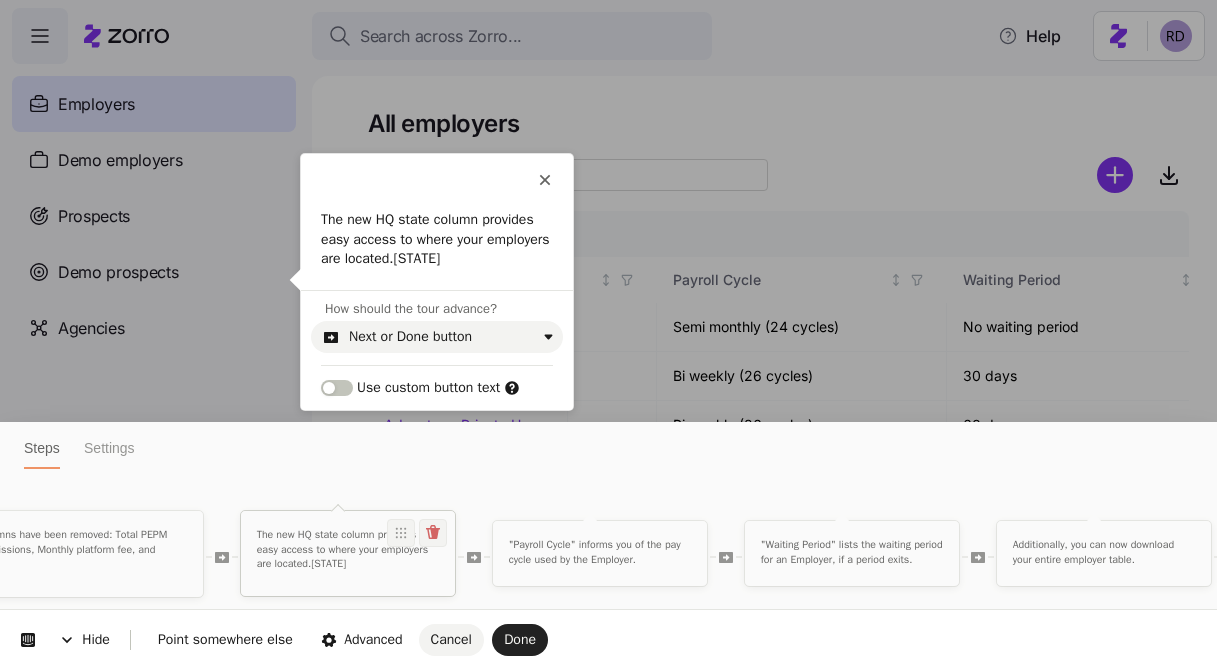 scroll, scrollTop: 0, scrollLeft: 0, axis: both 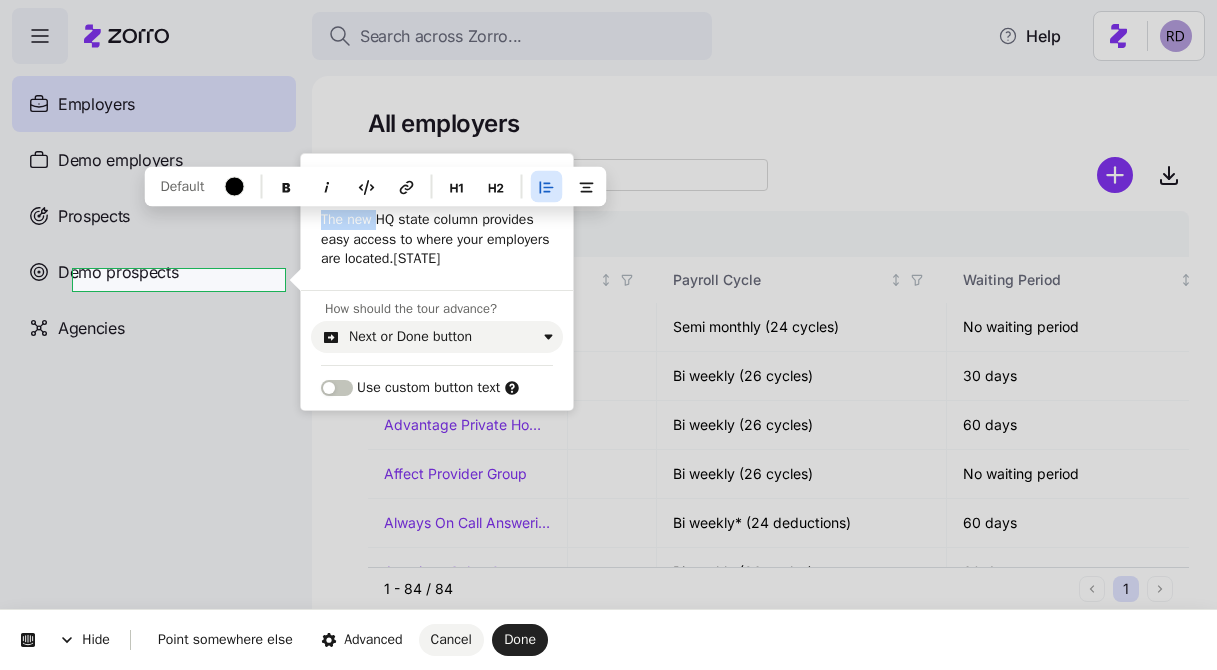 drag, startPoint x: 379, startPoint y: 216, endPoint x: 305, endPoint y: 216, distance: 74 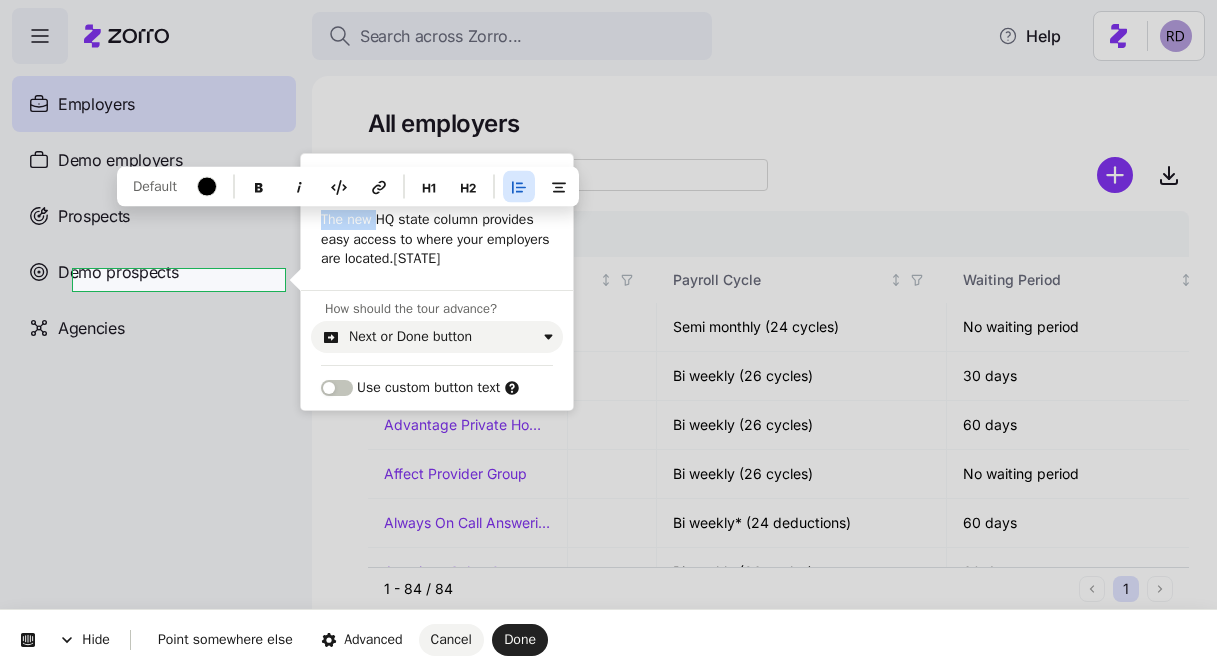 type 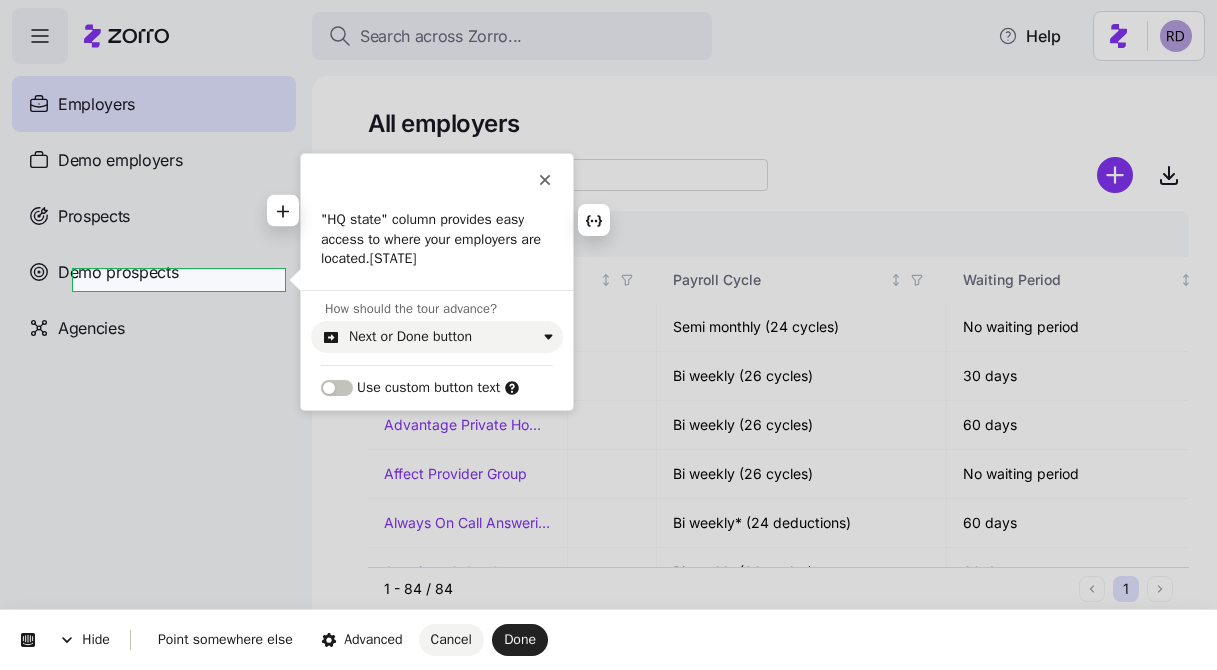 click on ""HQ state" column provides easy access to where your employers are located." at bounding box center (437, 239) 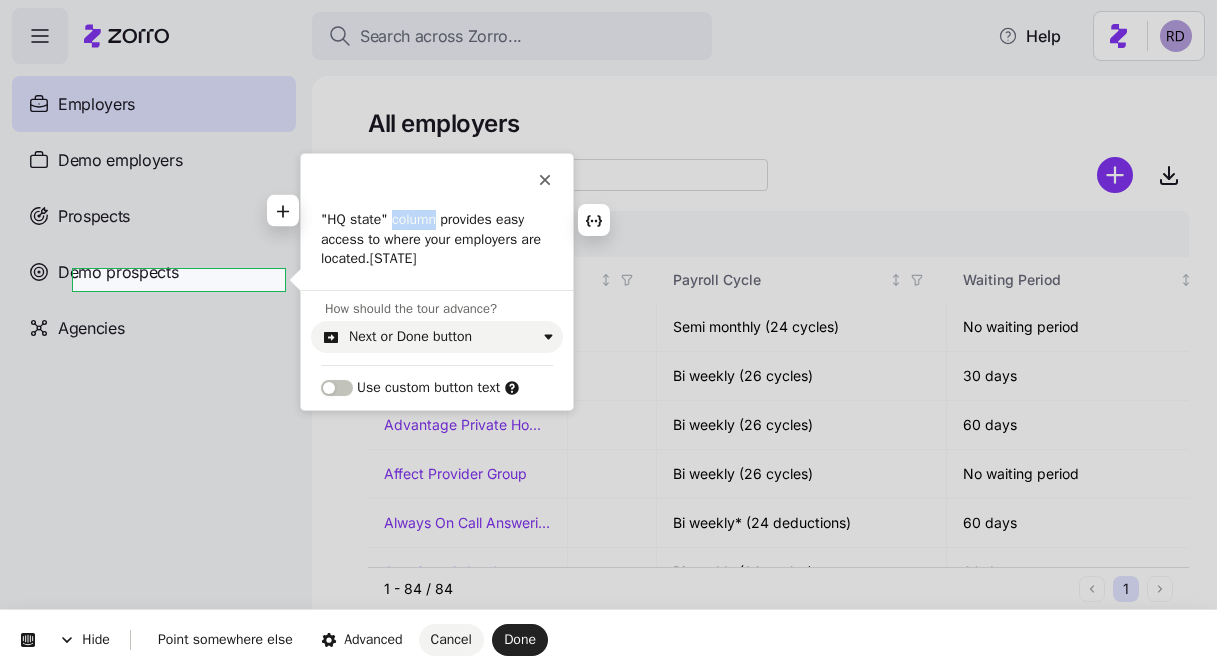 click on ""HQ state" column provides easy access to where your employers are located." at bounding box center [437, 239] 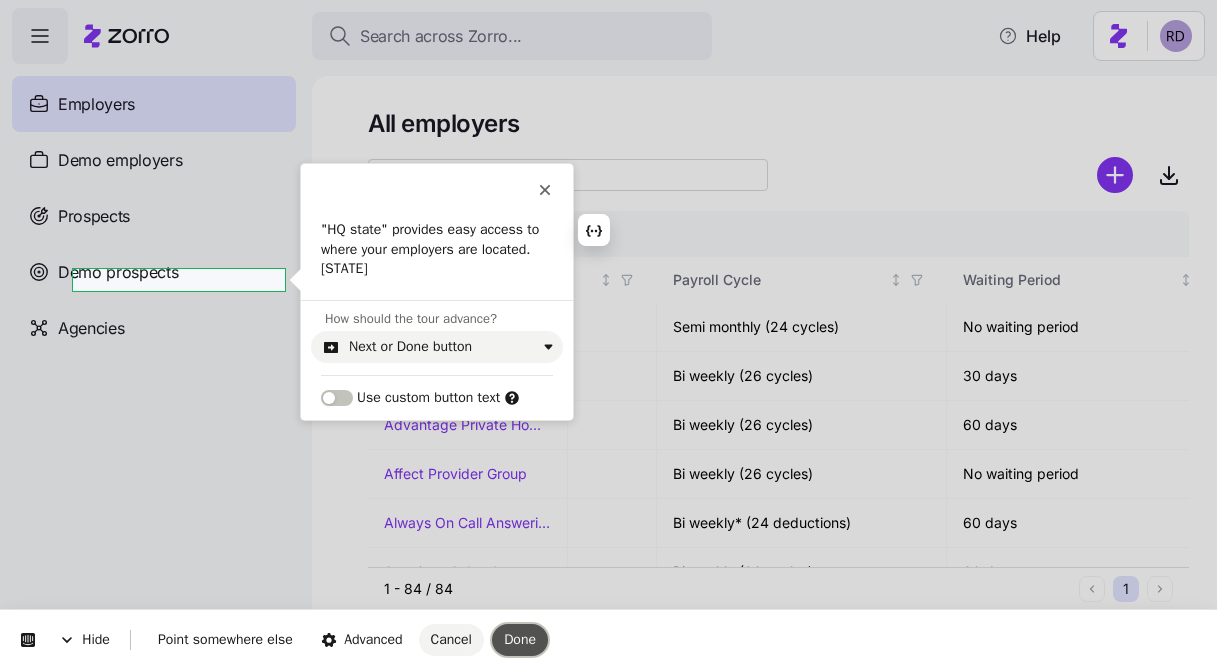click on "Done" at bounding box center [520, 640] 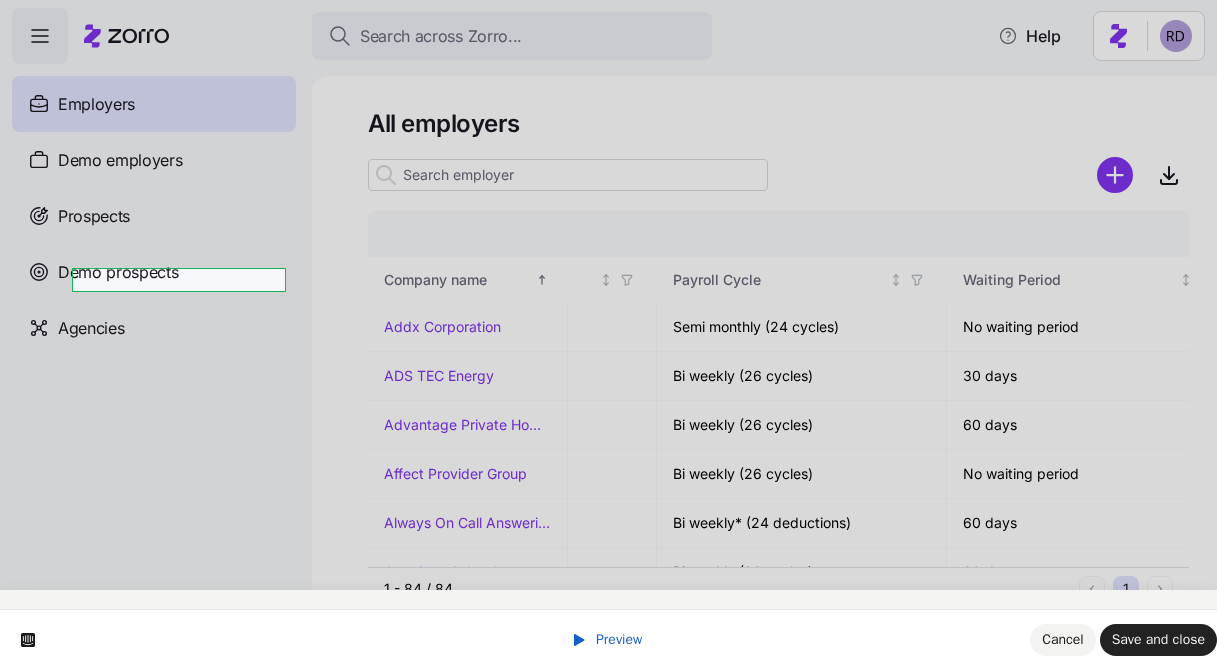 scroll, scrollTop: 56, scrollLeft: 0, axis: vertical 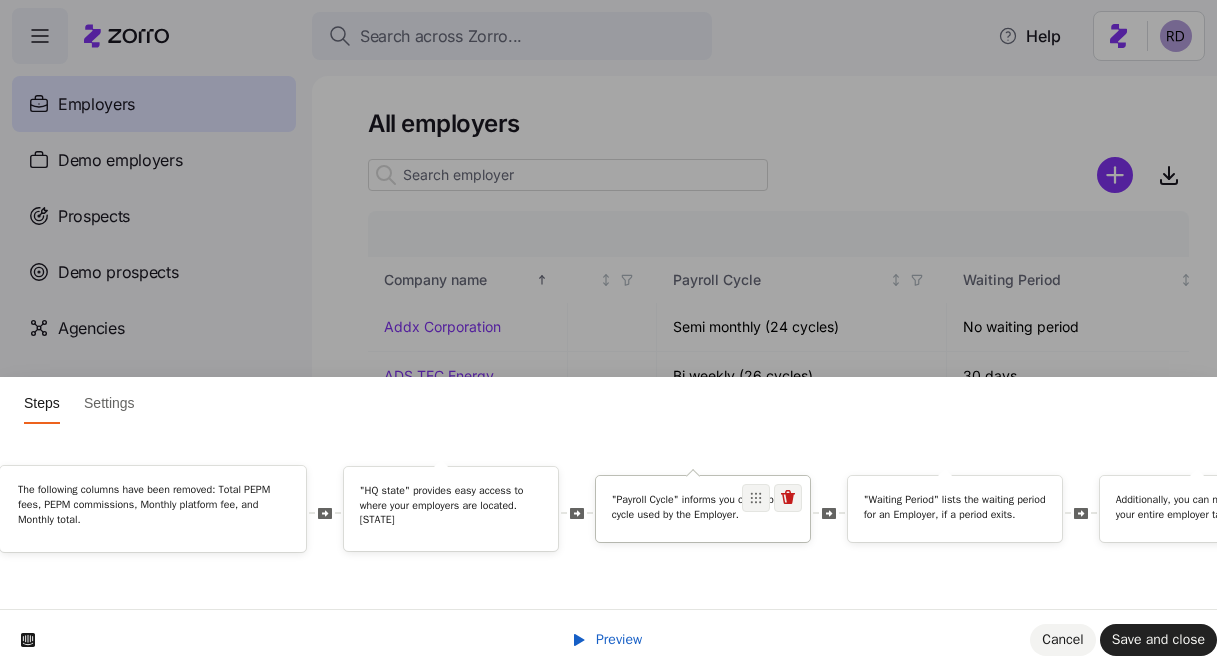 click on ""Payroll Cycle" informs you of the pay cycle used by the Employer." at bounding box center [703, 506] 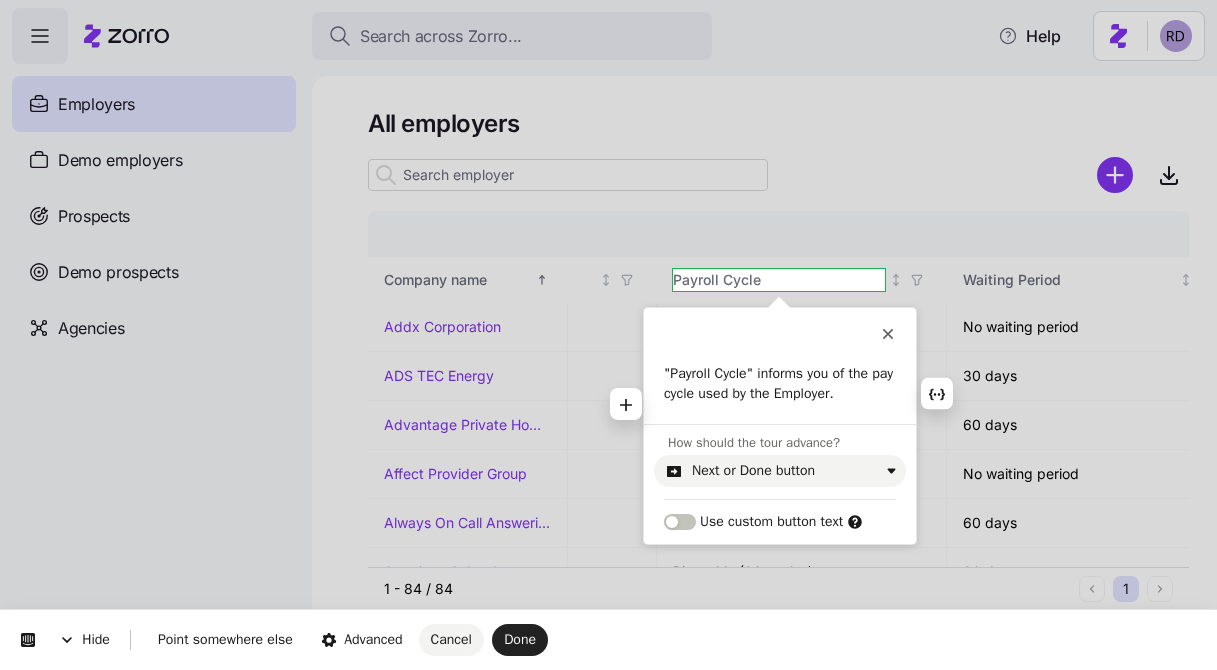 click on ""Payroll Cycle" informs you of the pay cycle used by the Employer." at bounding box center [780, 383] 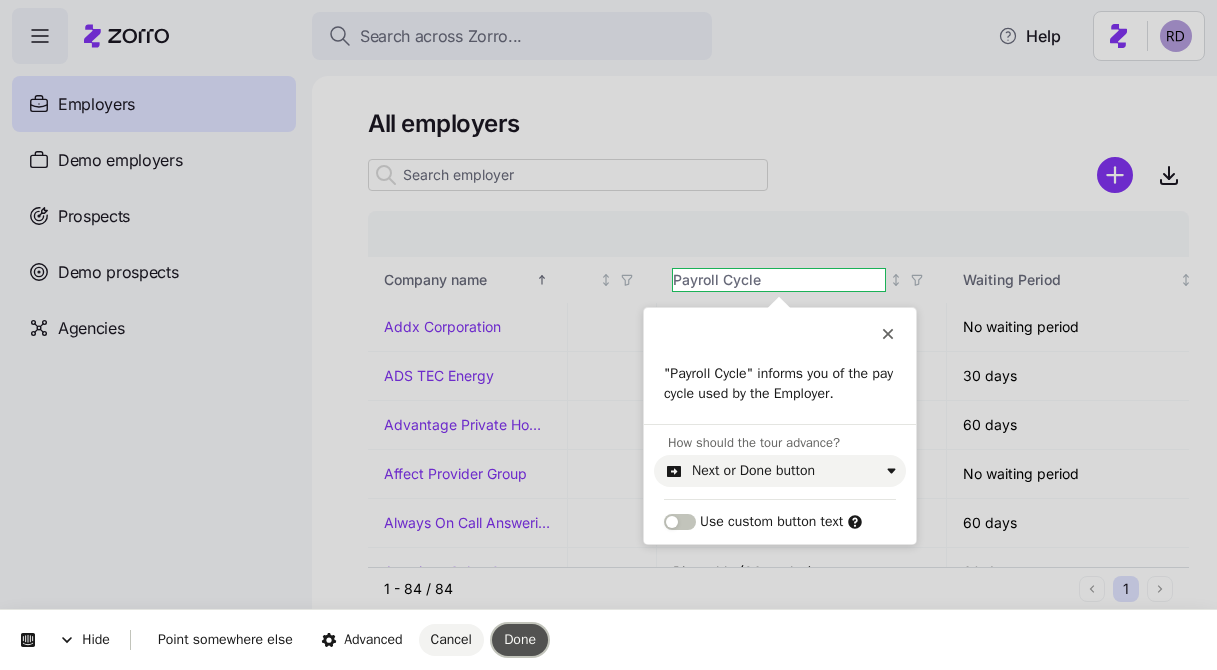 click on "Done" at bounding box center (520, 639) 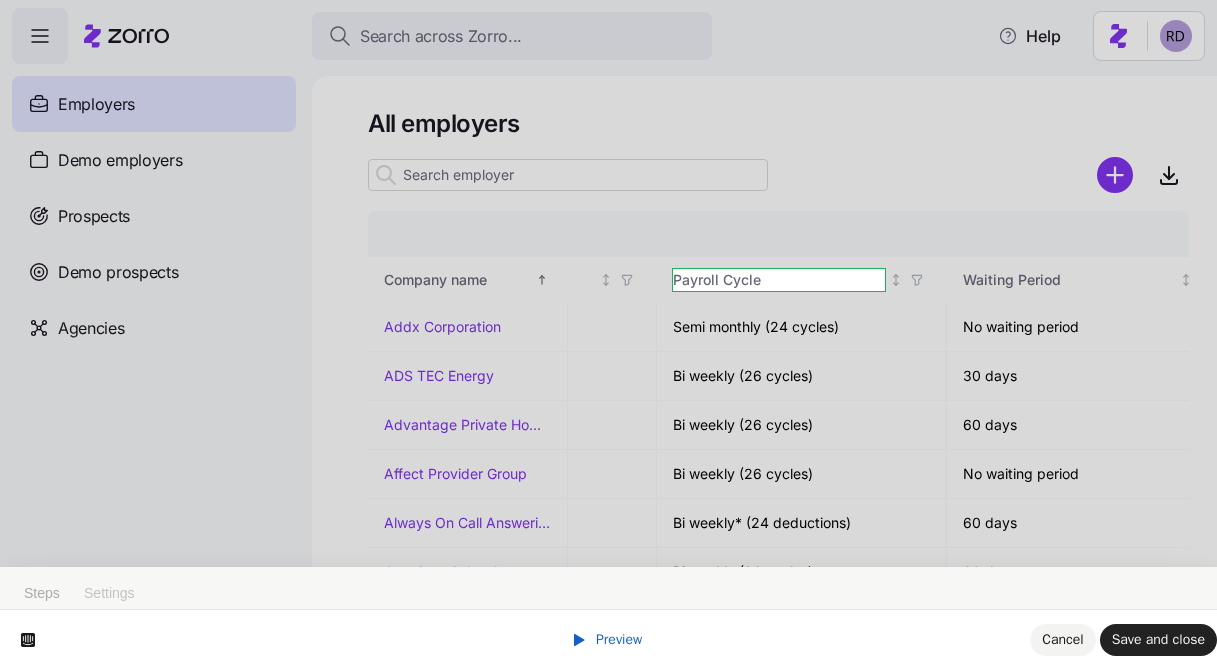 scroll, scrollTop: 56, scrollLeft: 0, axis: vertical 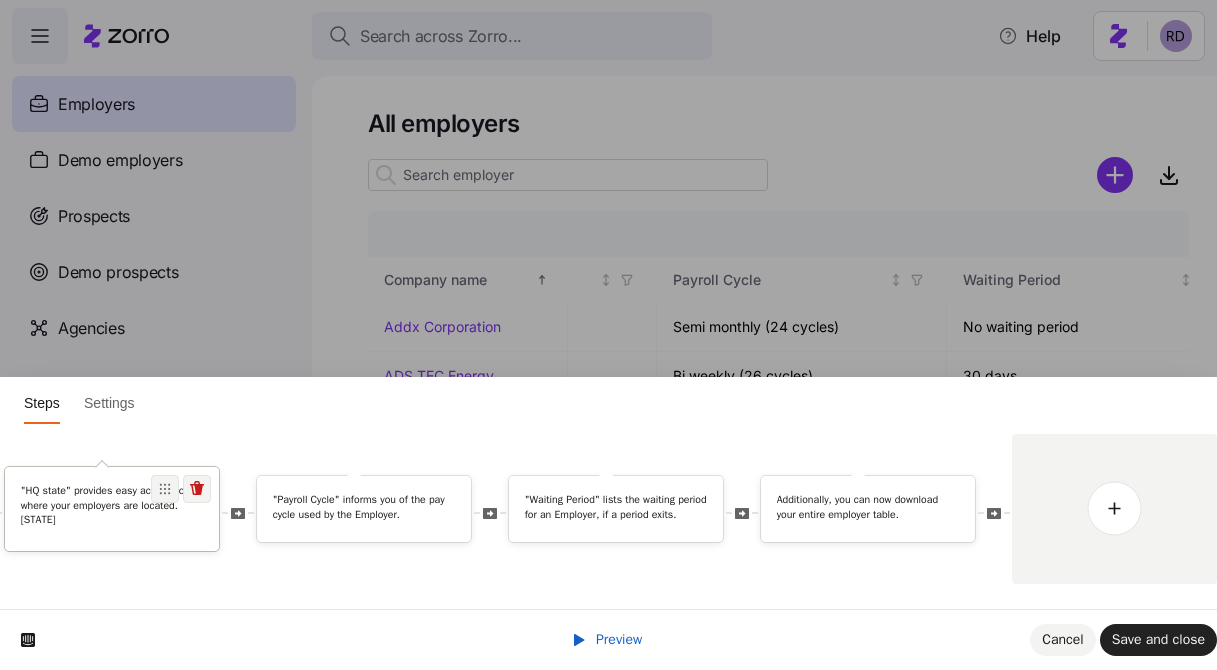 click on ""HQ state" provides easy access to where your employers are located." at bounding box center [112, 509] 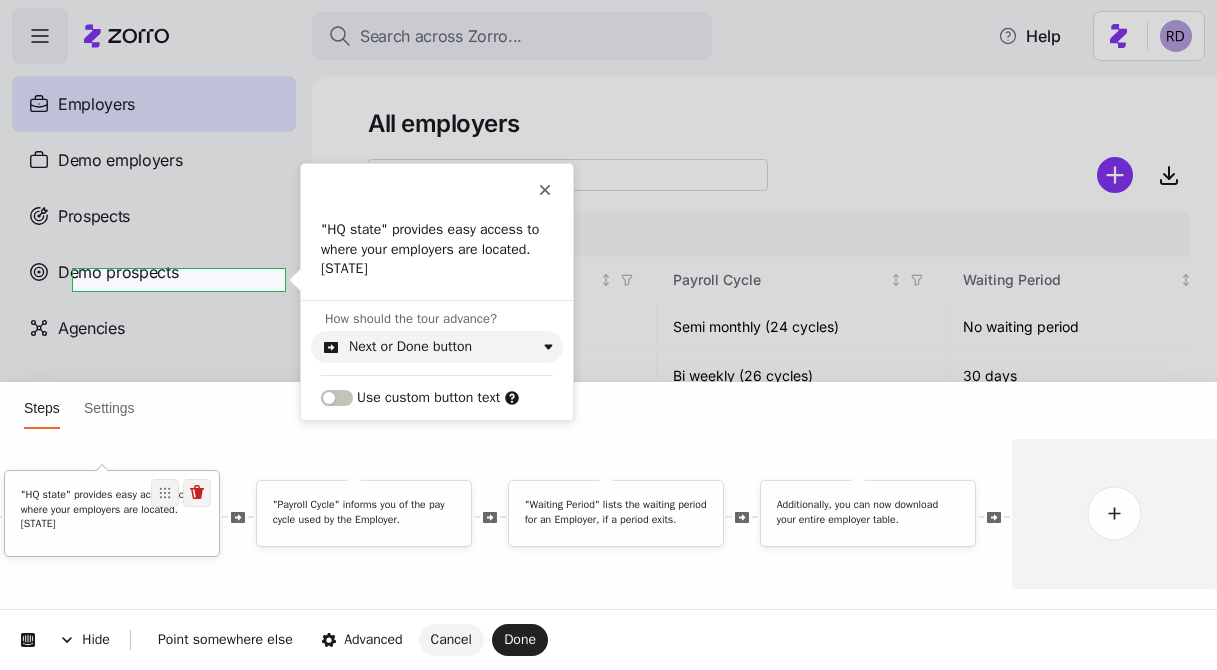 scroll, scrollTop: 0, scrollLeft: 0, axis: both 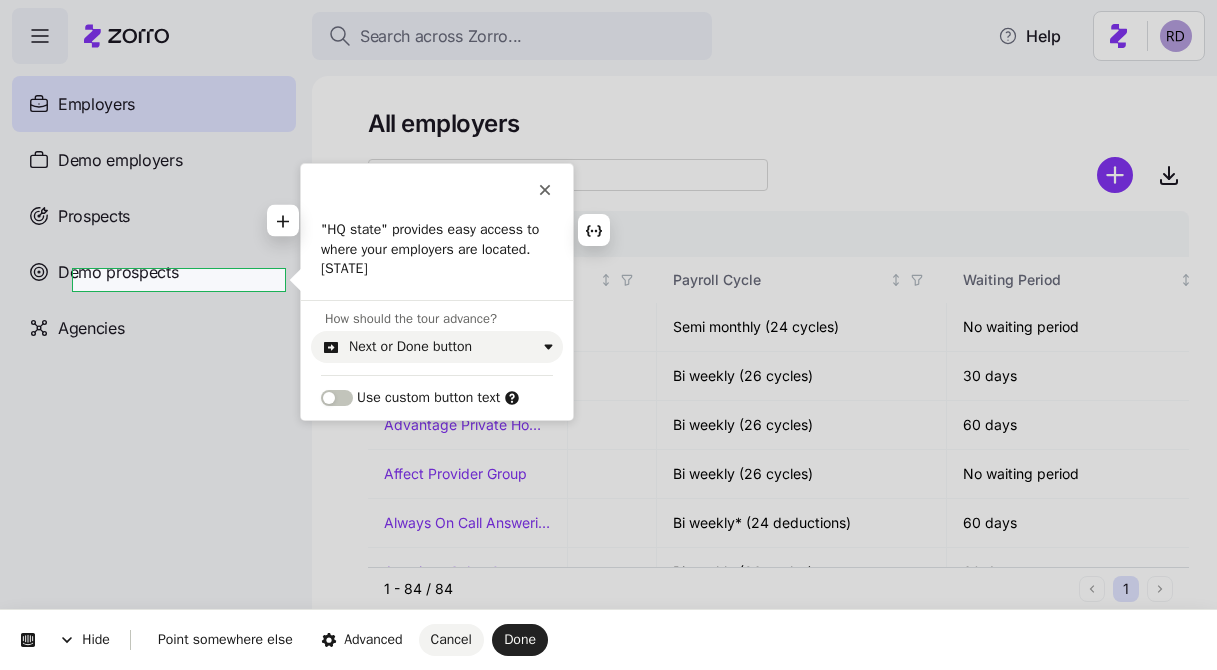 click on ""HQ state" provides easy access to where your employers are located." at bounding box center [437, 249] 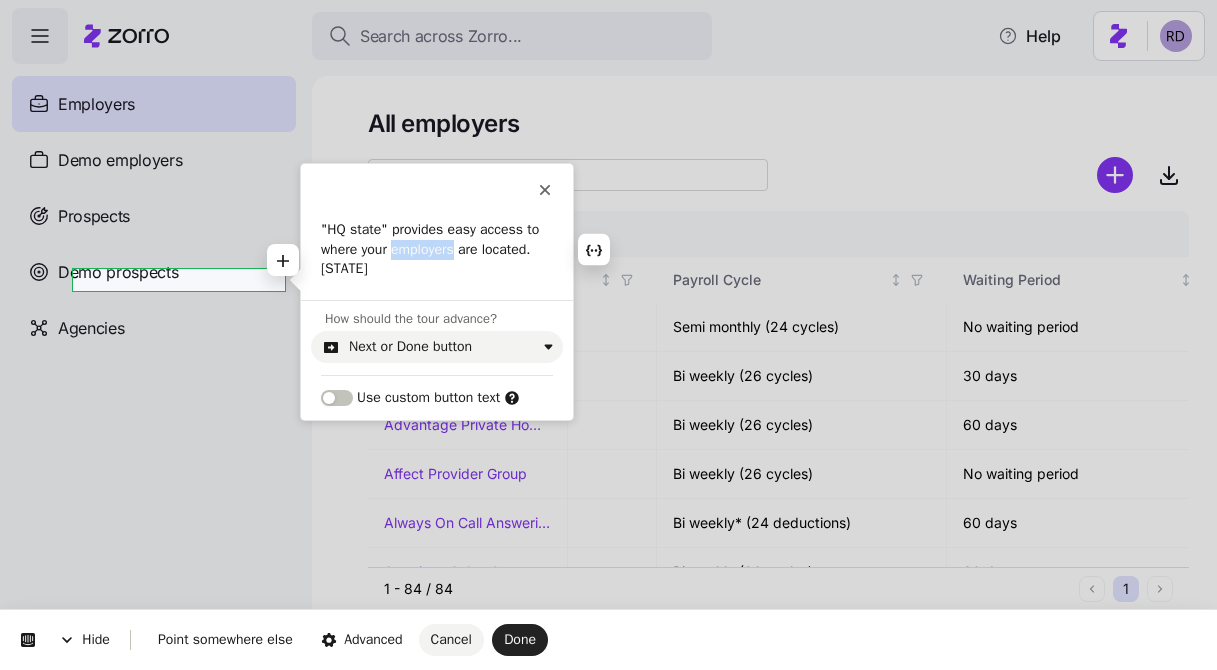 click on ""HQ state" provides easy access to where your employers are located." at bounding box center (437, 249) 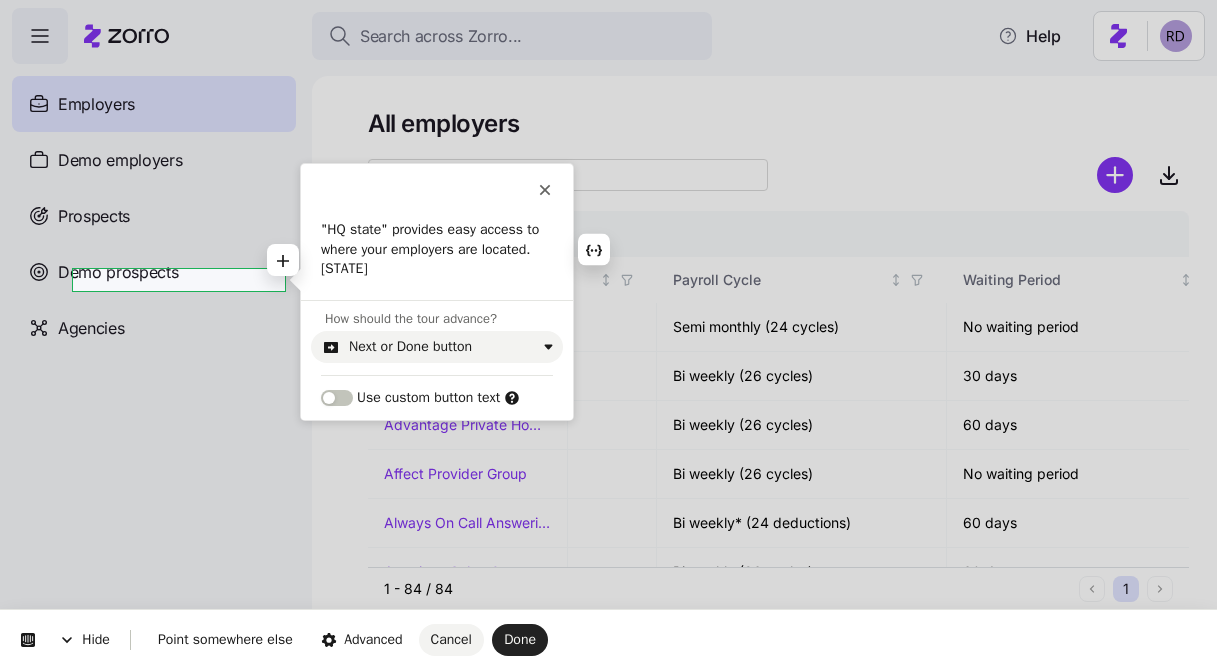 click on ""HQ state" provides easy access to where your employers are located." at bounding box center [437, 249] 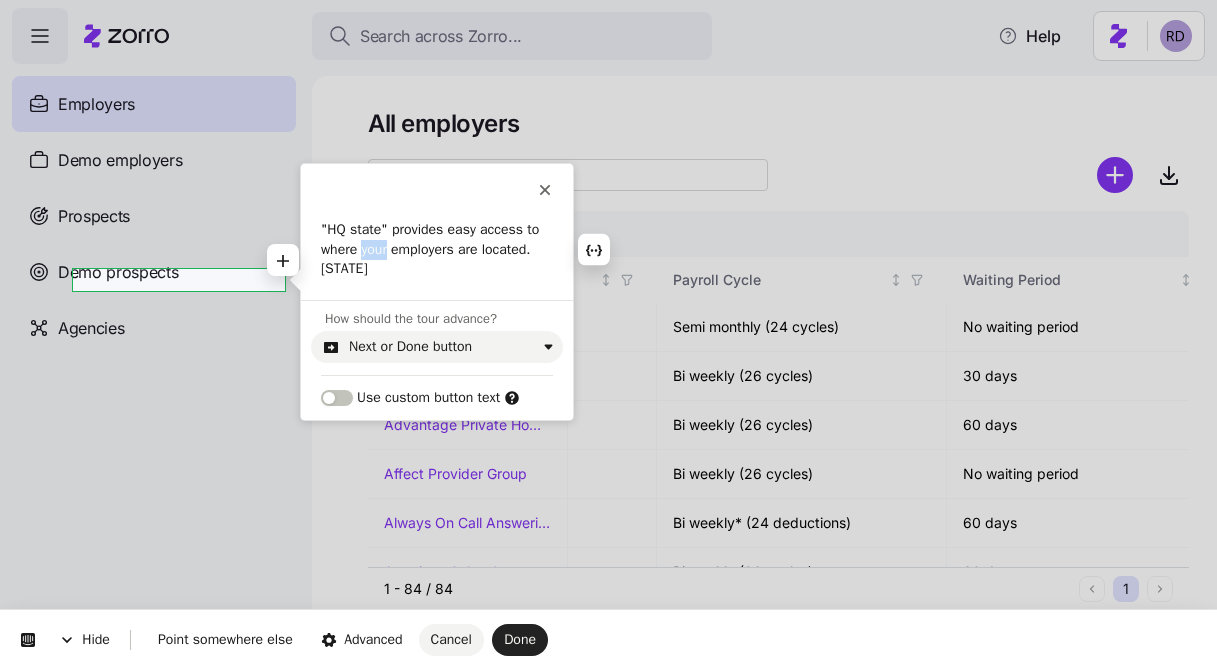 click on ""HQ state" provides easy access to where your employers are located." at bounding box center [437, 249] 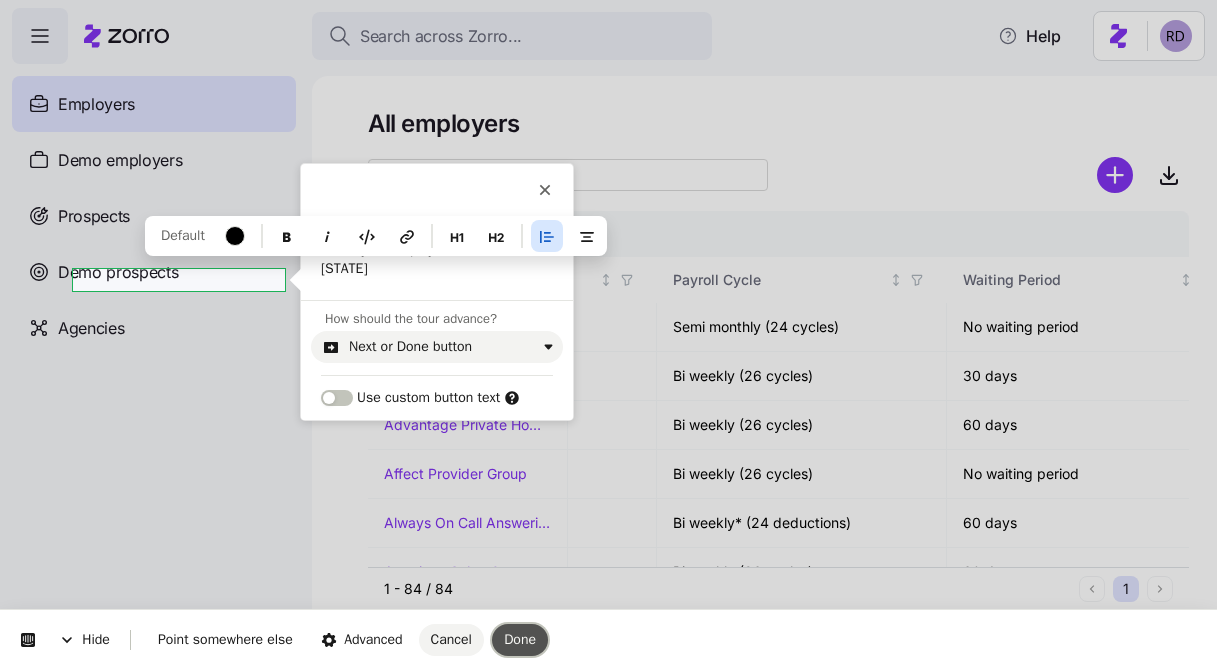 click on "Done" at bounding box center (520, 639) 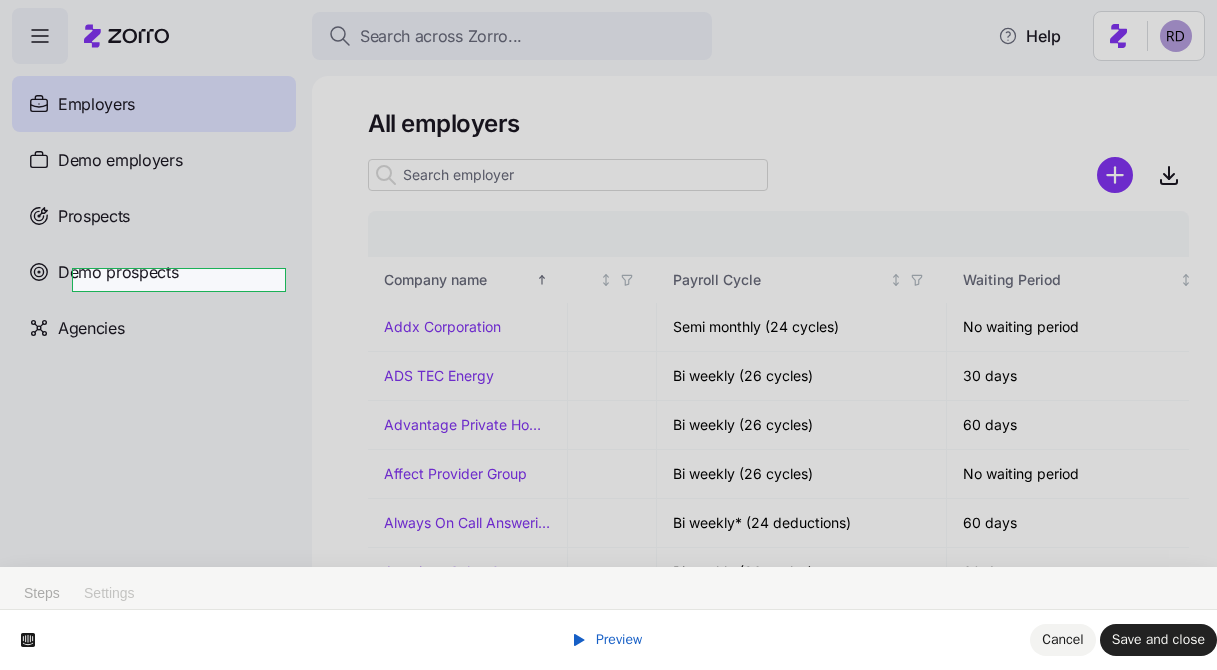 scroll, scrollTop: 56, scrollLeft: 0, axis: vertical 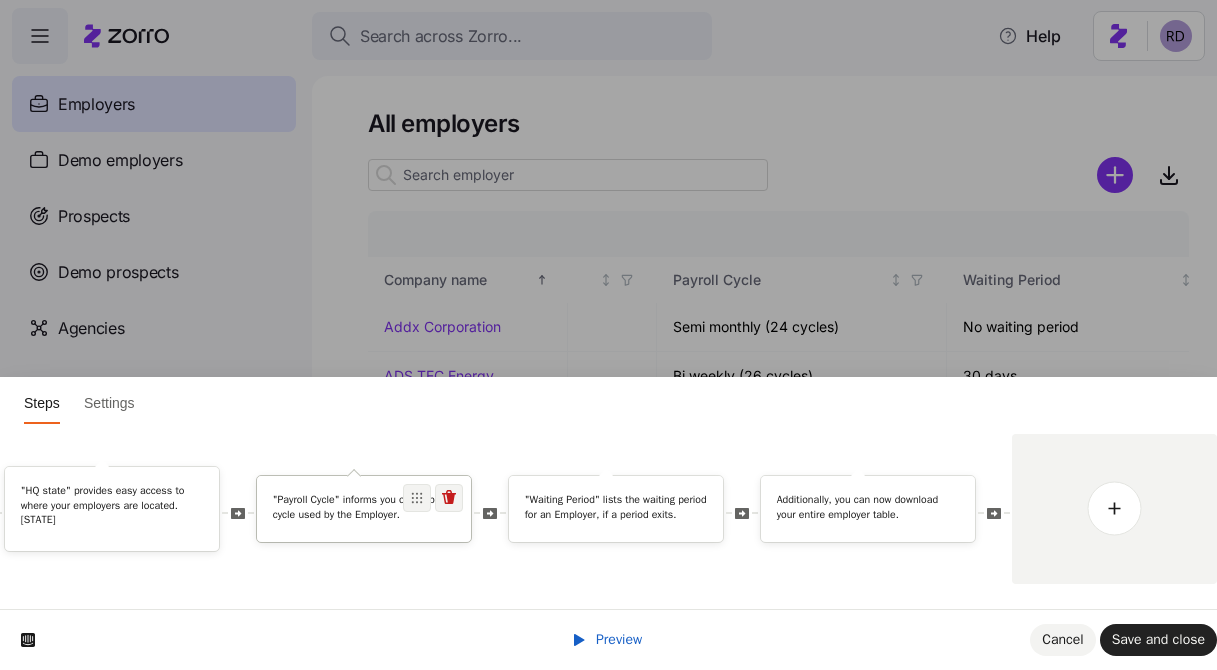 click on ""Payroll Cycle" informs you of the pay cycle used by the Employer." at bounding box center (364, 510) 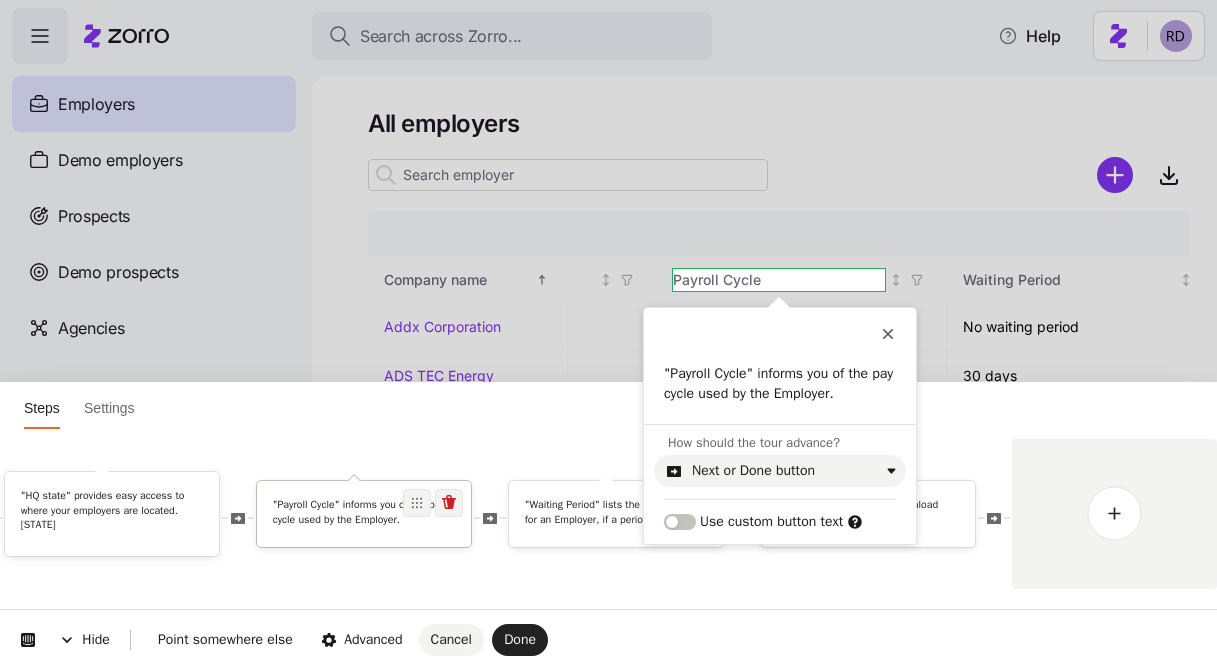 scroll, scrollTop: 0, scrollLeft: 0, axis: both 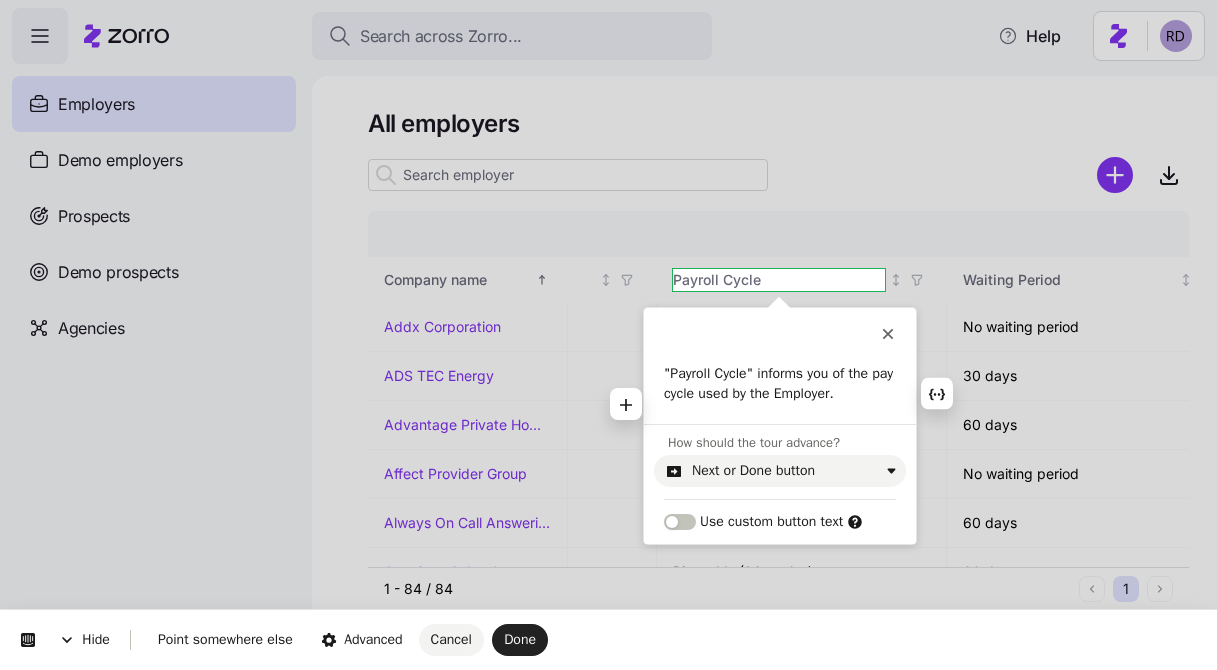 click on ""Payroll Cycle" informs you of the pay cycle used by the Employer." at bounding box center [780, 383] 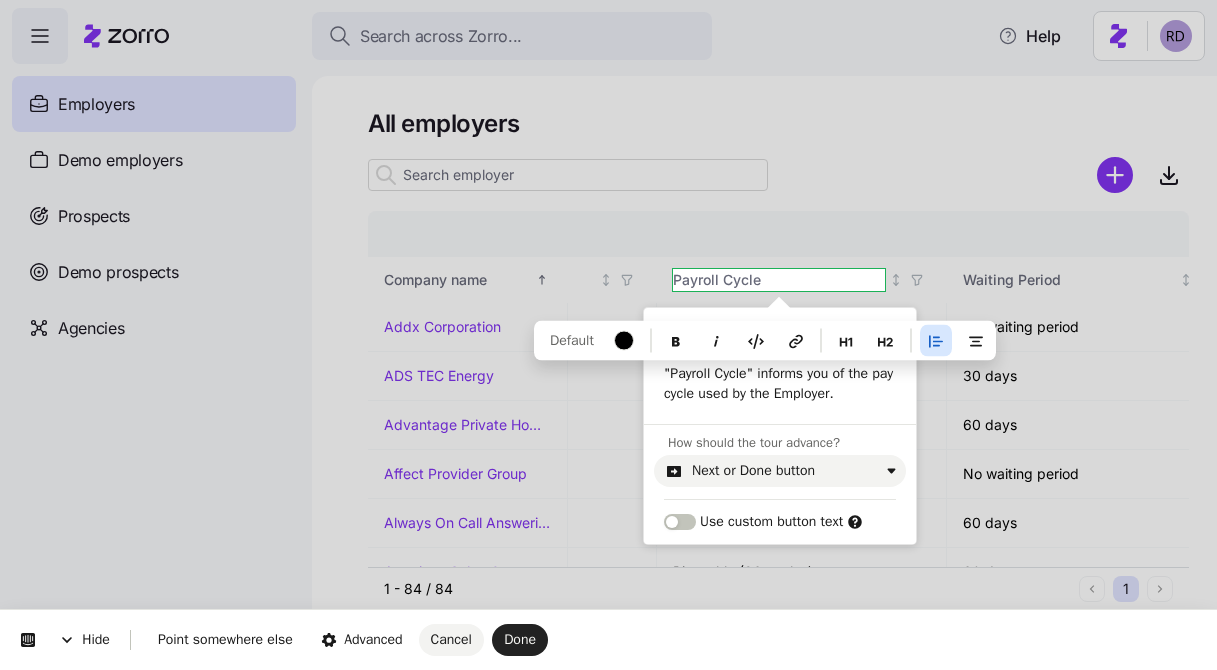 click on ""Payroll Cycle" informs you of the pay cycle used by the Employer." at bounding box center [780, 383] 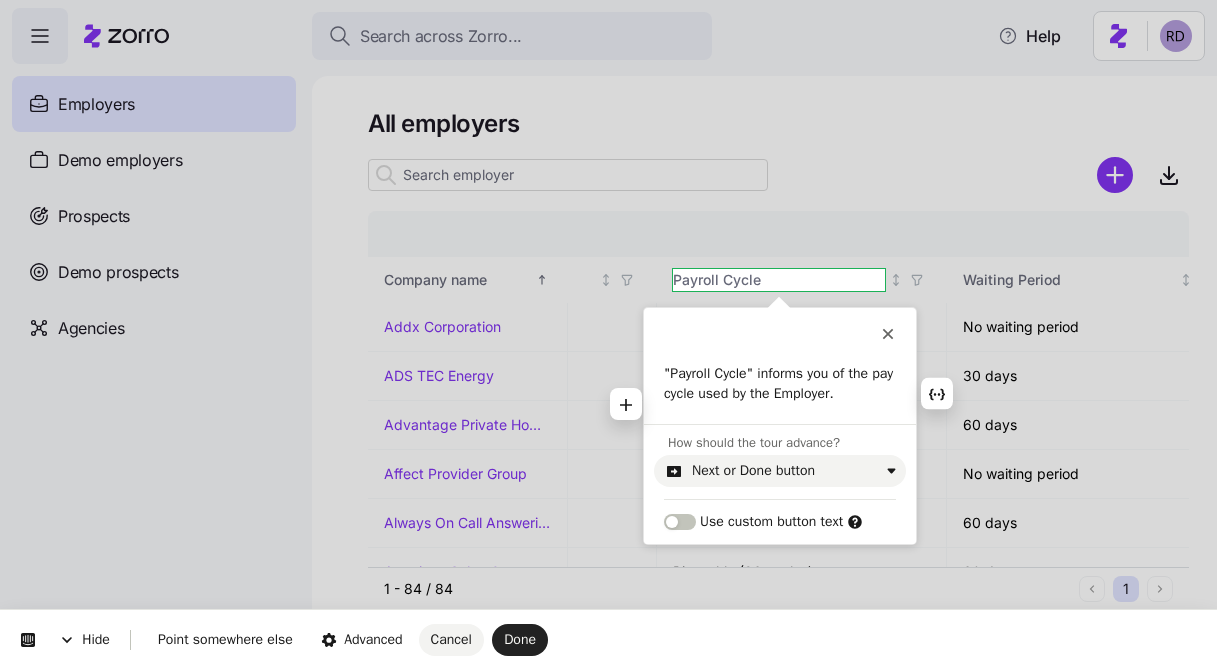 click on ""Payroll Cycle" informs you of the pay cycle used by the Employer." at bounding box center (780, 383) 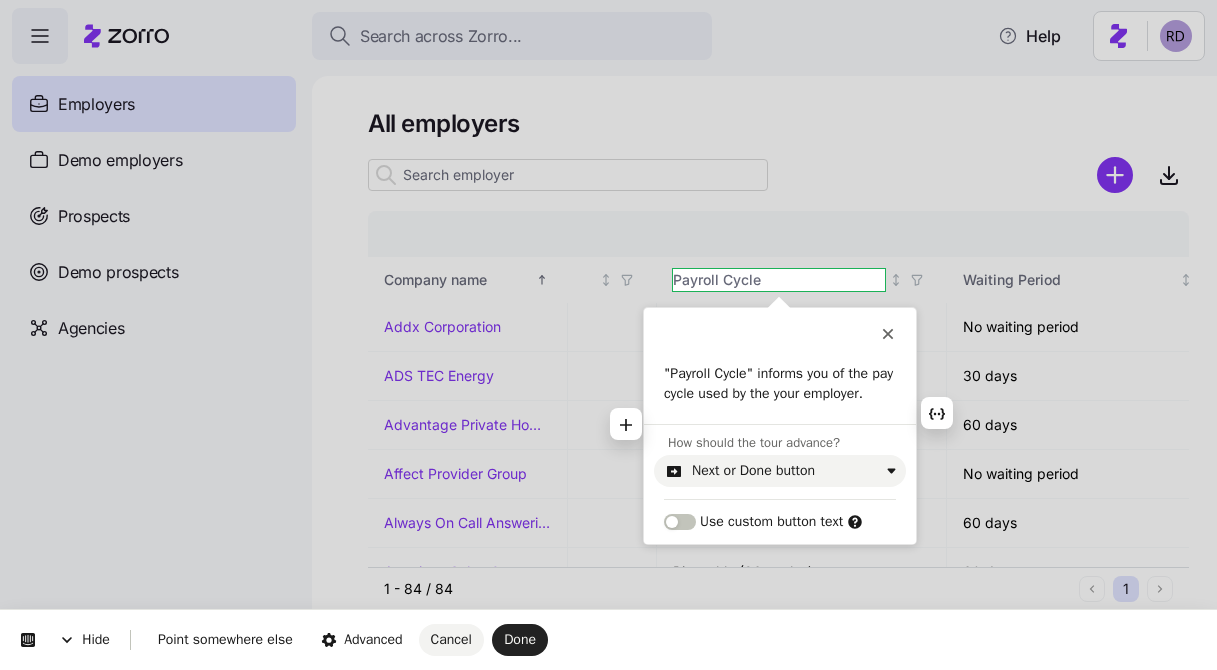 click on ""Payroll Cycle" informs you of the pay cycle used by the your employer." at bounding box center (780, 383) 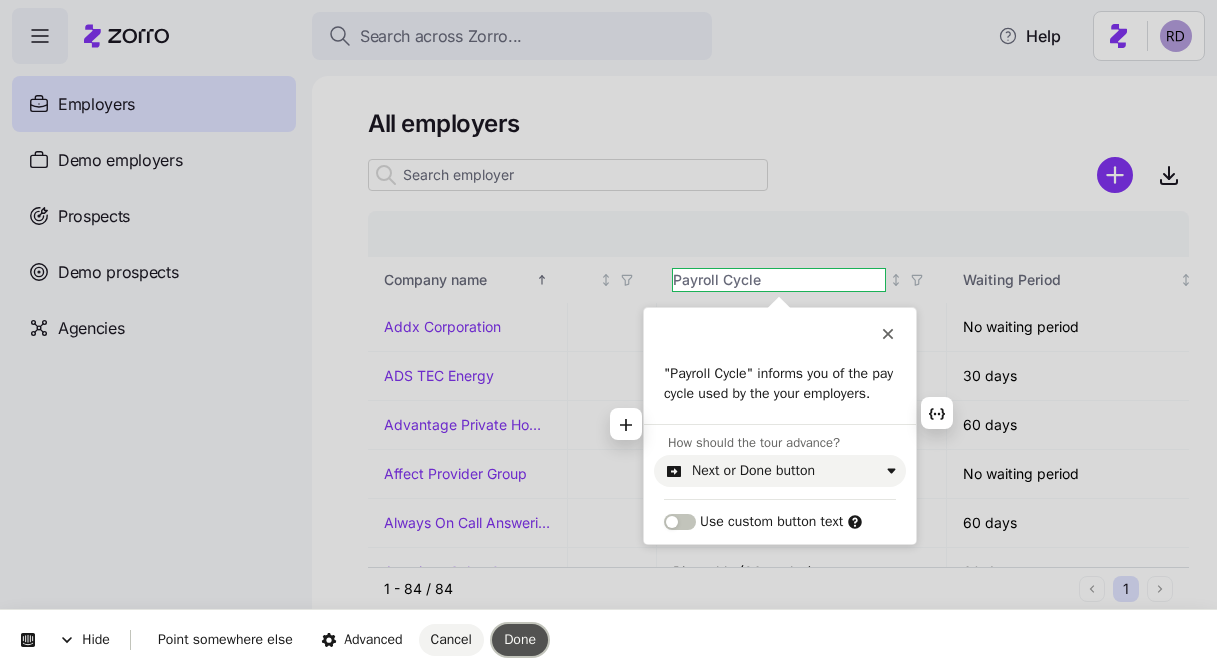 click on "Done" at bounding box center [520, 639] 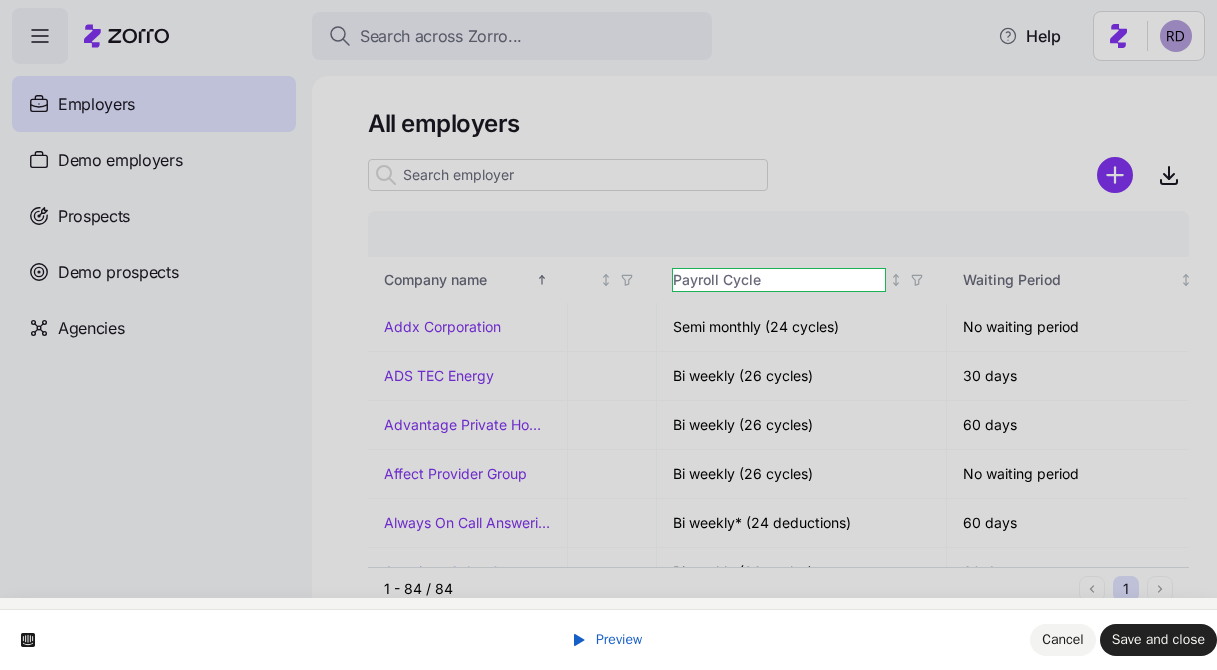scroll, scrollTop: 56, scrollLeft: 0, axis: vertical 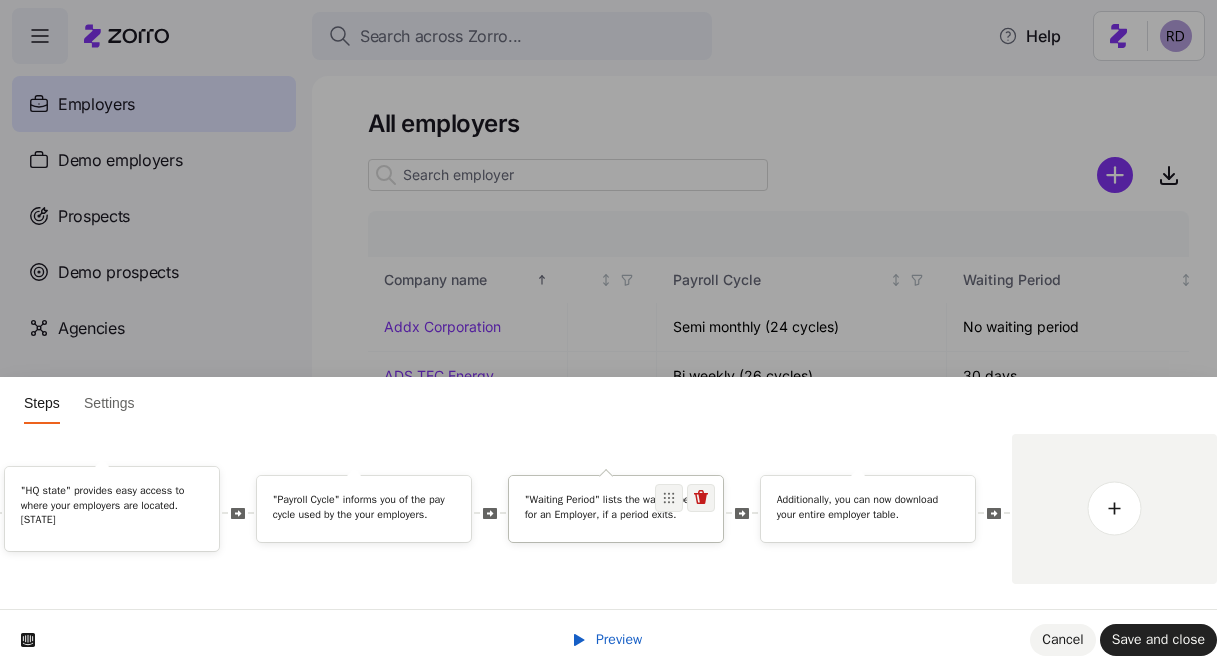 click on ""Waiting Period" lists the waiting period for an Employer, if a period exits." at bounding box center (616, 506) 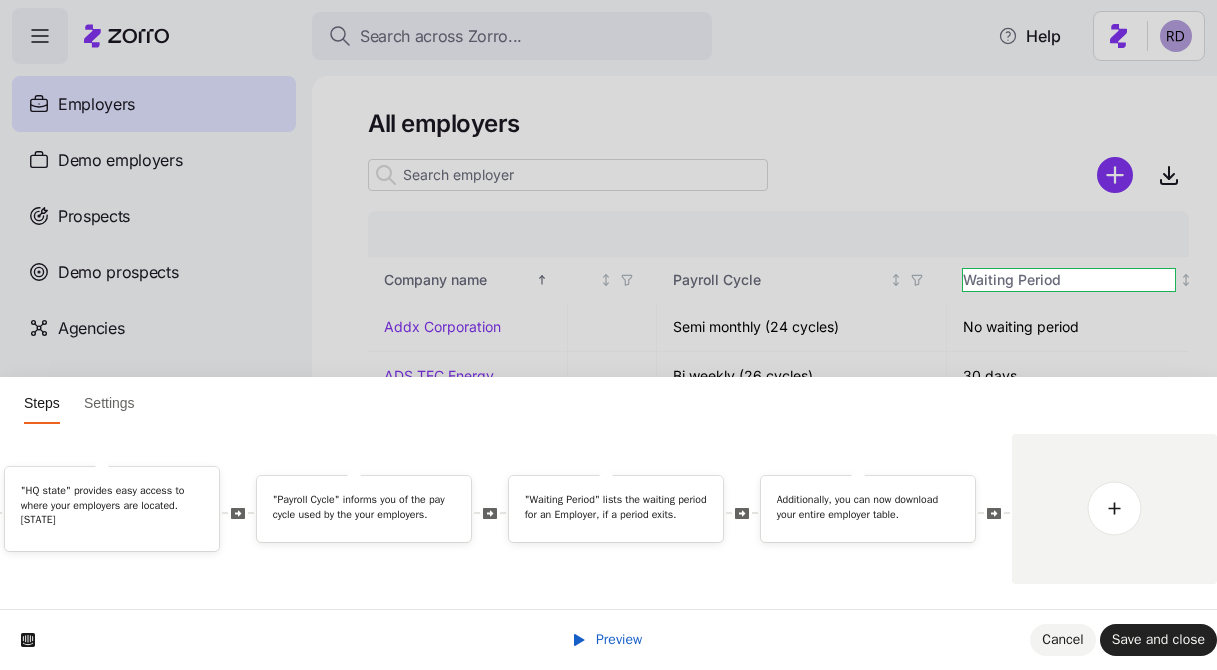 scroll, scrollTop: 0, scrollLeft: 0, axis: both 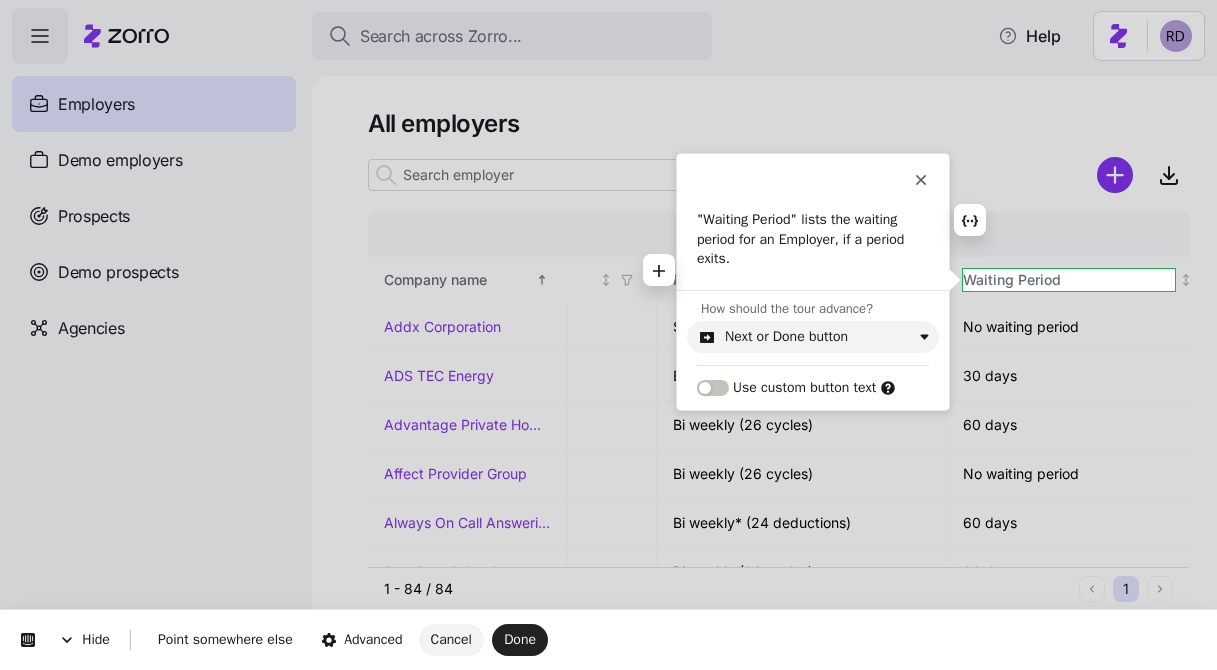 click on ""Waiting Period" lists the waiting period for an Employer, if a period exits." at bounding box center [813, 239] 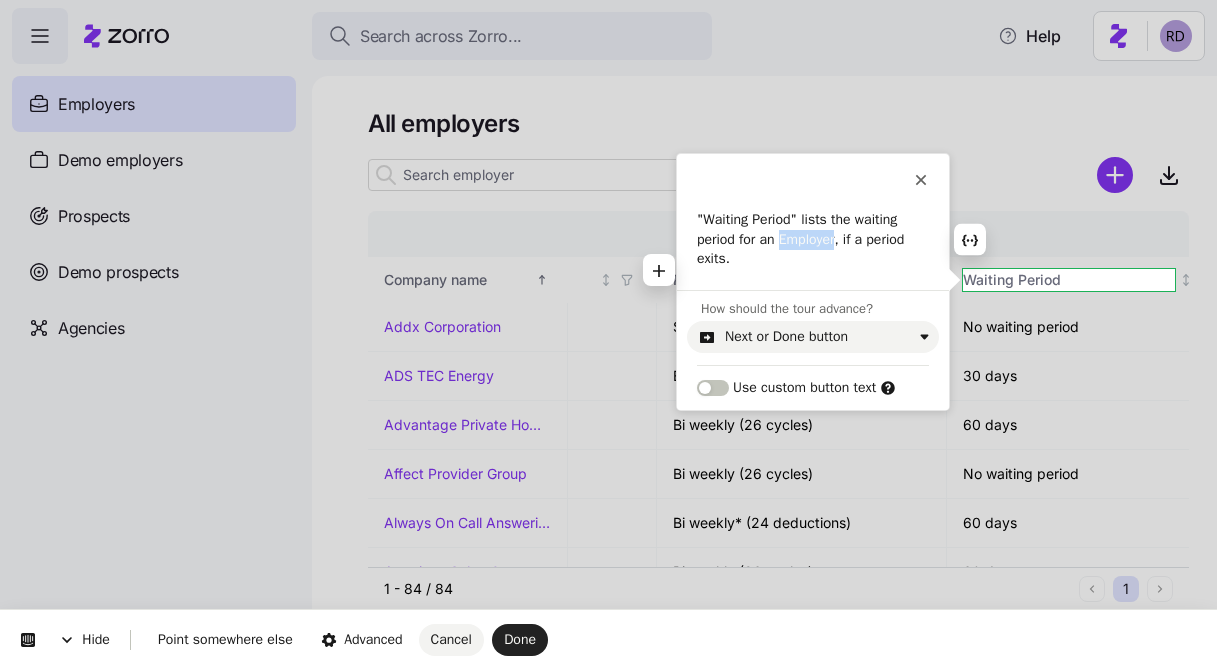 click on ""Waiting Period" lists the waiting period for an Employer, if a period exits." at bounding box center [813, 239] 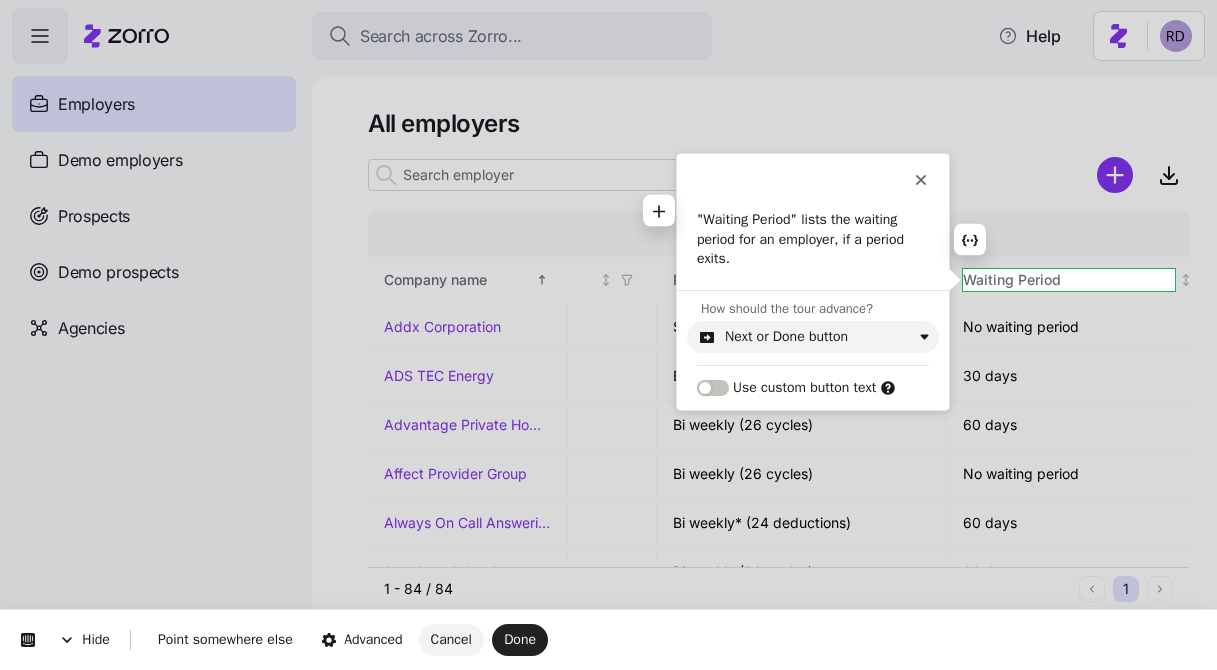 click on ""Waiting Period" lists the waiting period for an employer, if a period exits." at bounding box center (813, 239) 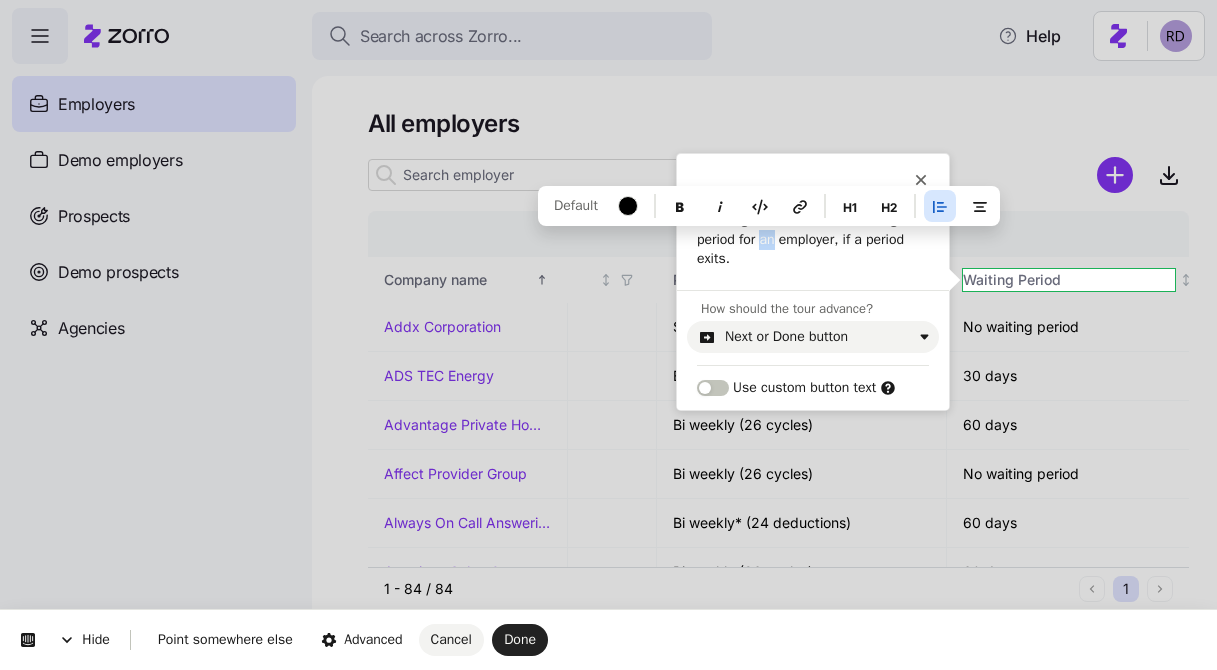click on ""Waiting Period" lists the waiting period for an employer, if a period exits." at bounding box center (813, 239) 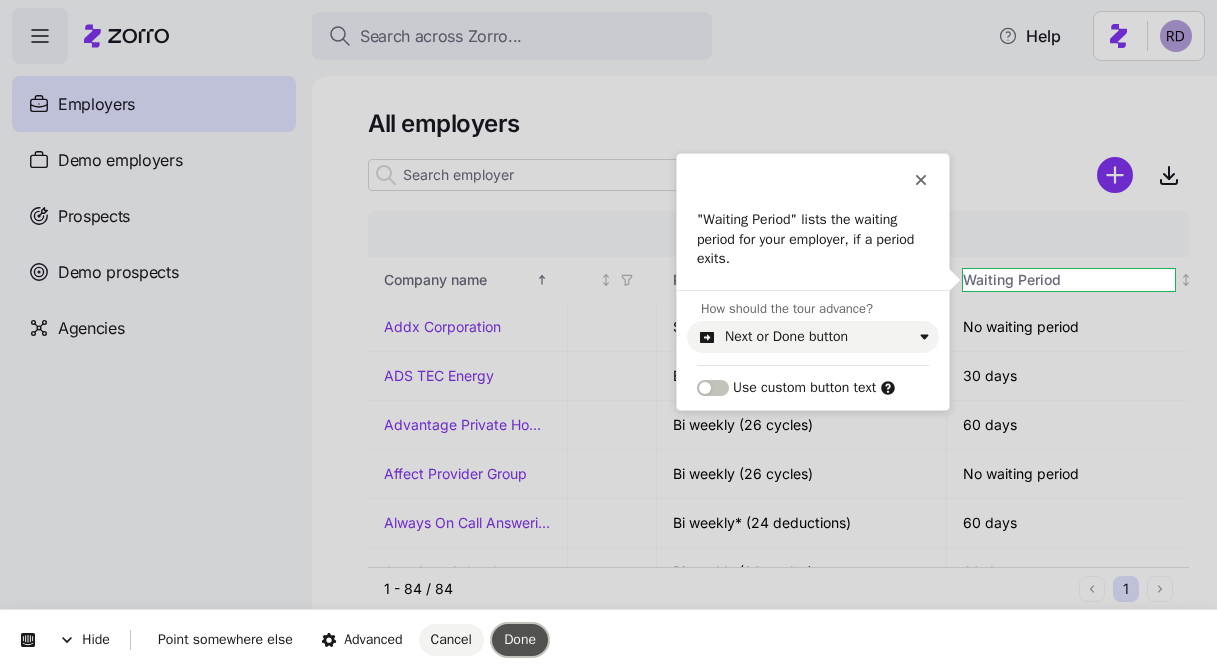 click on "Done" at bounding box center (520, 639) 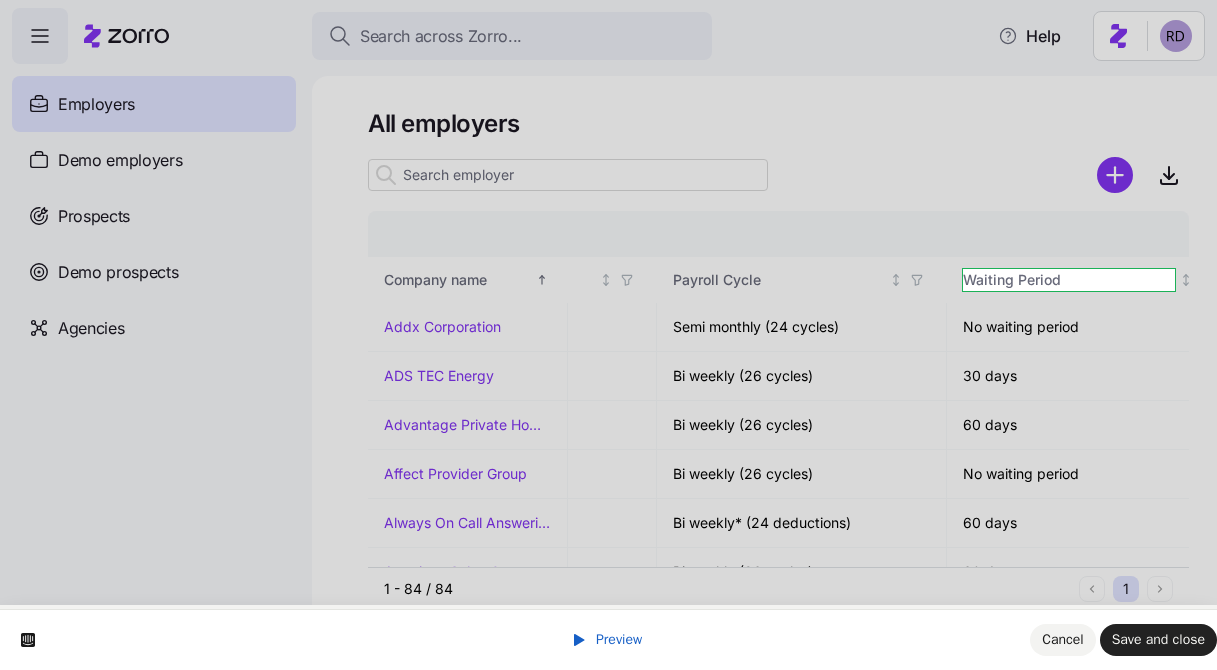 scroll, scrollTop: 56, scrollLeft: 0, axis: vertical 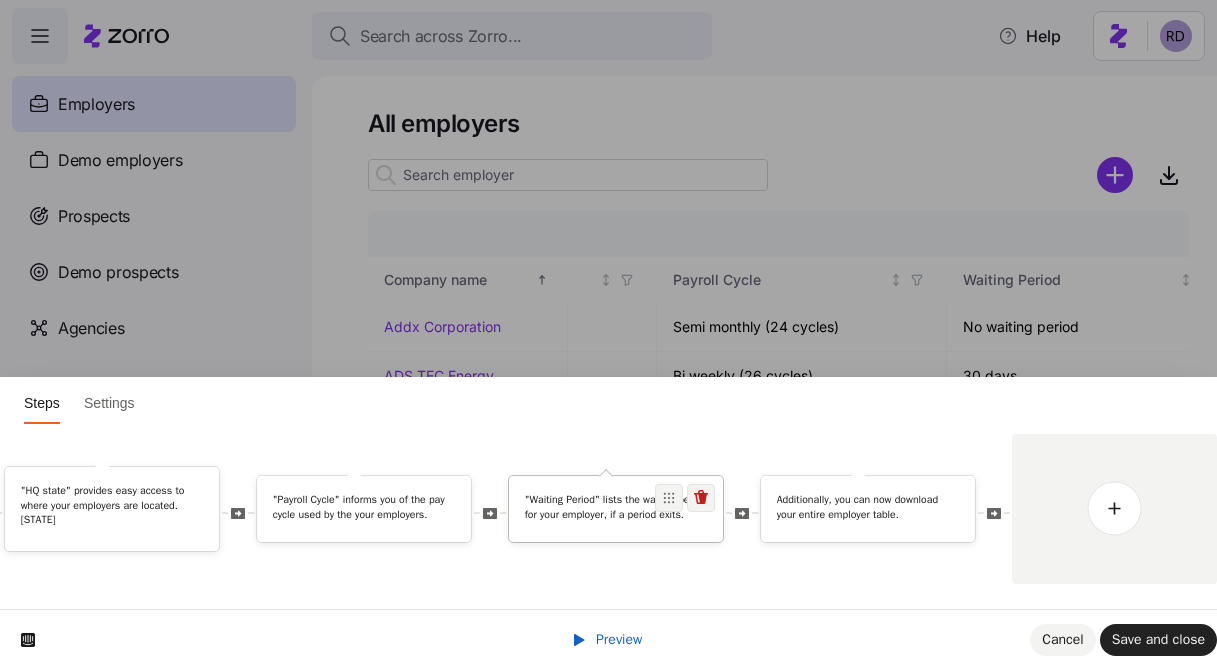 click on ""Waiting Period" lists the waiting period for your employer, if a period exits." at bounding box center (616, 510) 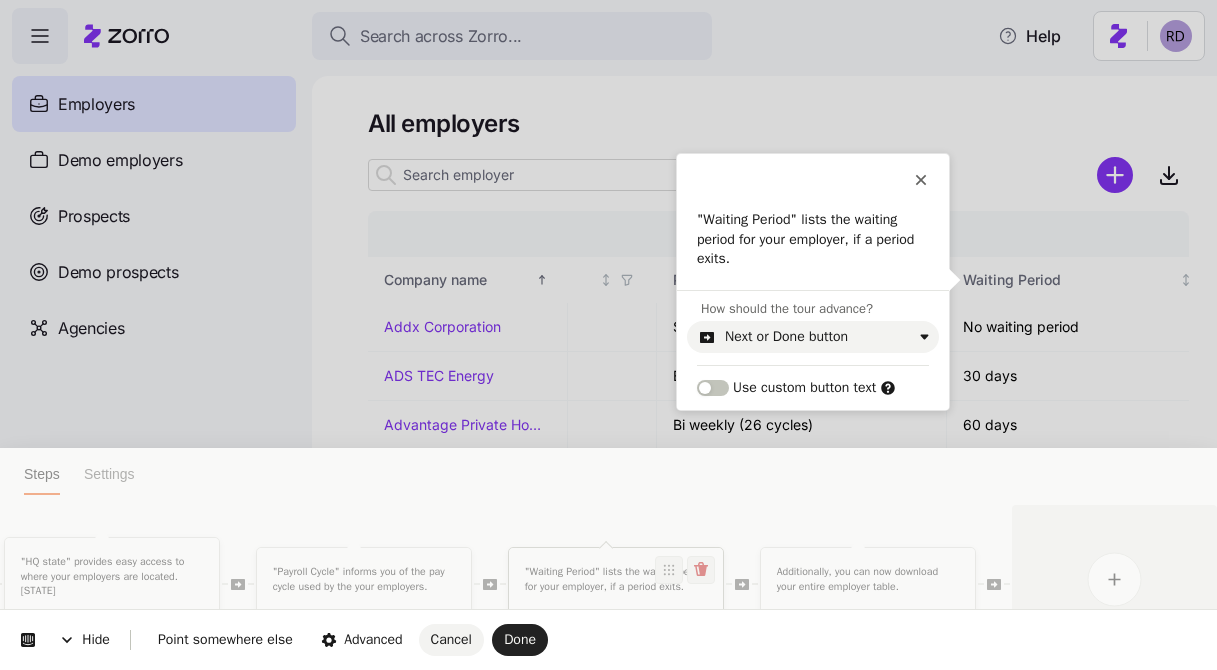 scroll, scrollTop: 0, scrollLeft: 0, axis: both 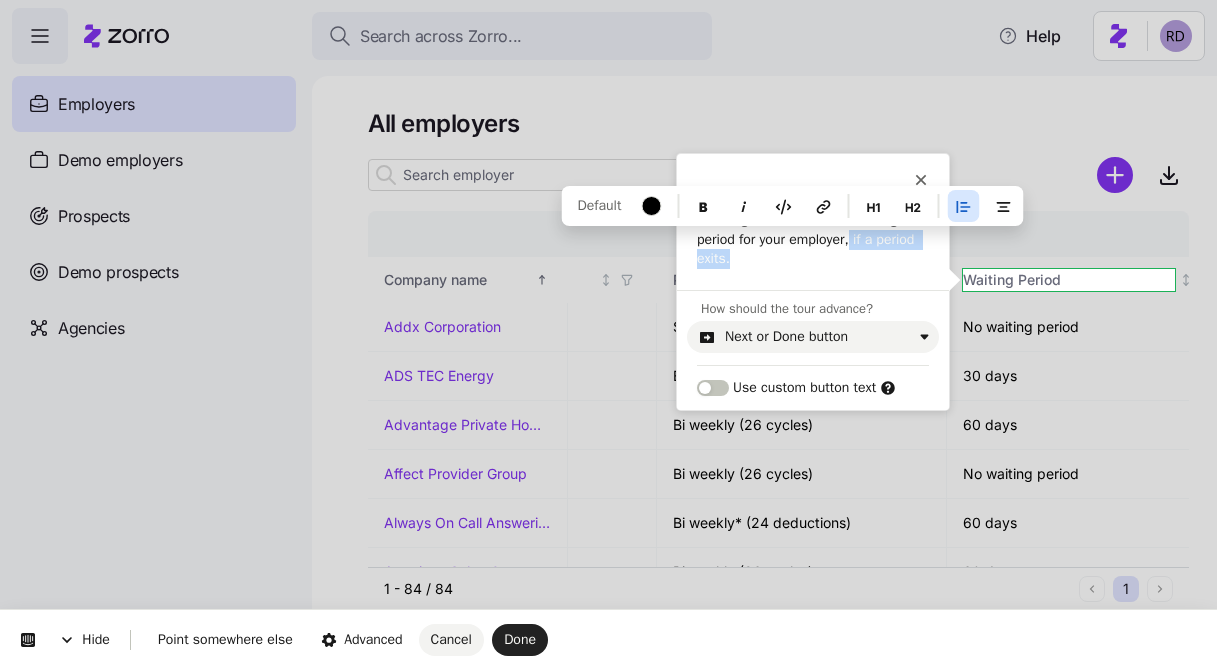 drag, startPoint x: 832, startPoint y: 267, endPoint x: 856, endPoint y: 242, distance: 34.655445 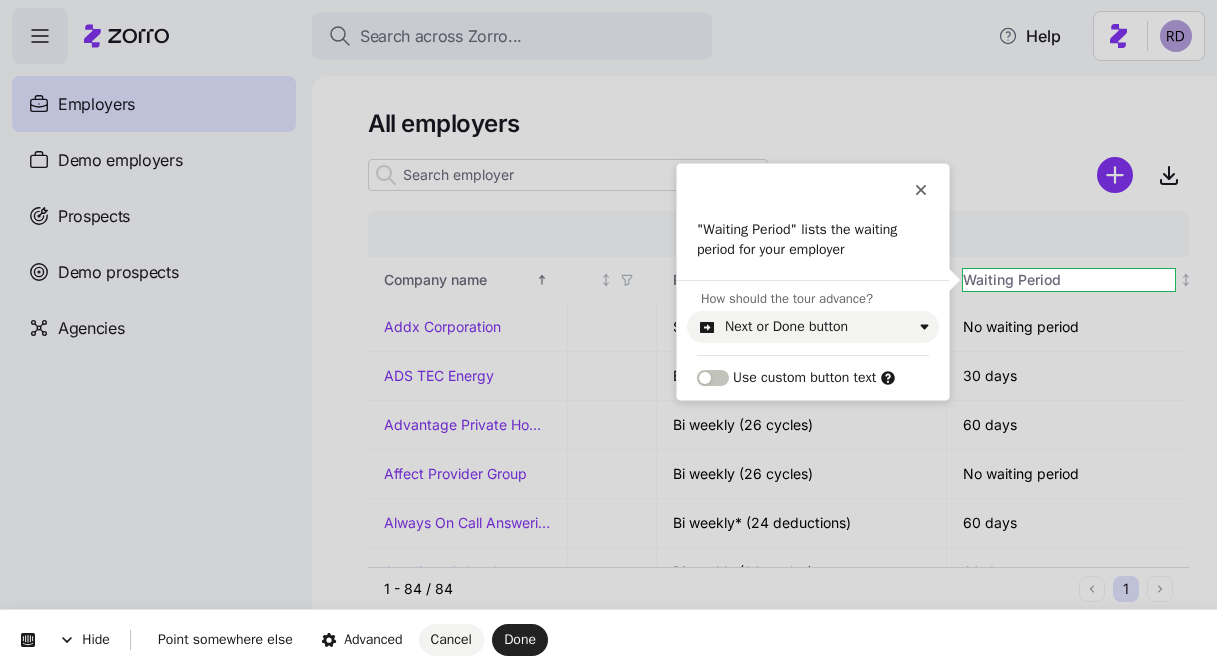 type 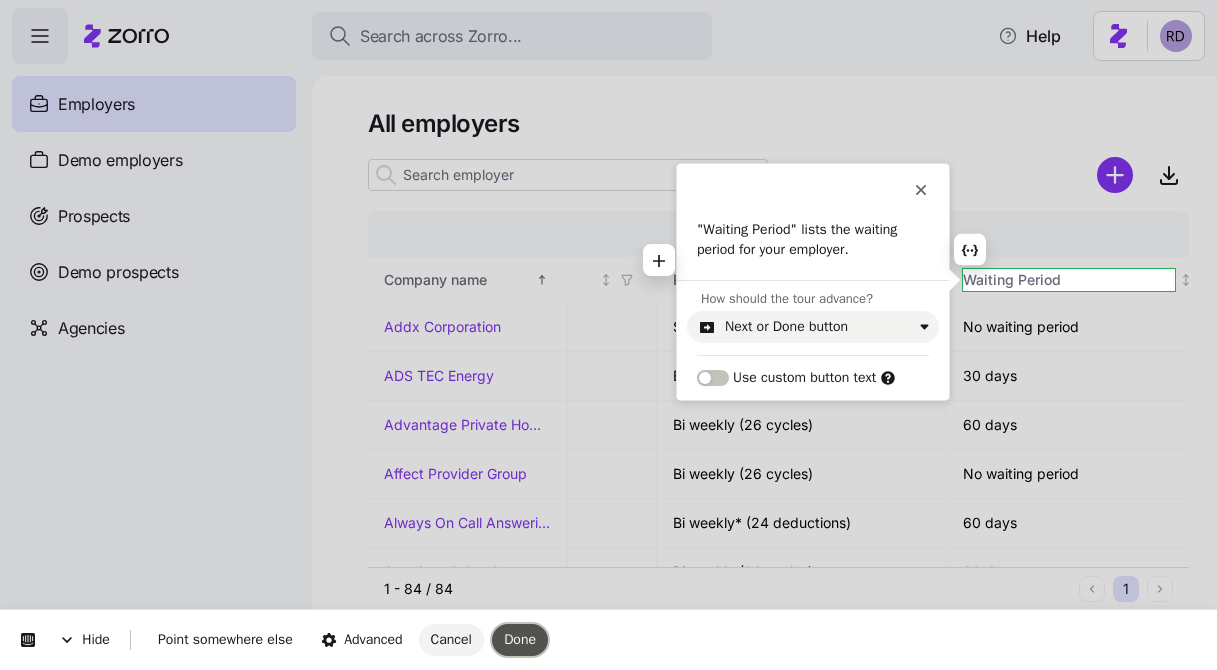 click on "Done" at bounding box center (520, 640) 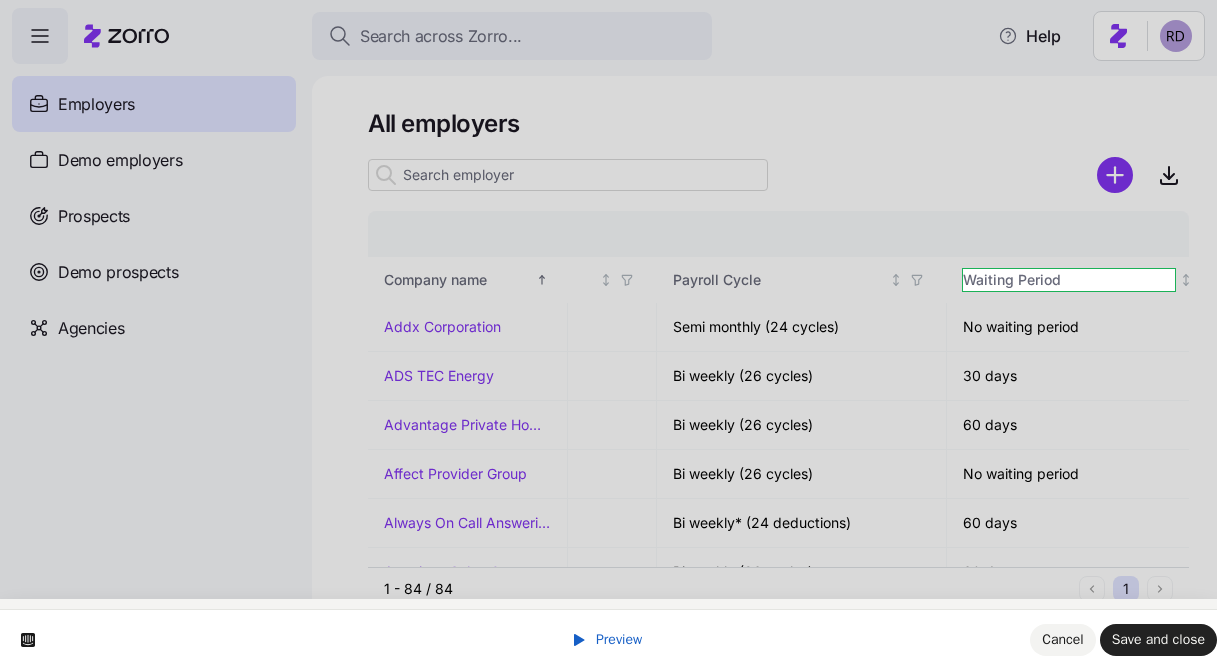 scroll, scrollTop: 56, scrollLeft: 0, axis: vertical 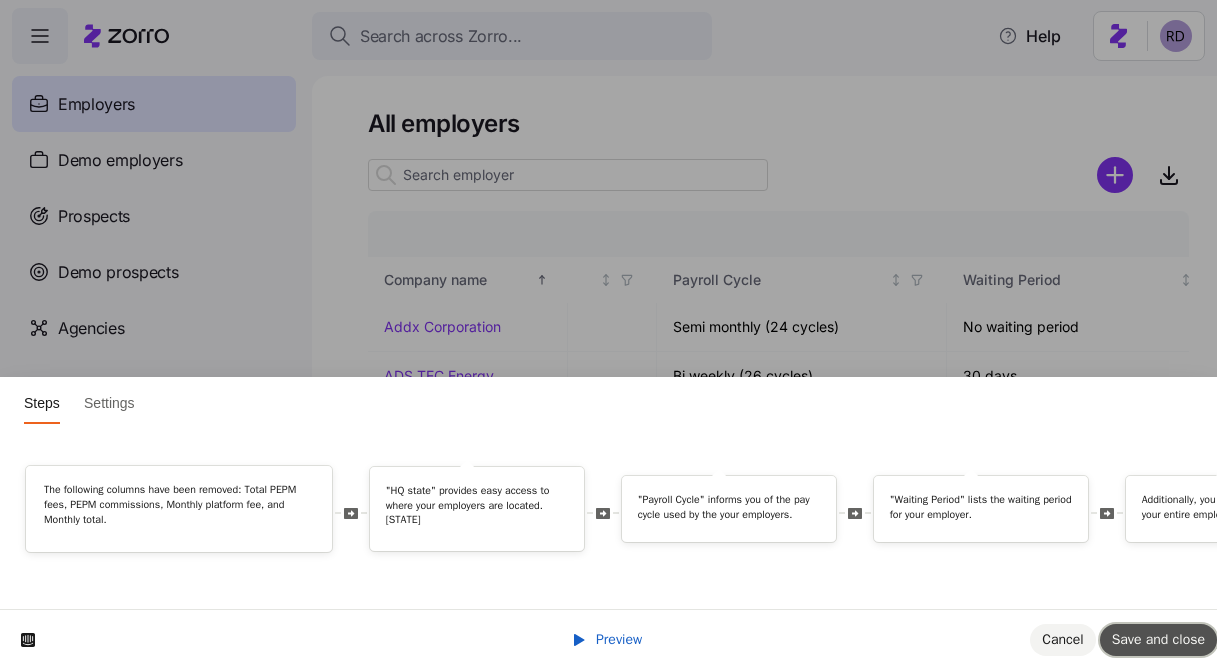 click on "Save and close" at bounding box center [1158, 639] 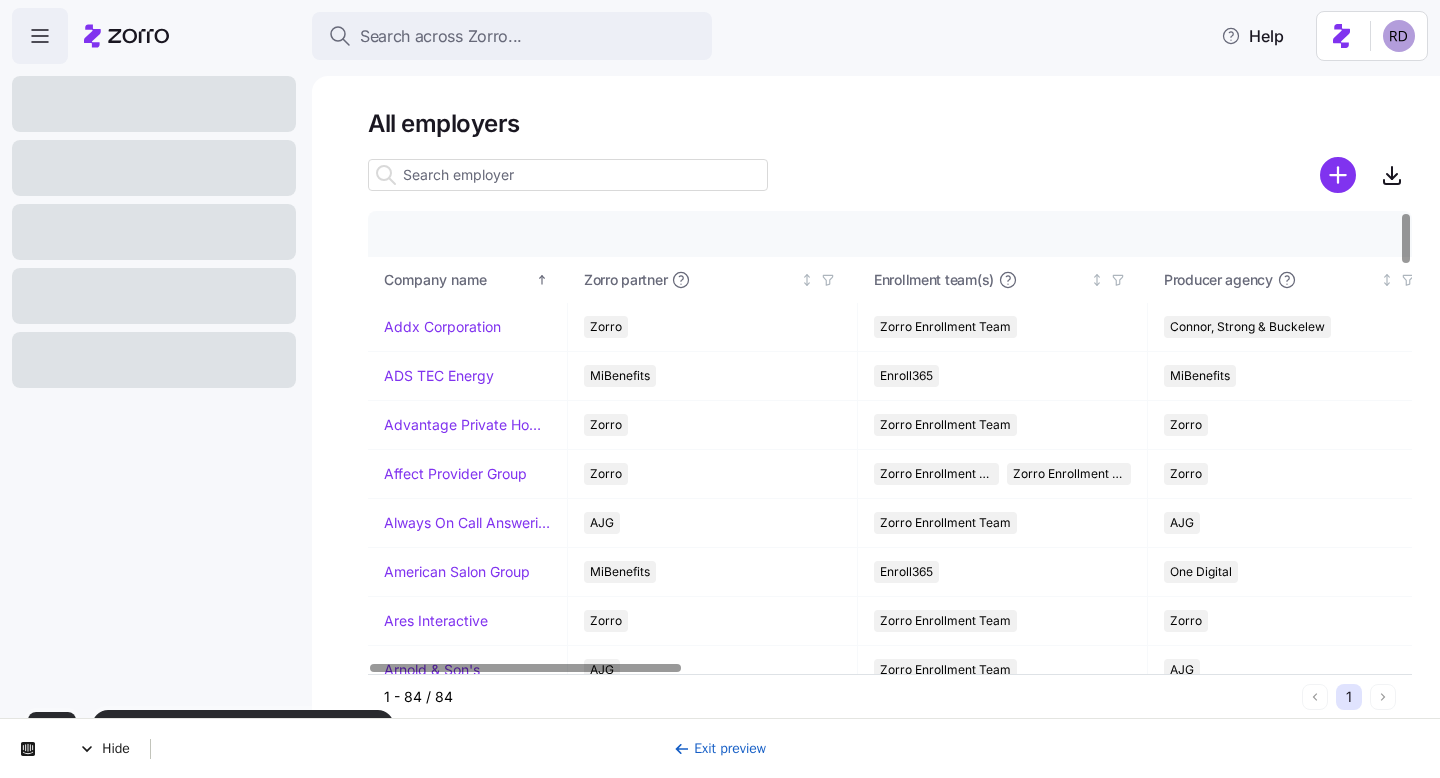 scroll, scrollTop: 0, scrollLeft: 0, axis: both 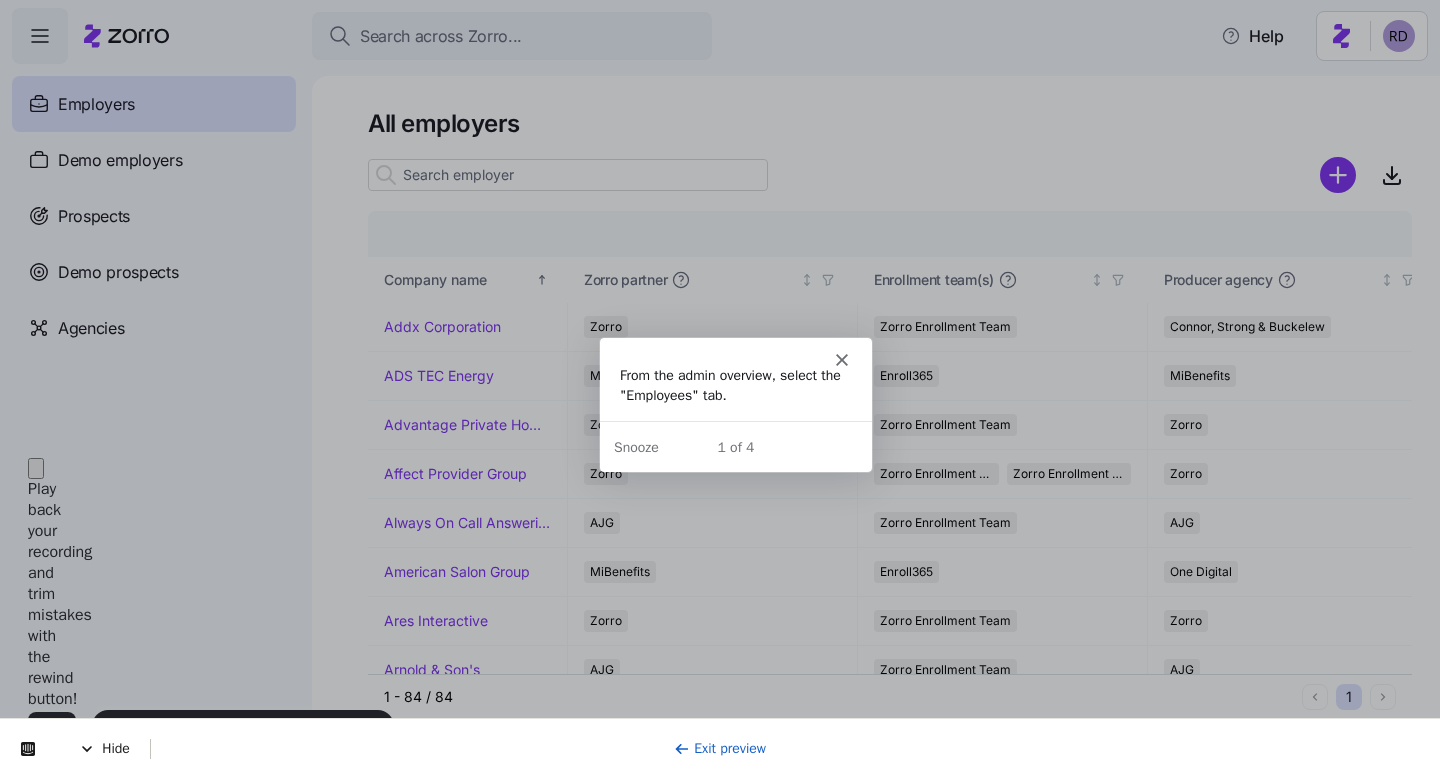 click on "Search across Zorro... Help Employers Demo employers Prospects Demo prospects Agencies All employers Company details Benefit status Company name Zorro partner Enrollment team(s) Producer agency Producer agent HQ state Employer status Payroll Cycle Waiting Period Coverage start date Open enrollment start Open enrollment end Total employees Enrolled employees Addx Corporation Zorro Zorro Enrollment Team Connor, Strong & Buckelew Virginia Active Semi monthly (24 cycles) No waiting period 07/01/2025 05/28/2025 06/09/2025 61 29 ADS TEC Energy MiBenefits Enroll365 MiBenefits Matt Noe Alabama Active Bi weekly (26 cycles) 30 days 01/01/2025 12/01/2024 12/15/2024 15 10 Advantage Private Home Care Zorro Zorro Enrollment Team Zorro Georgia Active Bi weekly (26 cycles) 60 days 04/01/2025 03/01/2025 03/10/2025 60 5 Affect Provider Group Zorro Zorro Enrollment Team Zorro Enrollment Experts Zorro Virginia Active Bi weekly (26 cycles) No waiting period 01/01/2025 12/02/2024 12/10/2024 9 7 Always On Call Answering Service AJG" at bounding box center (720, 383) 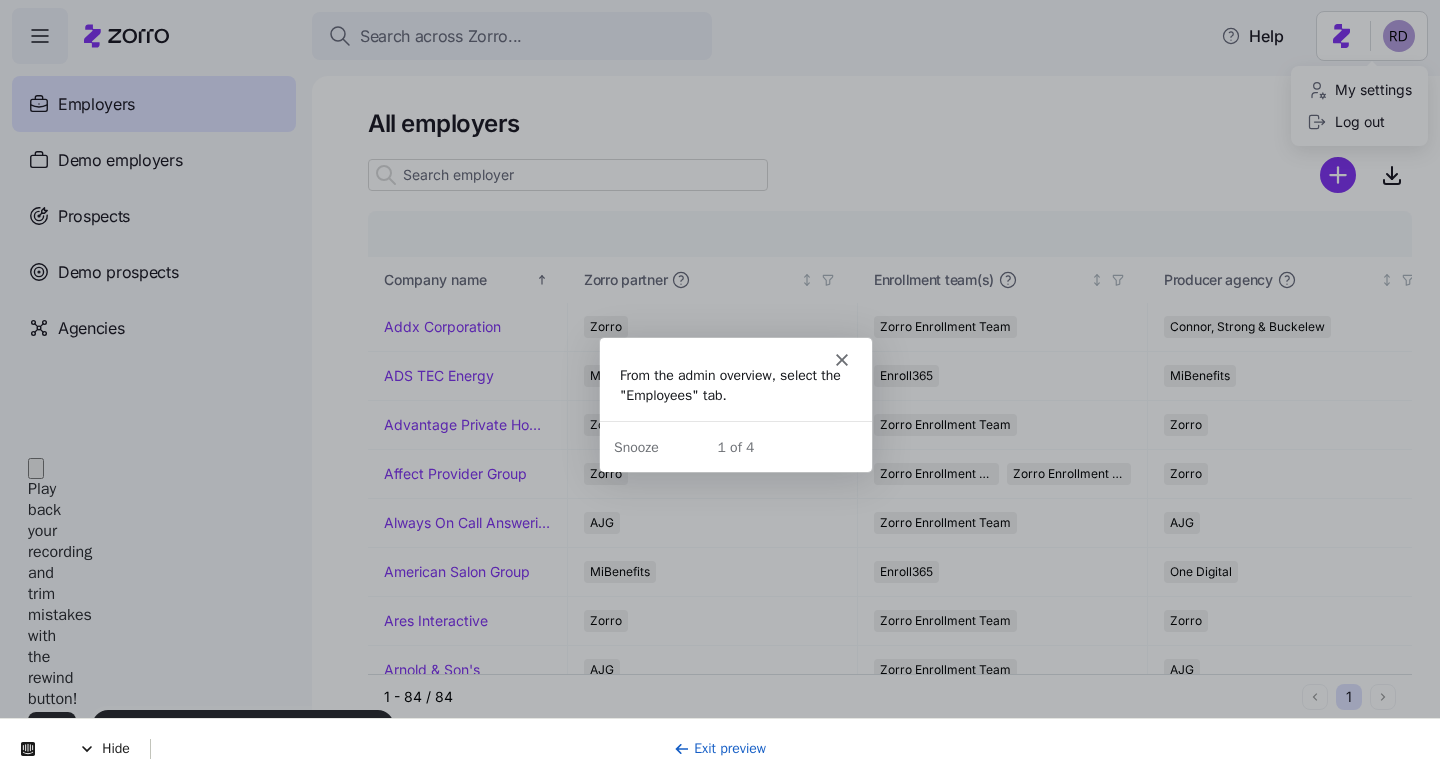 click on "Search across Zorro... Help Employers Demo employers Prospects Demo prospects Agencies All employers Company details Benefit status Company name Zorro partner Enrollment team(s) Producer agency Producer agent HQ state Employer status Payroll Cycle Waiting Period Coverage start date Open enrollment start Open enrollment end Total employees Enrolled employees Addx Corporation Zorro Zorro Enrollment Team Connor, Strong & Buckelew Virginia Active Semi monthly (24 cycles) No waiting period 07/01/2025 05/28/2025 06/09/2025 61 29 ADS TEC Energy MiBenefits Enroll365 MiBenefits Matt Noe Alabama Active Bi weekly (26 cycles) 30 days 01/01/2025 12/01/2024 12/15/2024 15 10 Advantage Private Home Care Zorro Zorro Enrollment Team Zorro Georgia Active Bi weekly (26 cycles) 60 days 04/01/2025 03/01/2025 03/10/2025 60 5 Affect Provider Group Zorro Zorro Enrollment Team Zorro Enrollment Experts Zorro Virginia Active Bi weekly (26 cycles) No waiting period 01/01/2025 12/02/2024 12/10/2024 9 7 Always On Call Answering Service AJG" at bounding box center [720, 383] 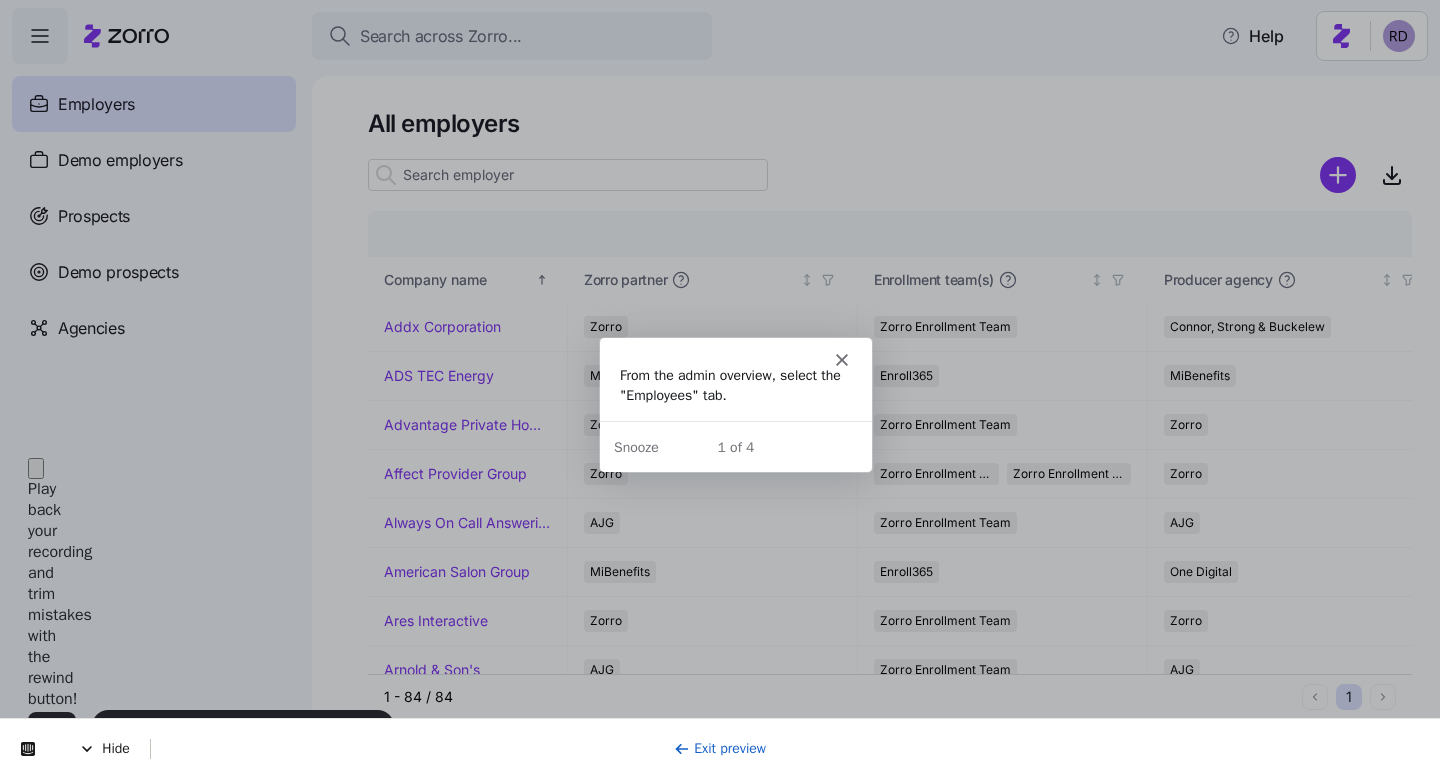 click on "Search across Zorro... Help" at bounding box center [720, 32] 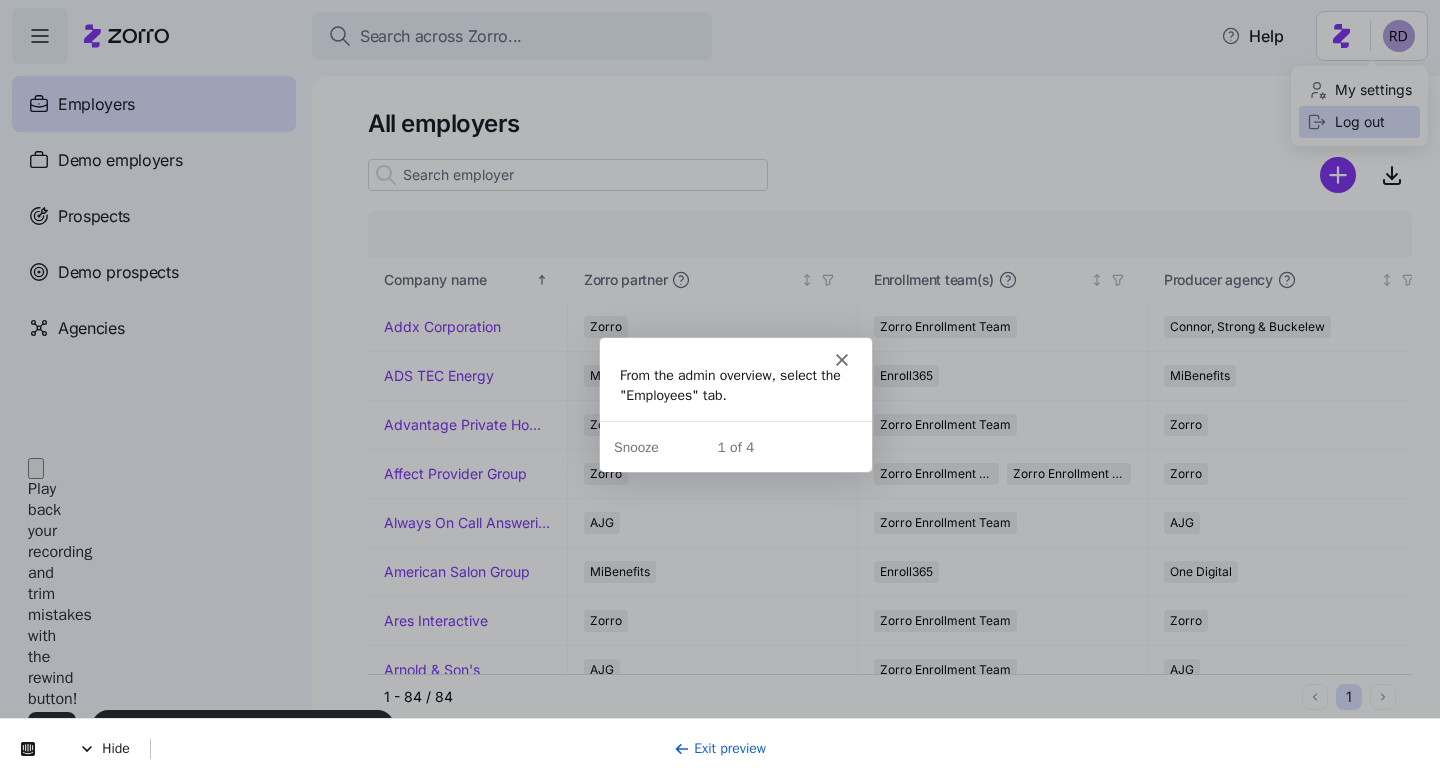 click on "Log out" at bounding box center [1346, 122] 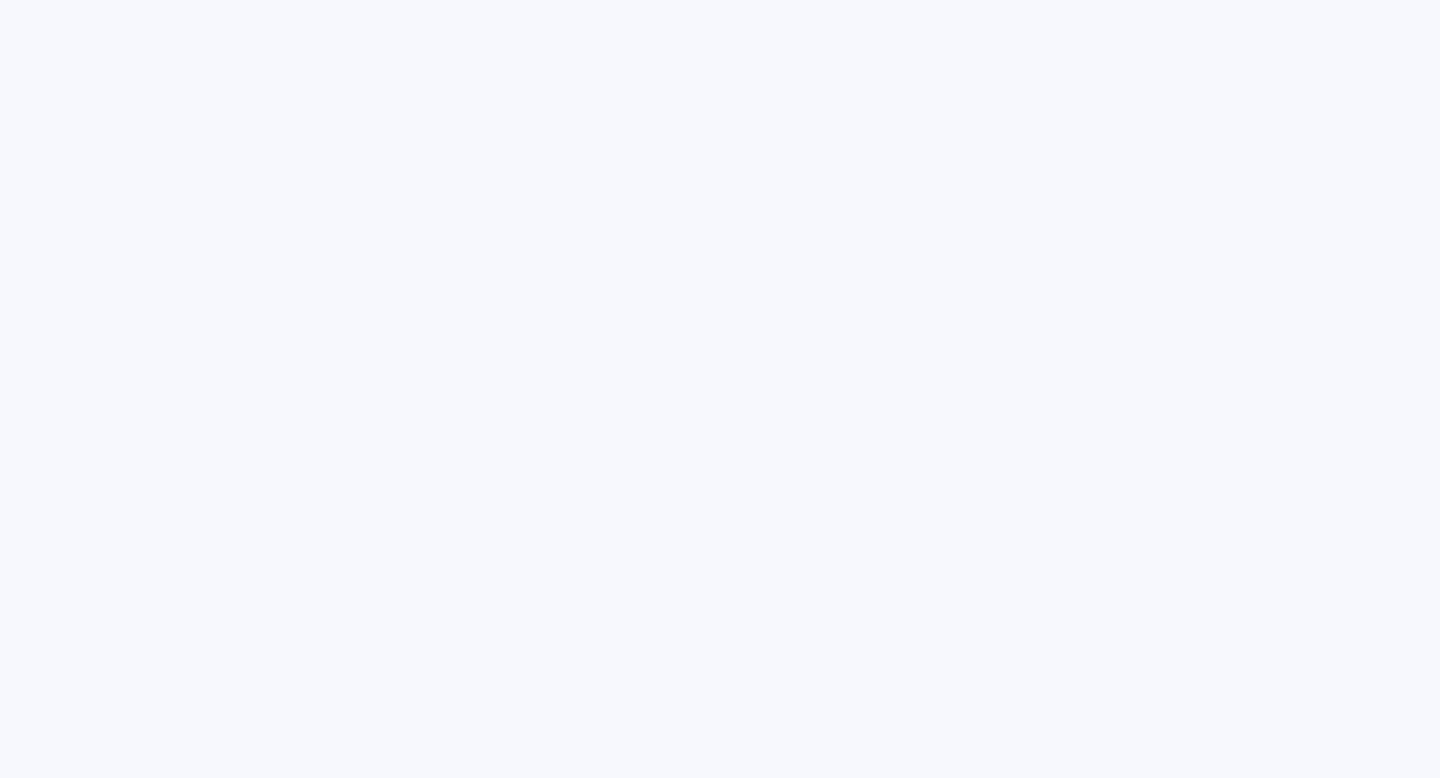 scroll, scrollTop: 0, scrollLeft: 0, axis: both 